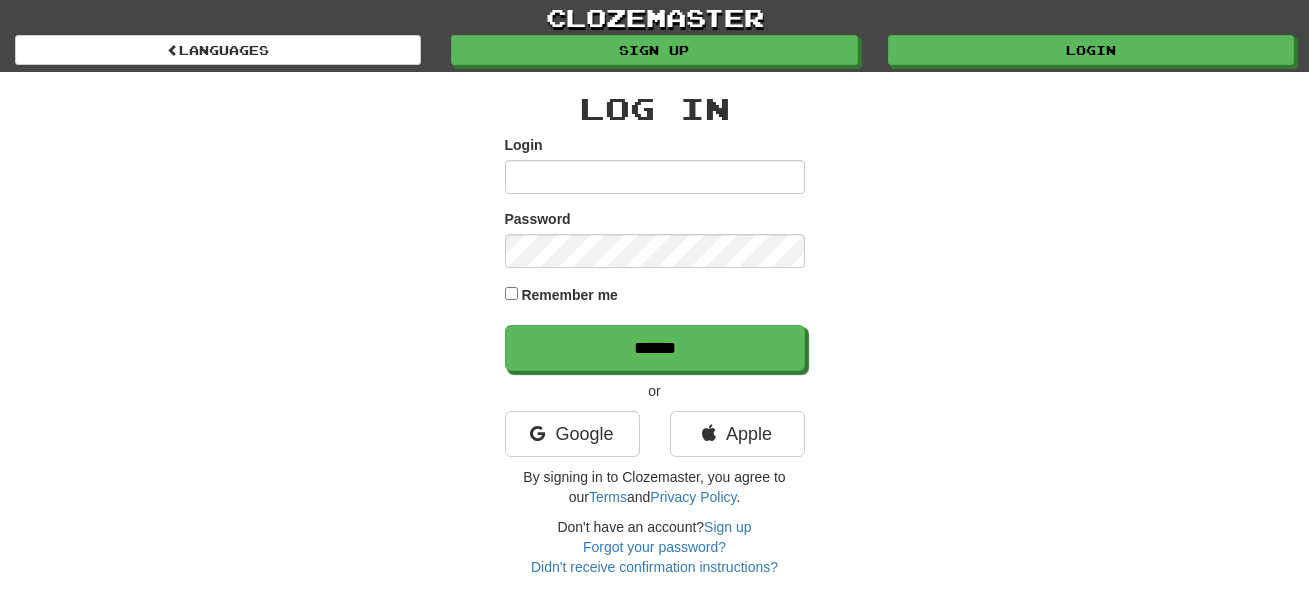 scroll, scrollTop: 0, scrollLeft: 0, axis: both 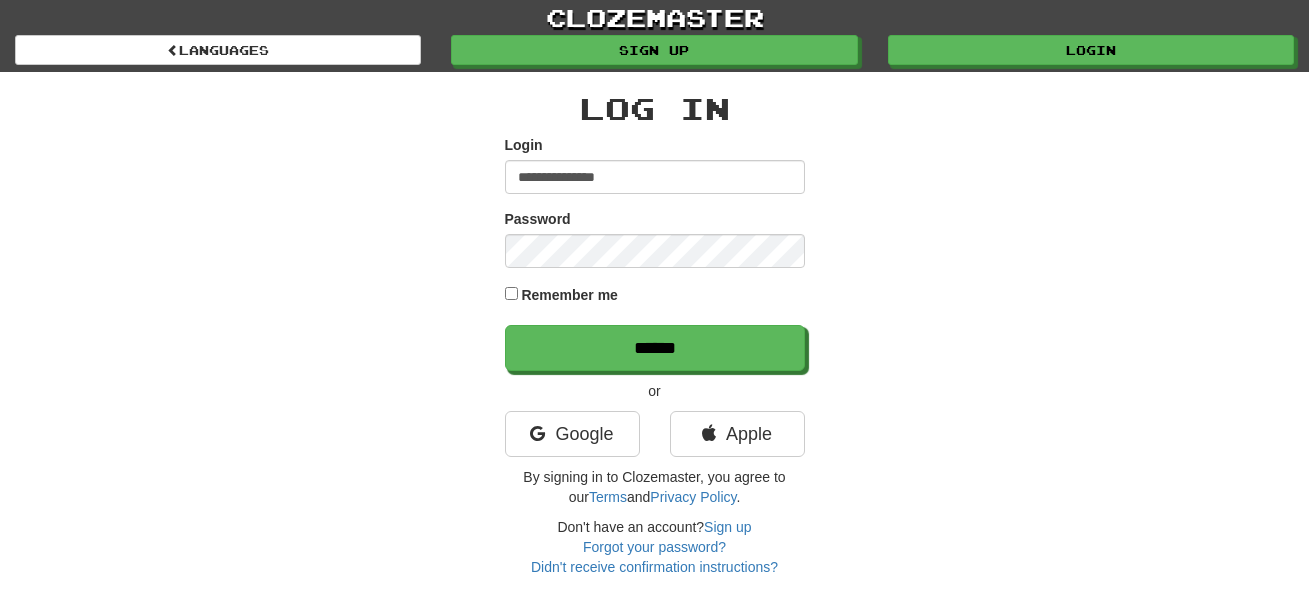 click on "**********" at bounding box center [655, 177] 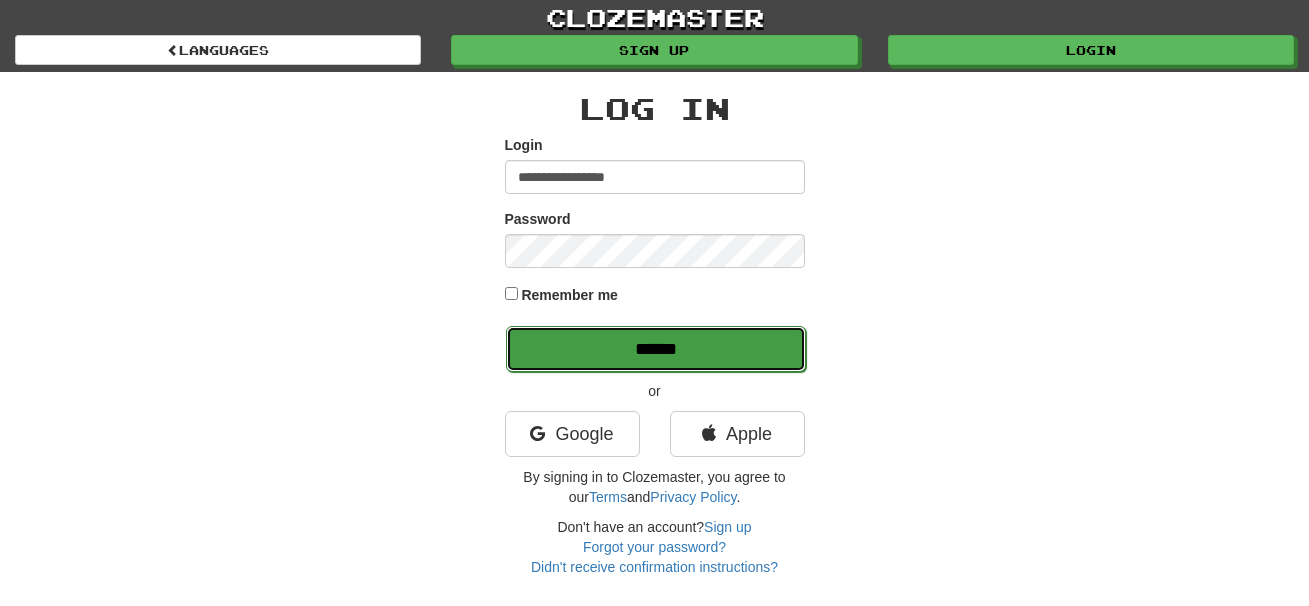 click on "******" at bounding box center [656, 349] 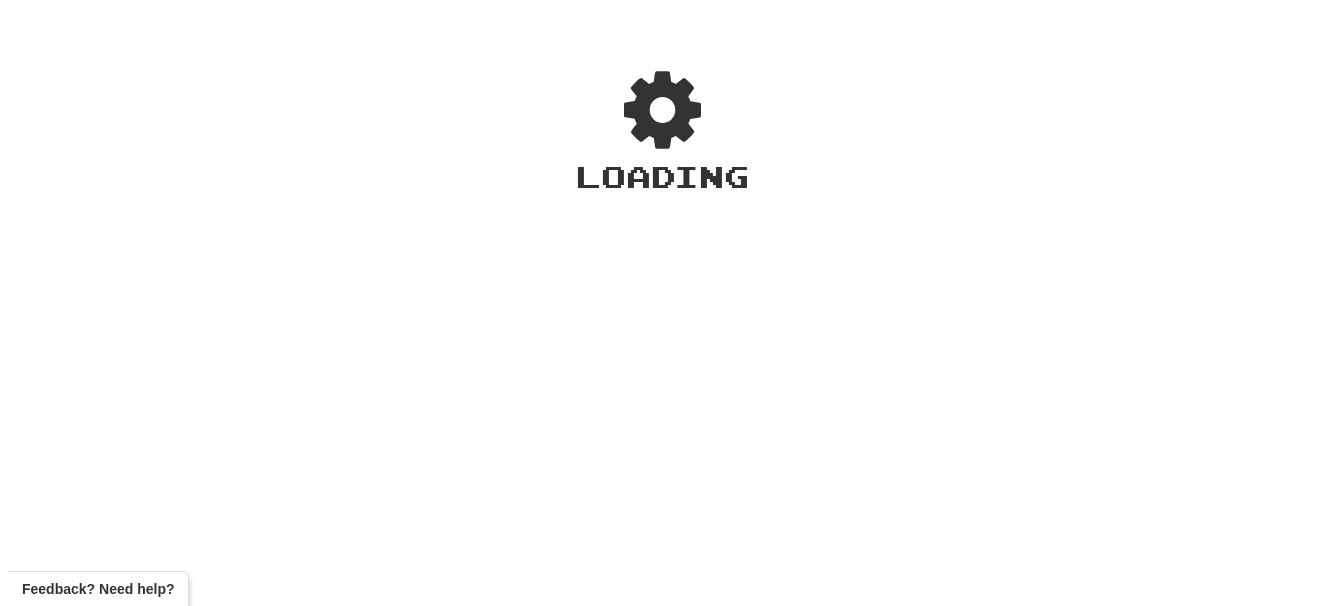 scroll, scrollTop: 0, scrollLeft: 0, axis: both 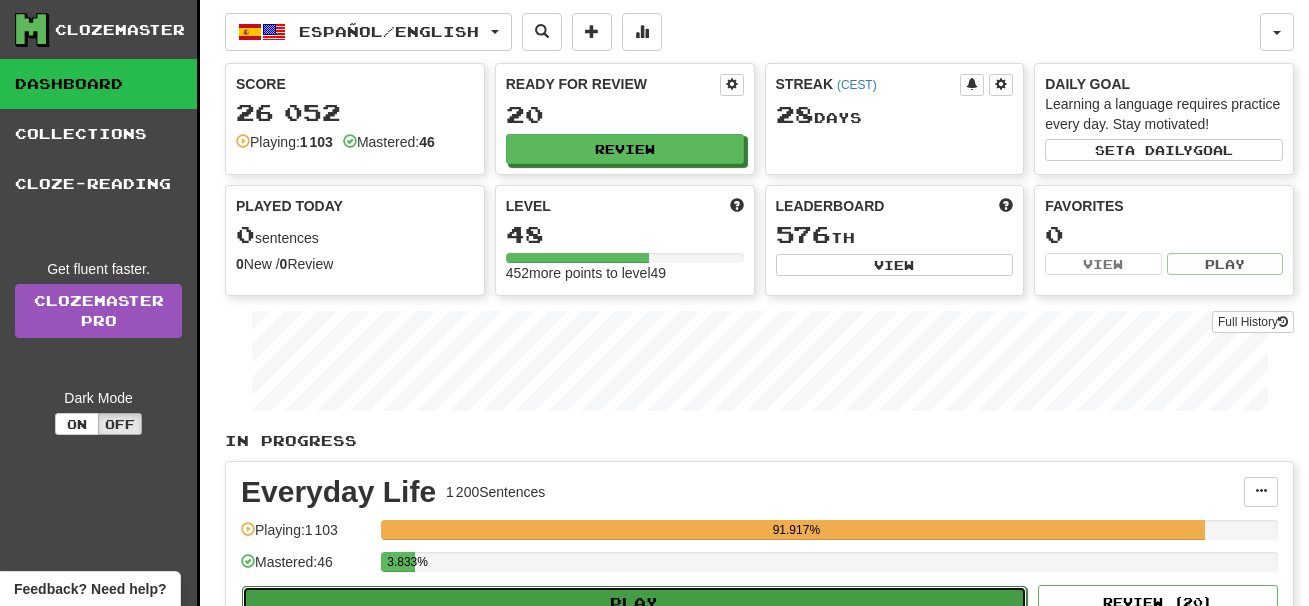 click on "Play" at bounding box center (634, 603) 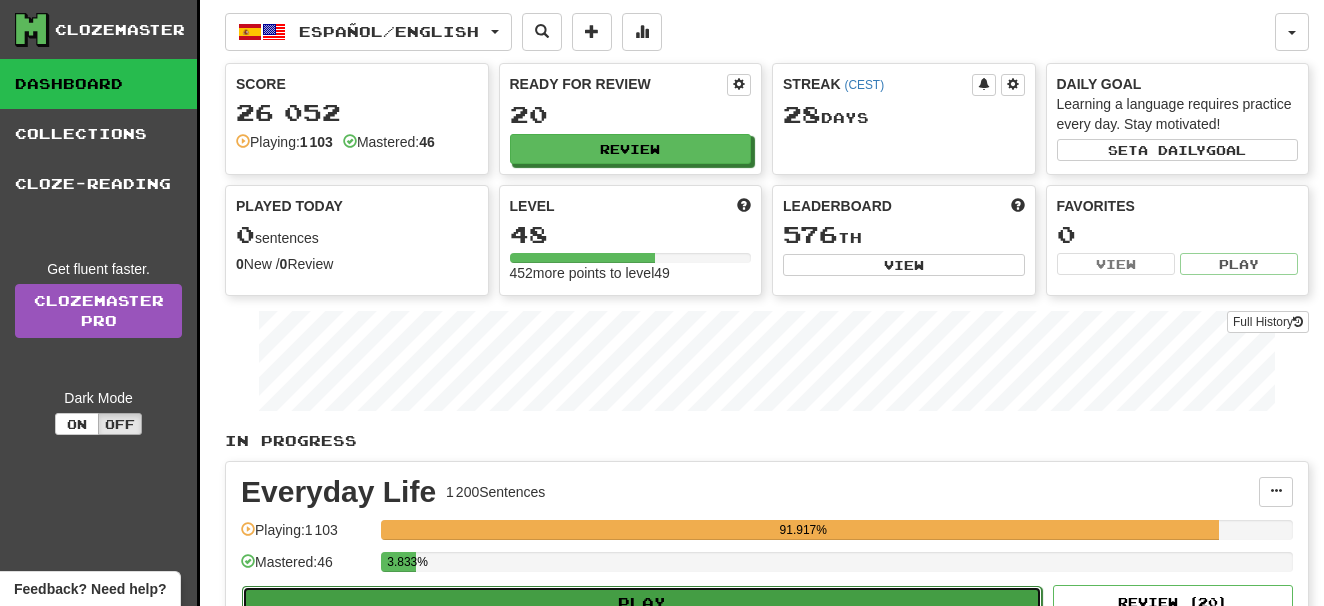 select on "**" 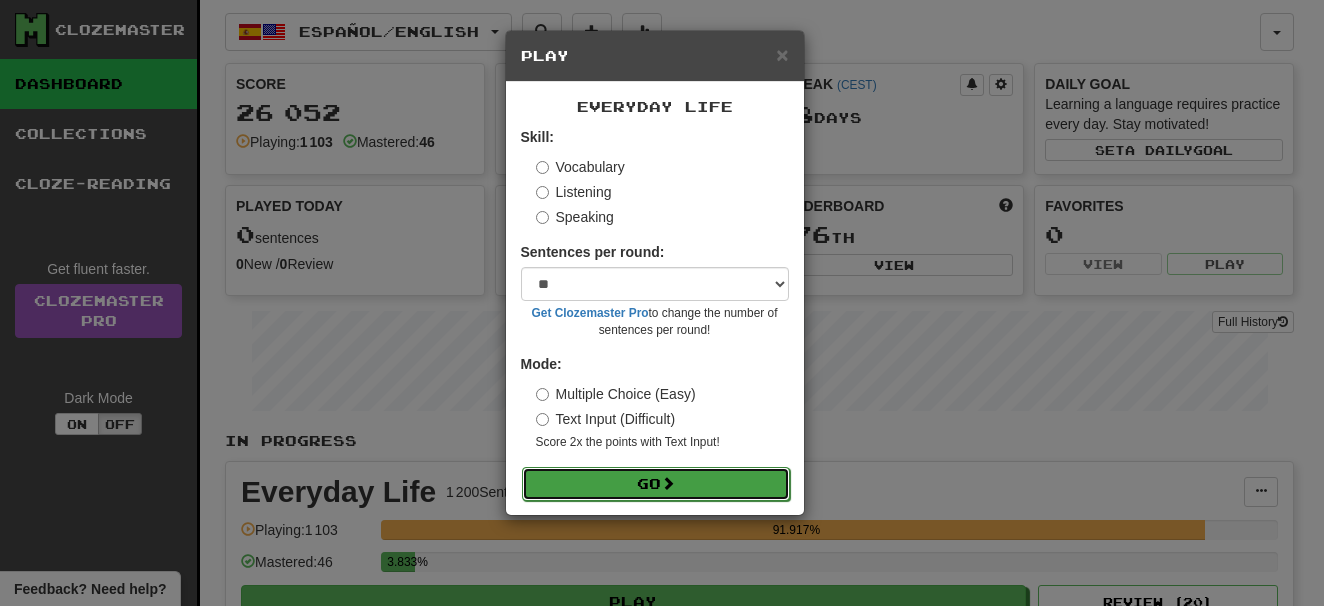 click on "Go" at bounding box center [656, 484] 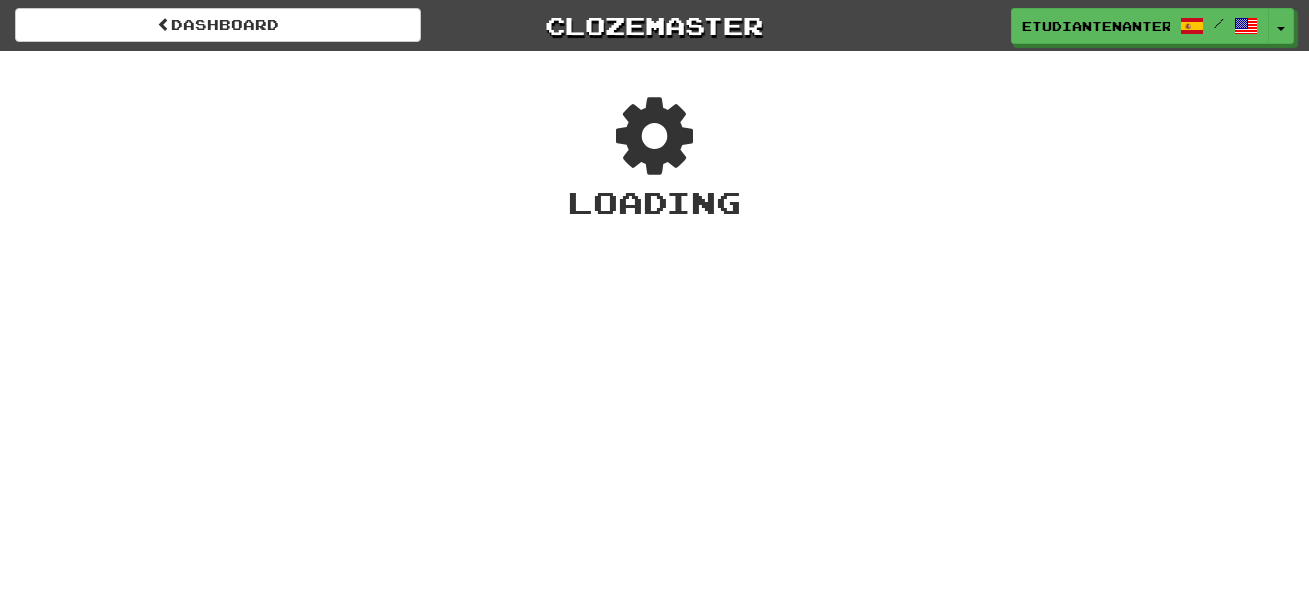 scroll, scrollTop: 0, scrollLeft: 0, axis: both 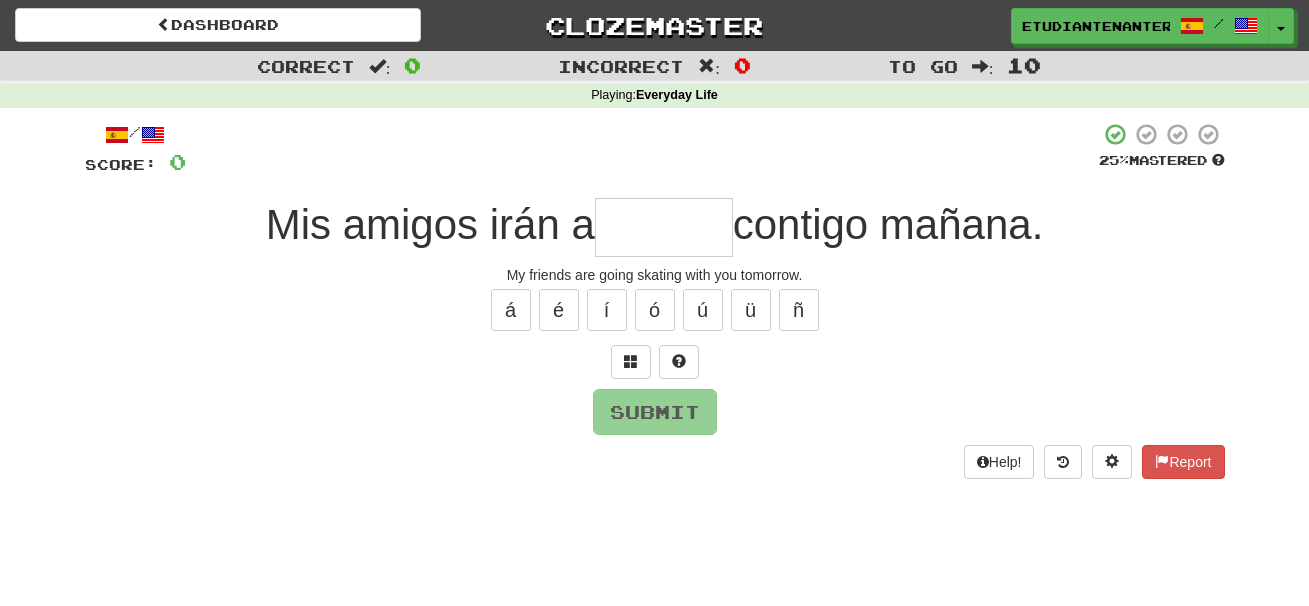 click at bounding box center [664, 227] 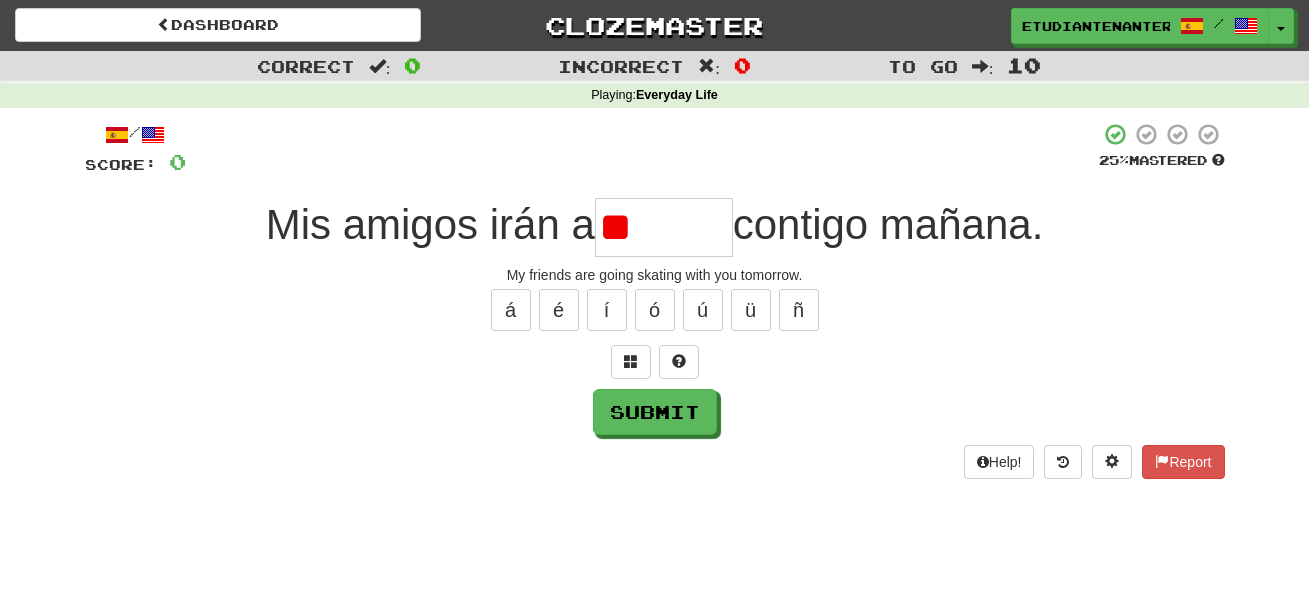 type on "*" 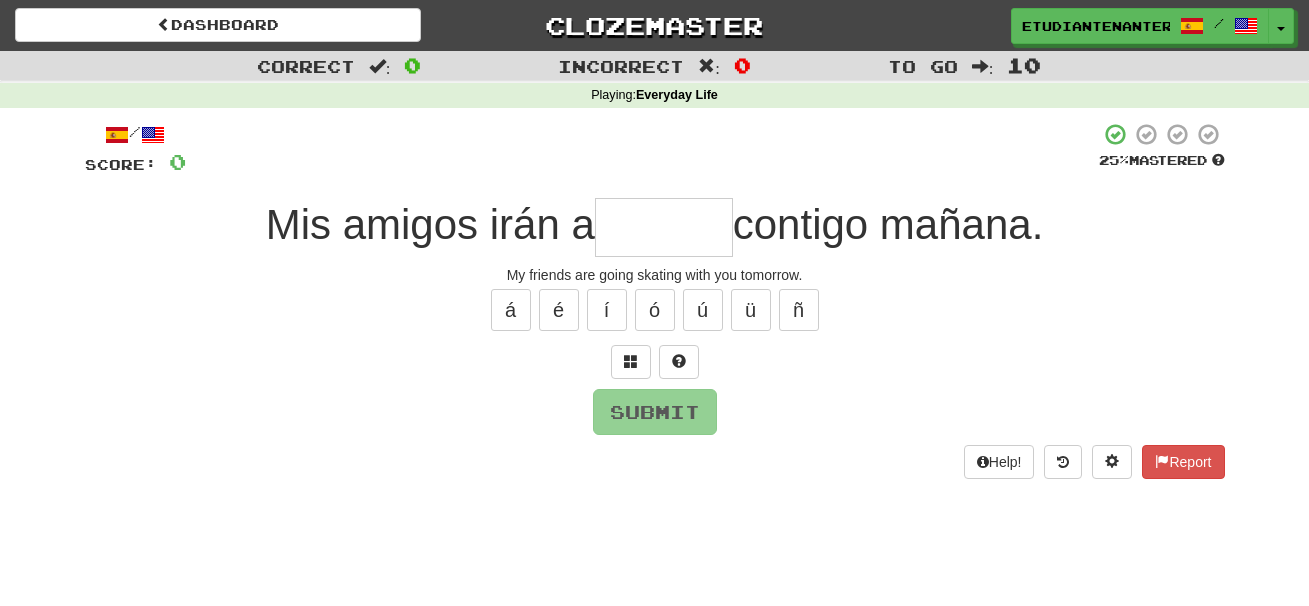 type on "*" 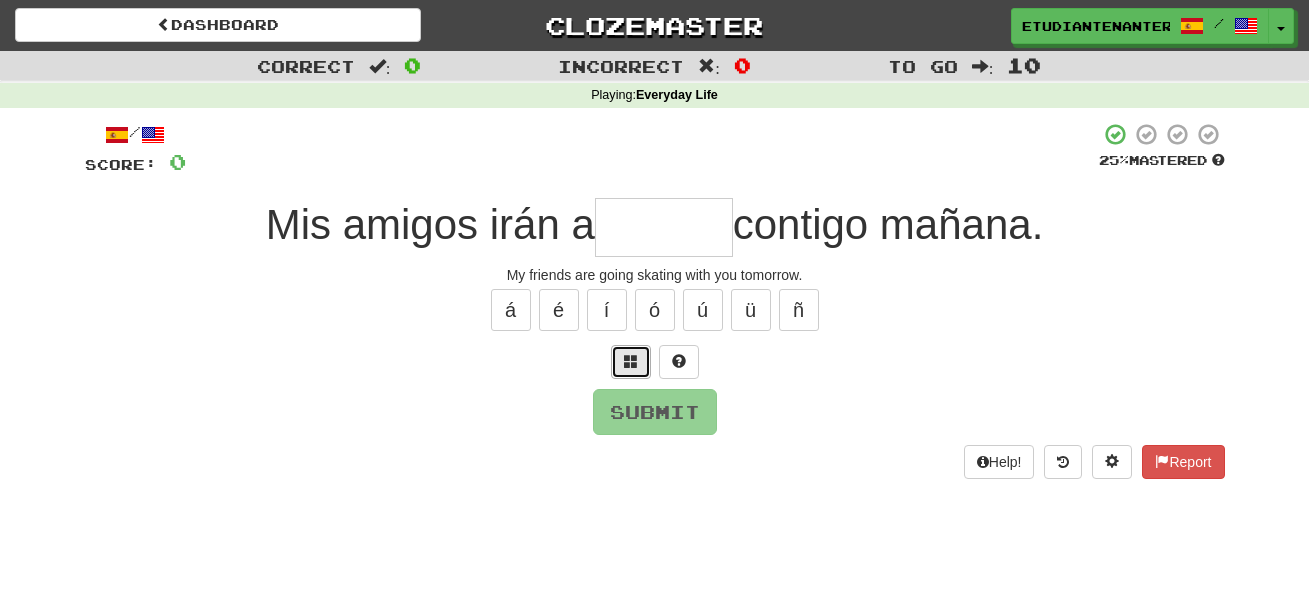 click at bounding box center (631, 362) 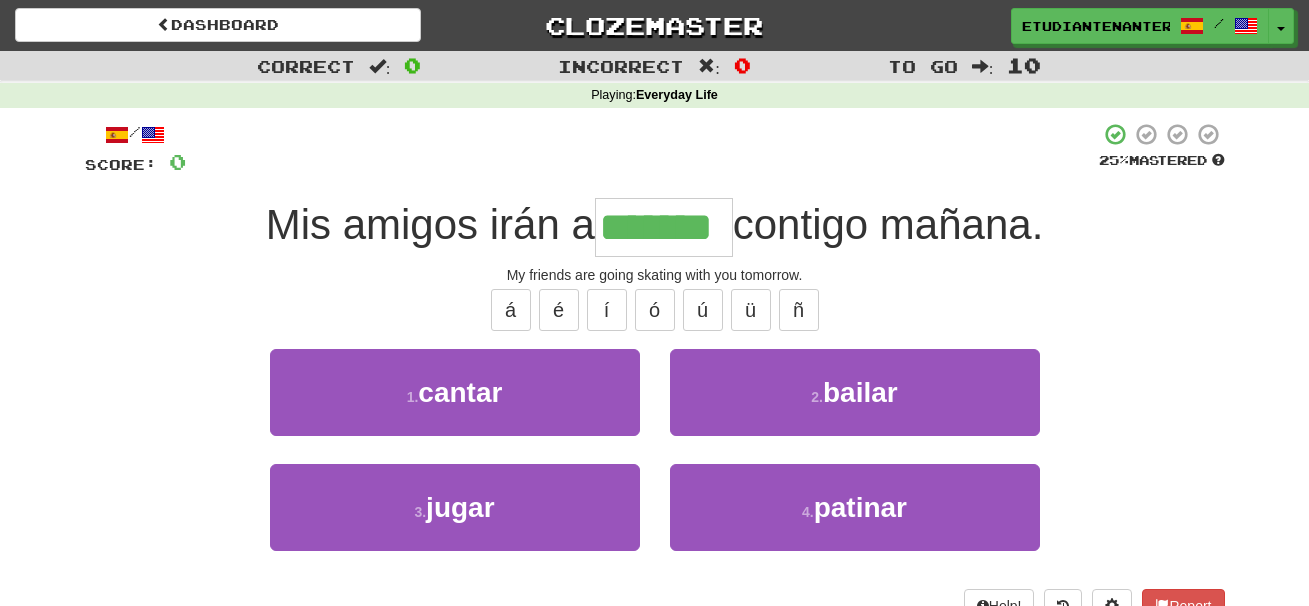 type on "*******" 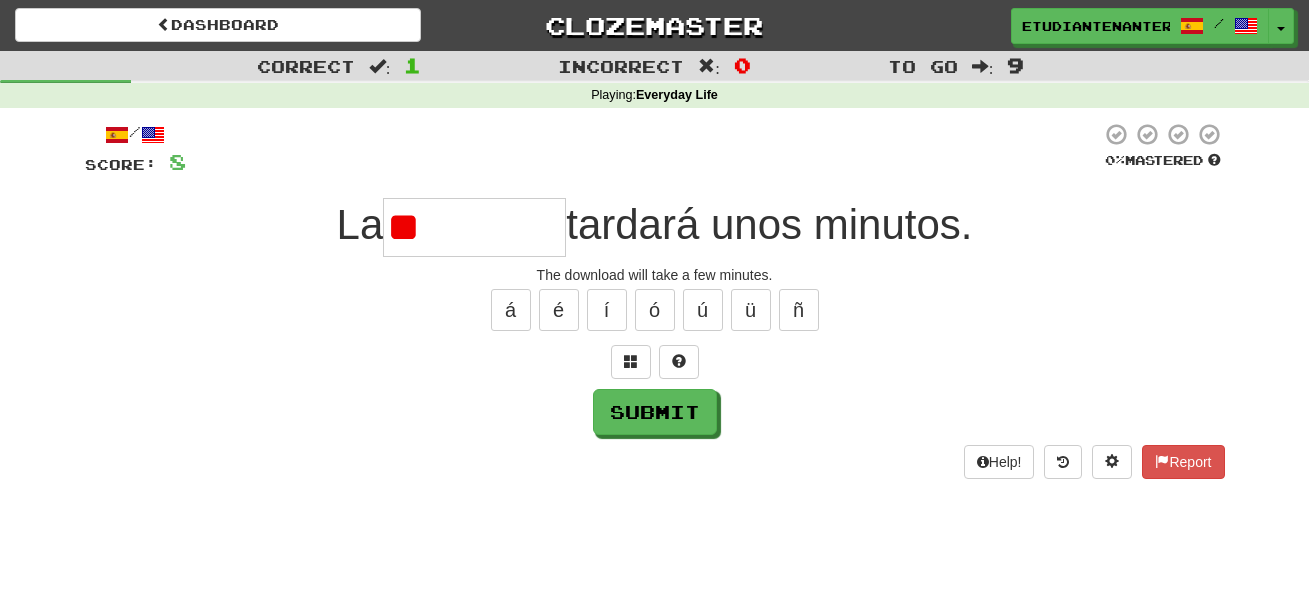 type on "*" 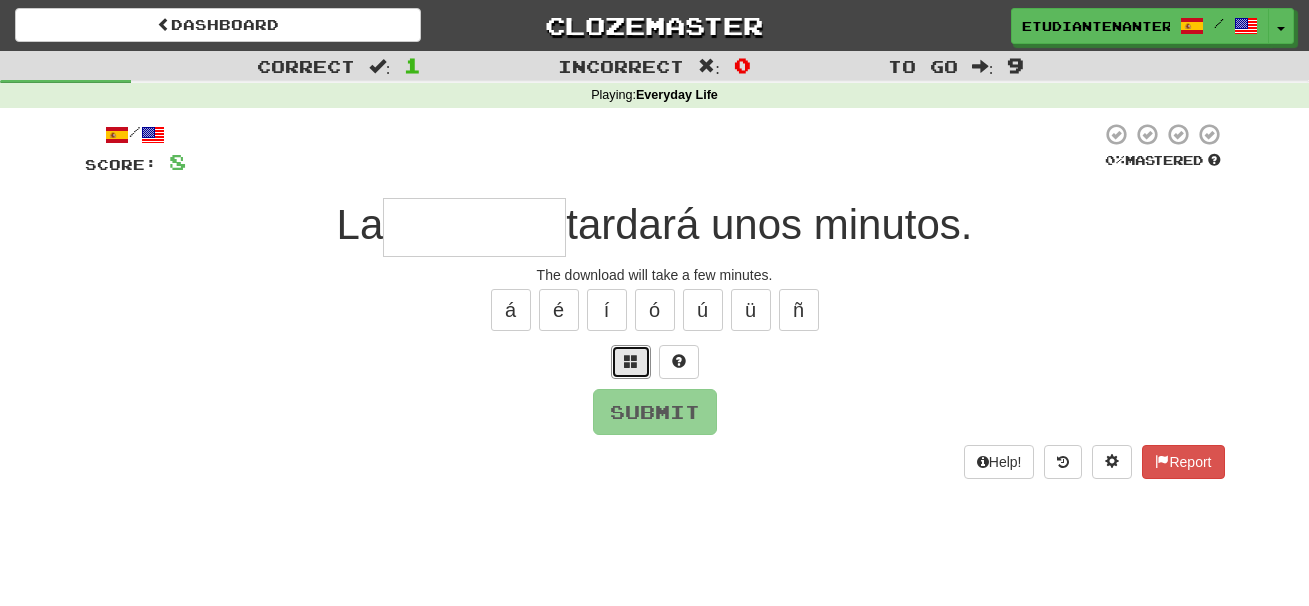 click at bounding box center (631, 362) 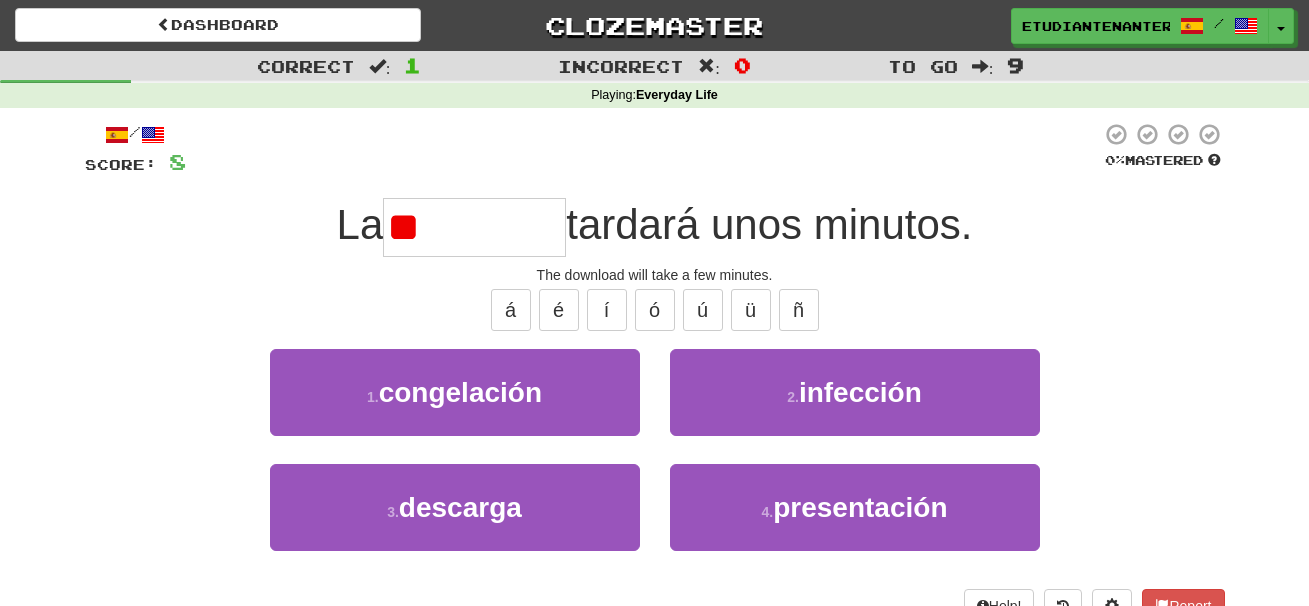 type on "*" 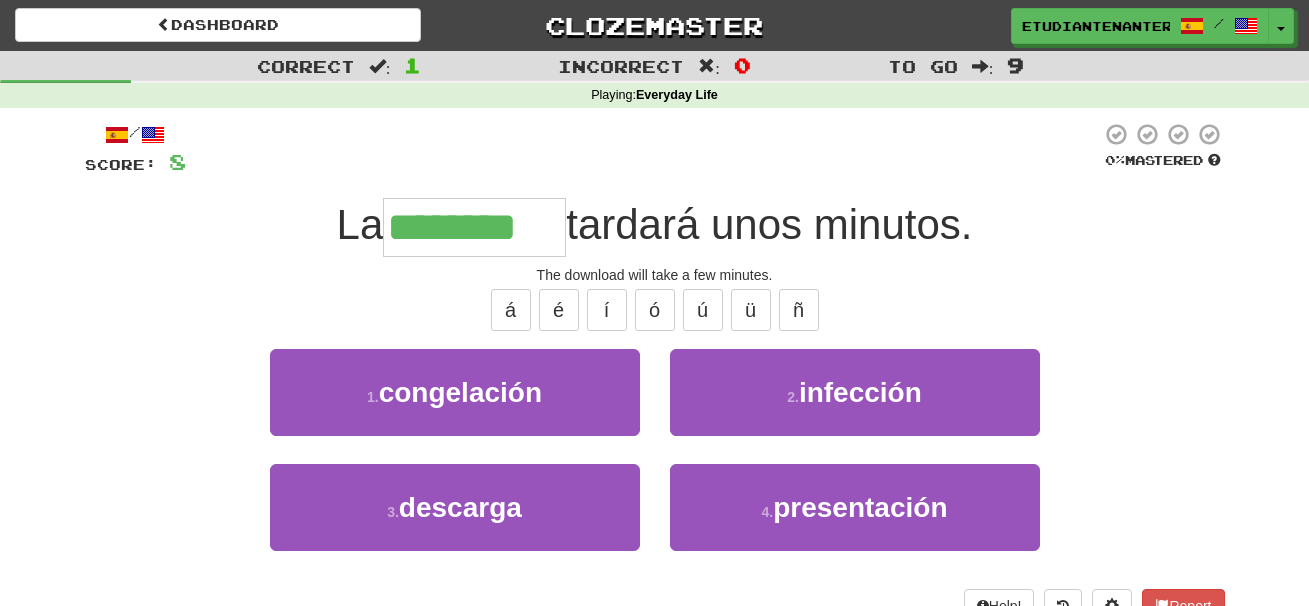 type on "********" 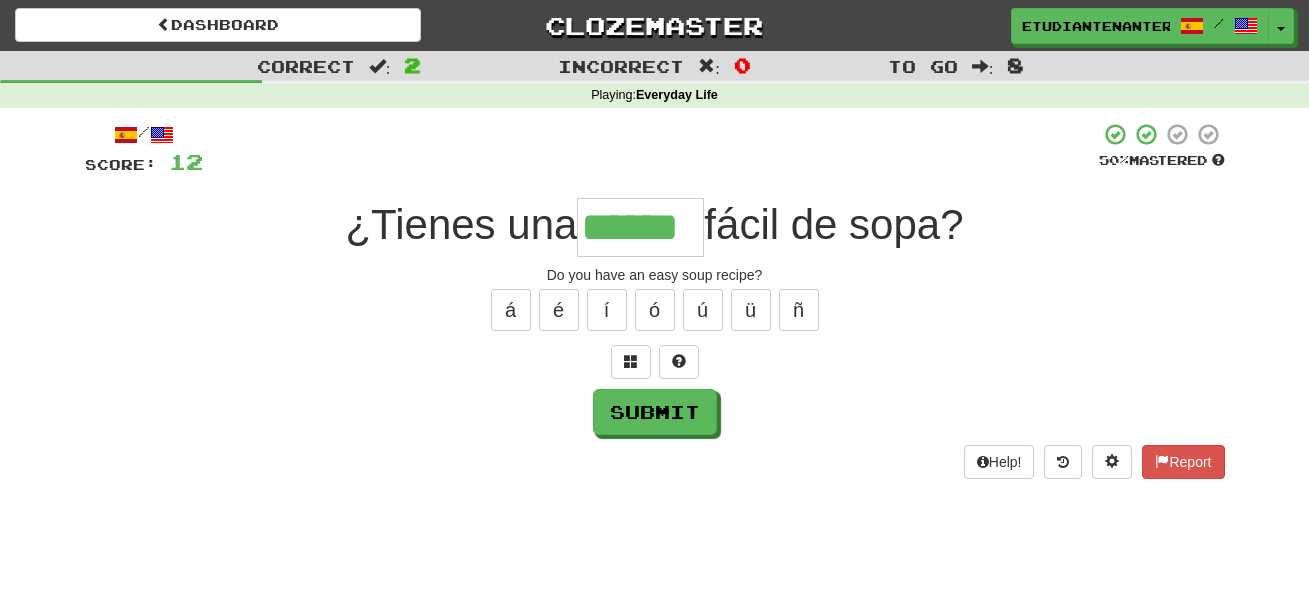 type on "******" 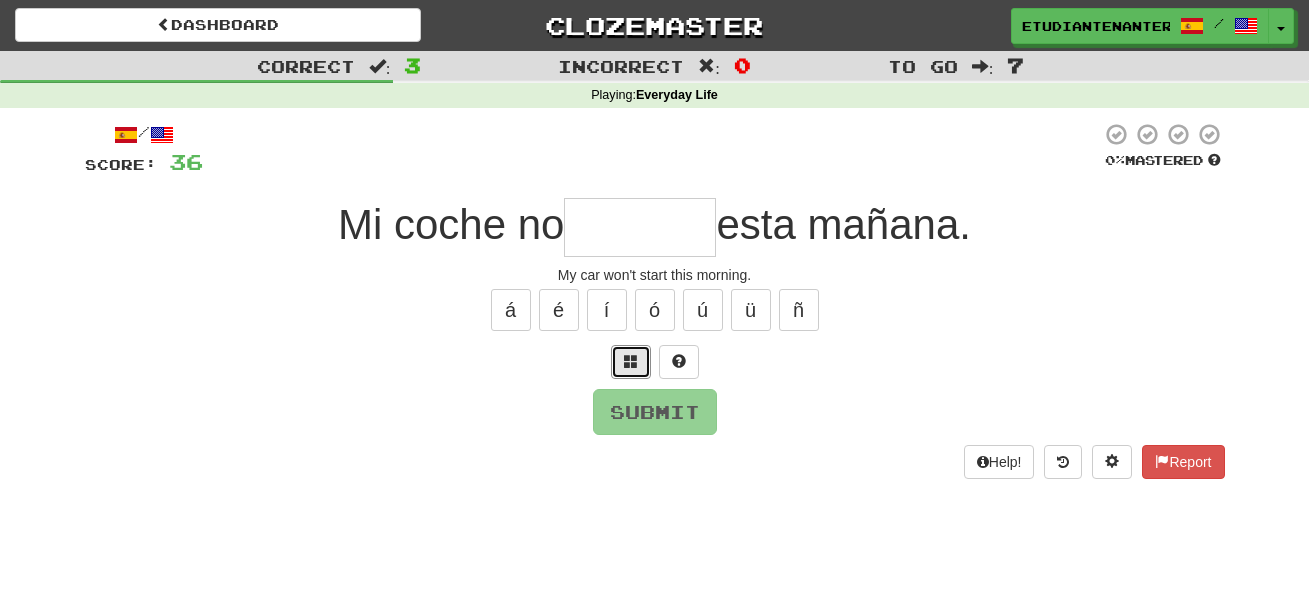 click at bounding box center [631, 362] 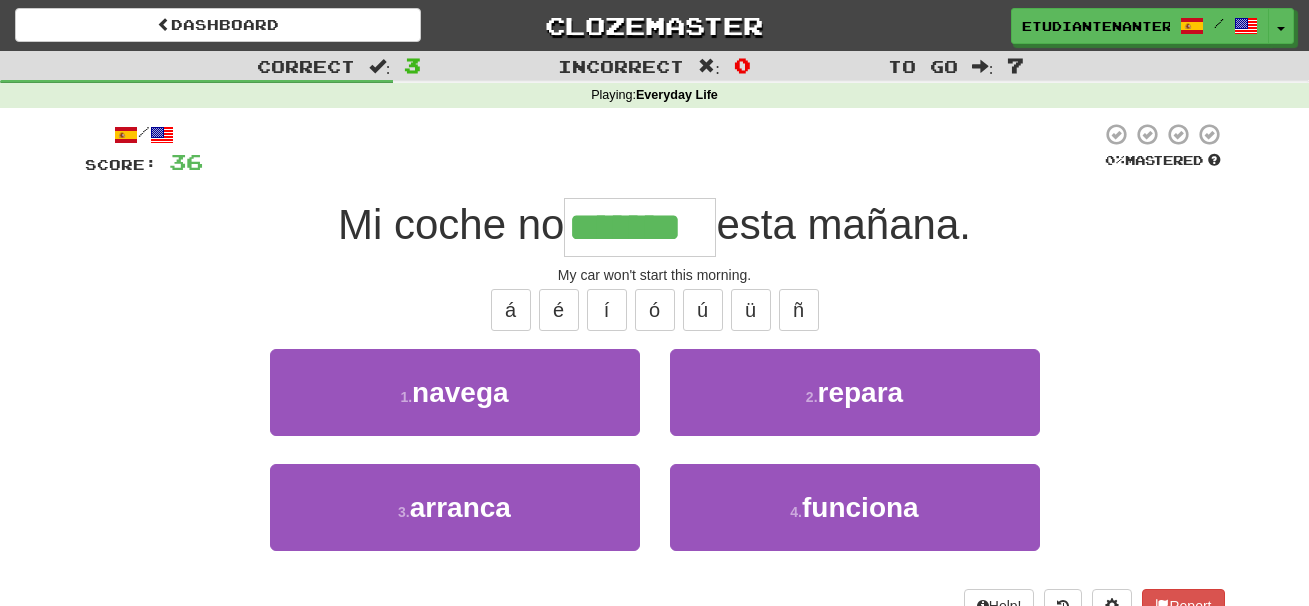 type on "*******" 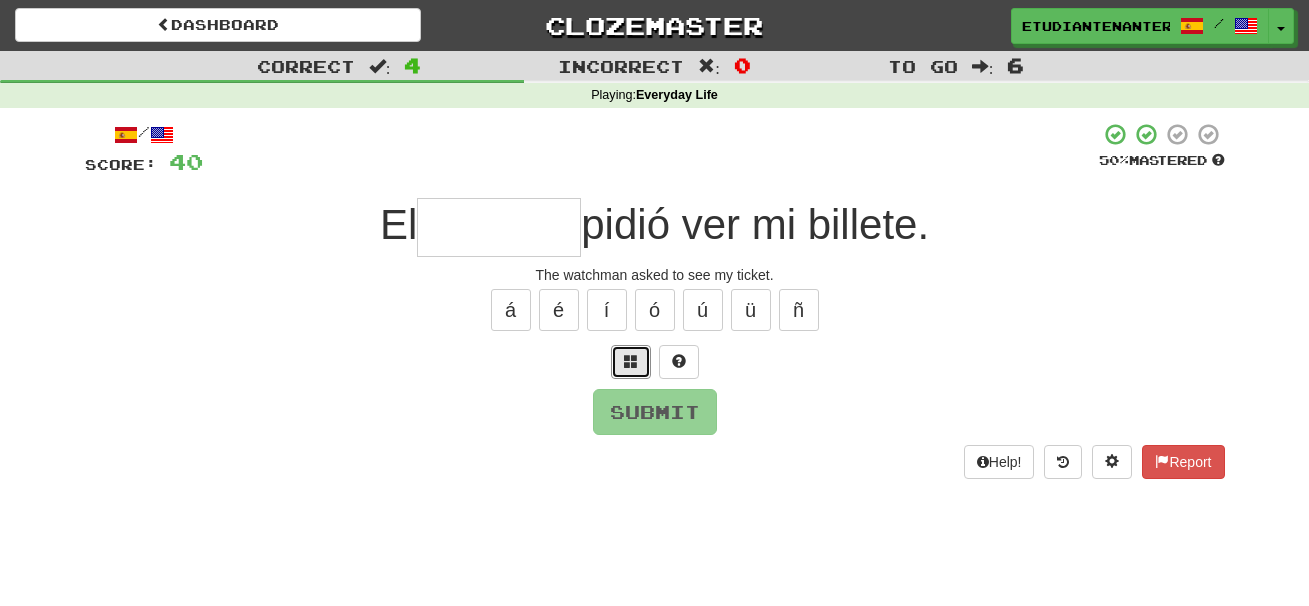 click at bounding box center (631, 362) 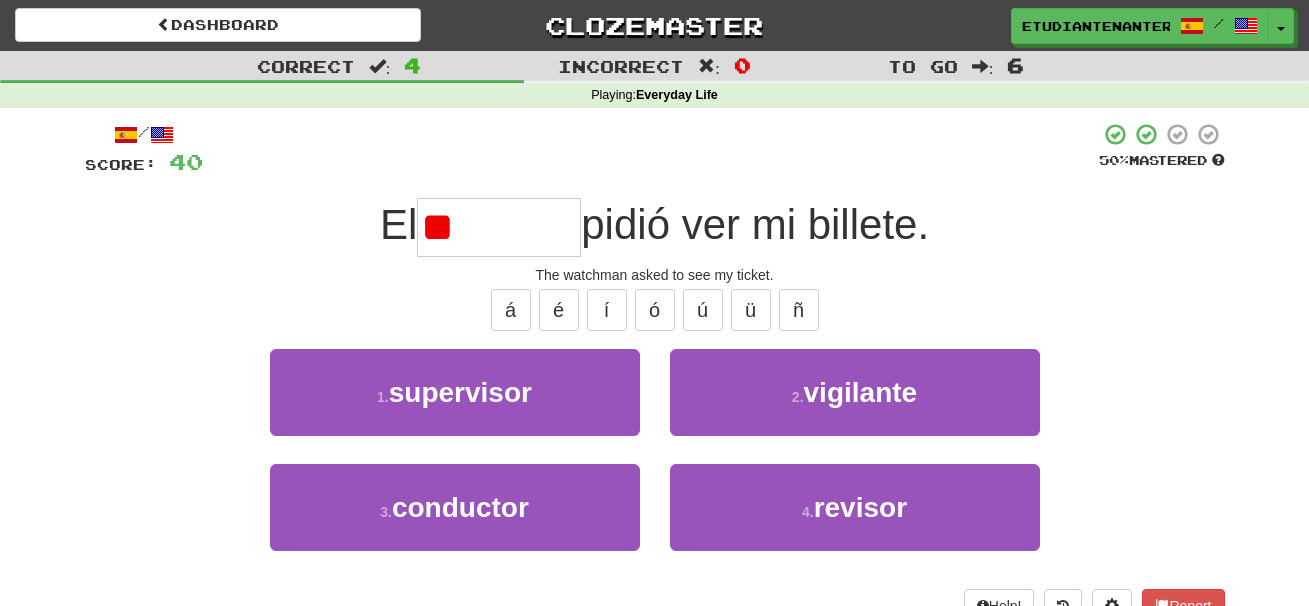 type on "*" 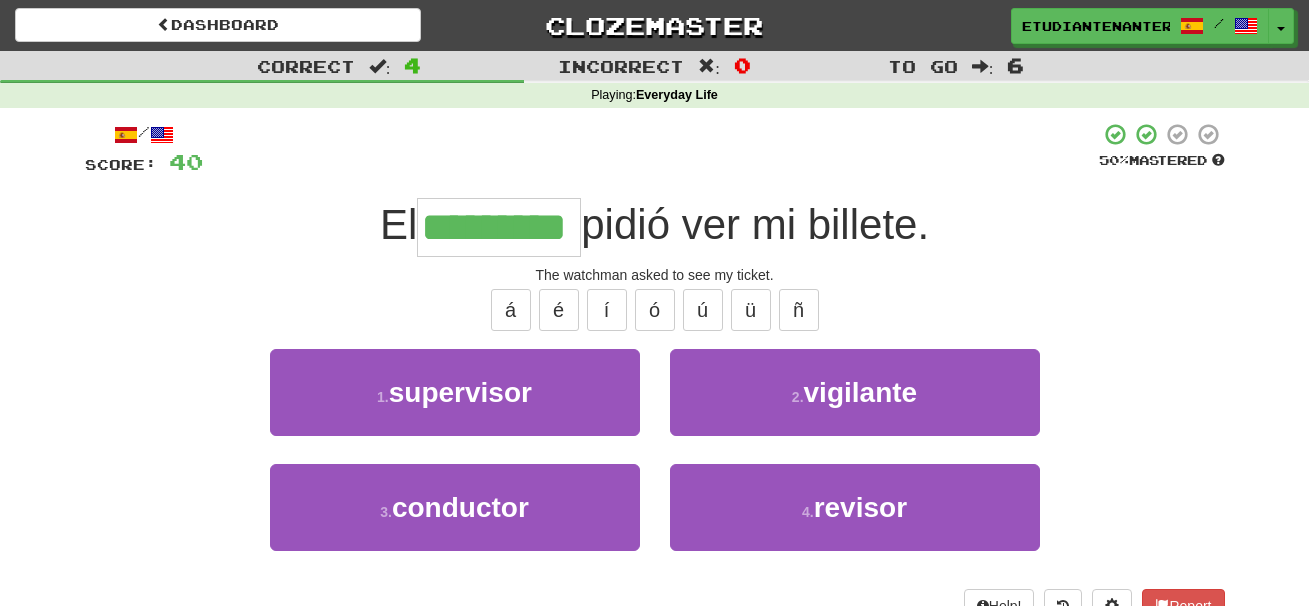 type on "*********" 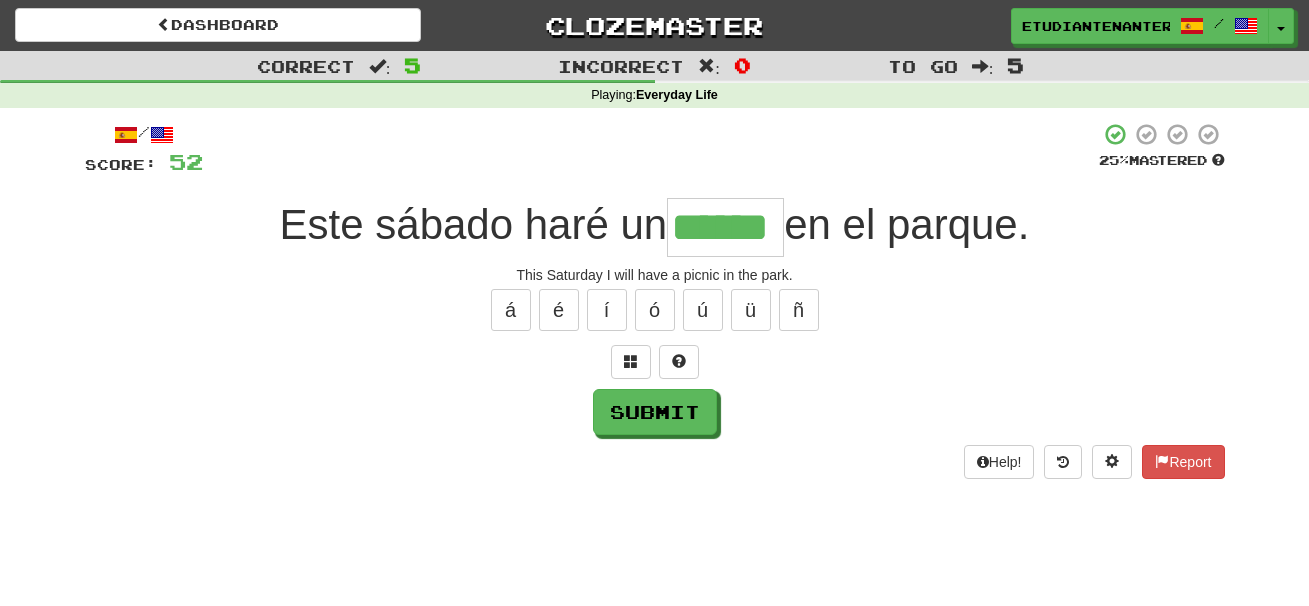 type on "******" 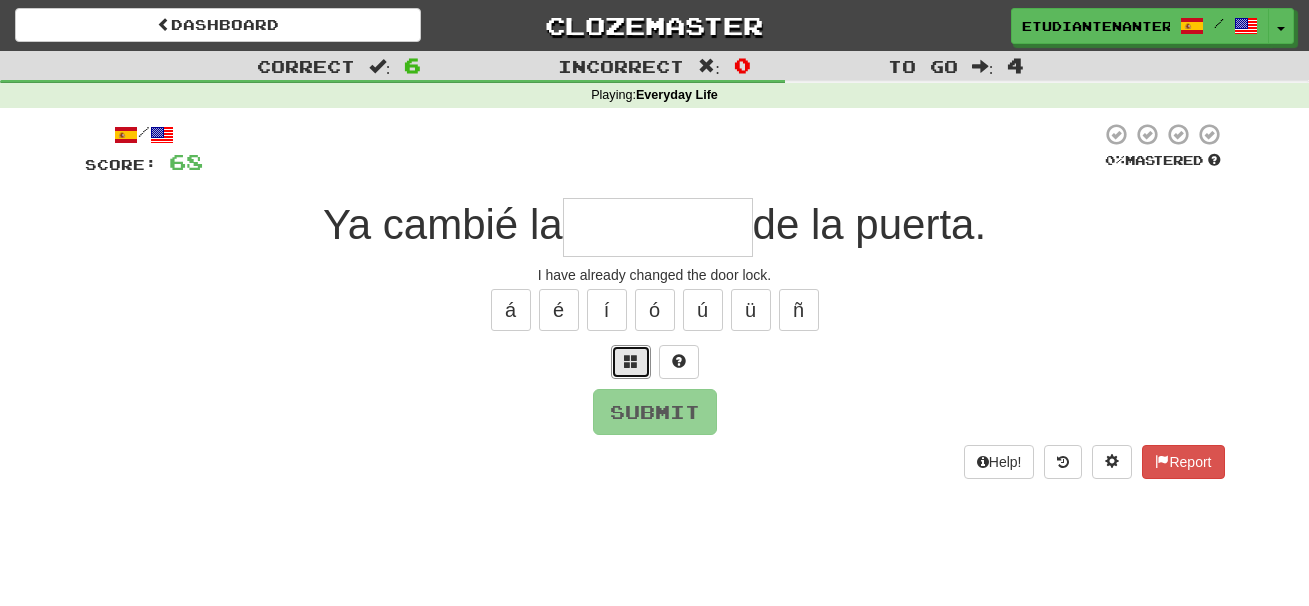 click at bounding box center (631, 362) 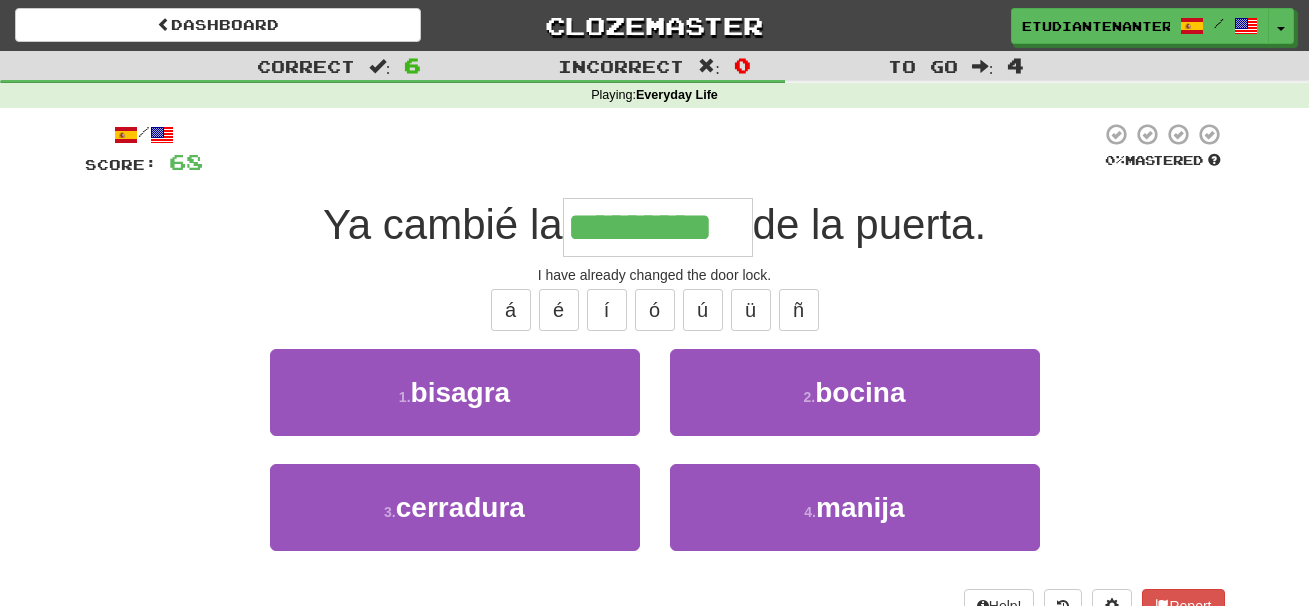 type on "*********" 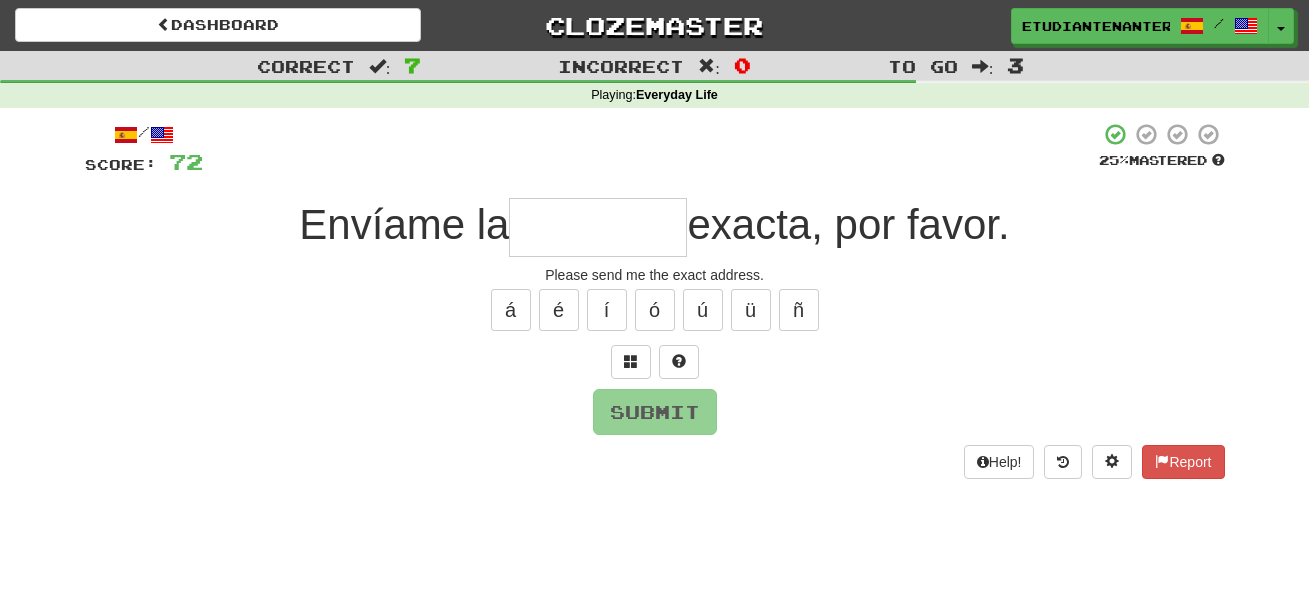 type on "*" 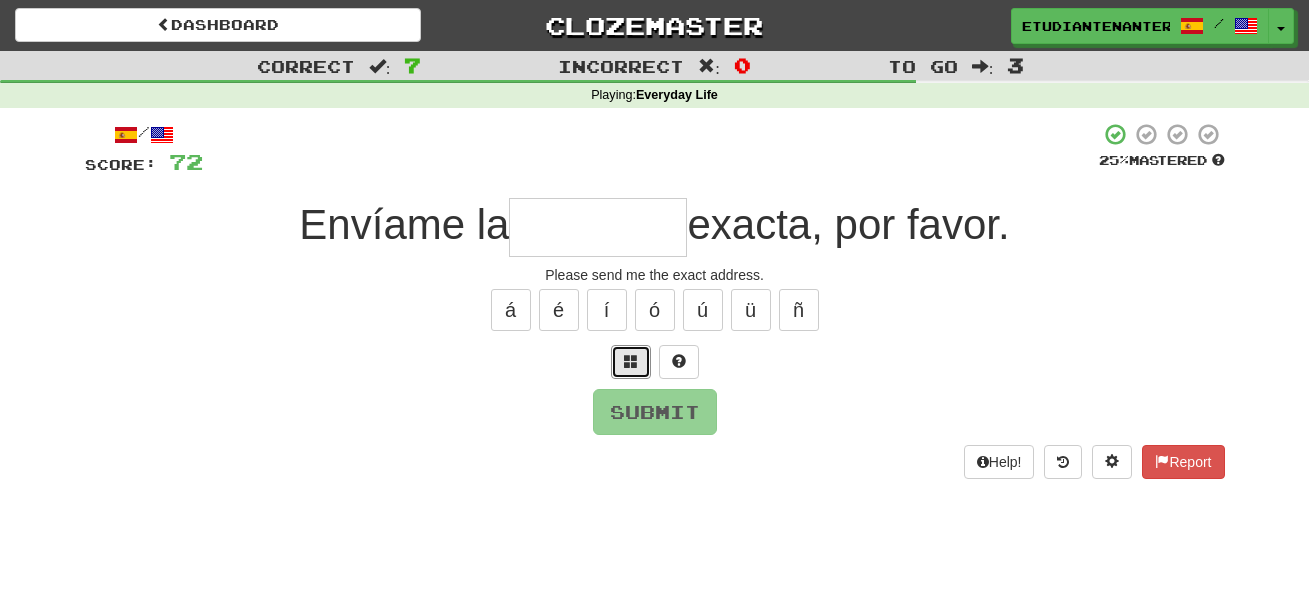 click at bounding box center (631, 362) 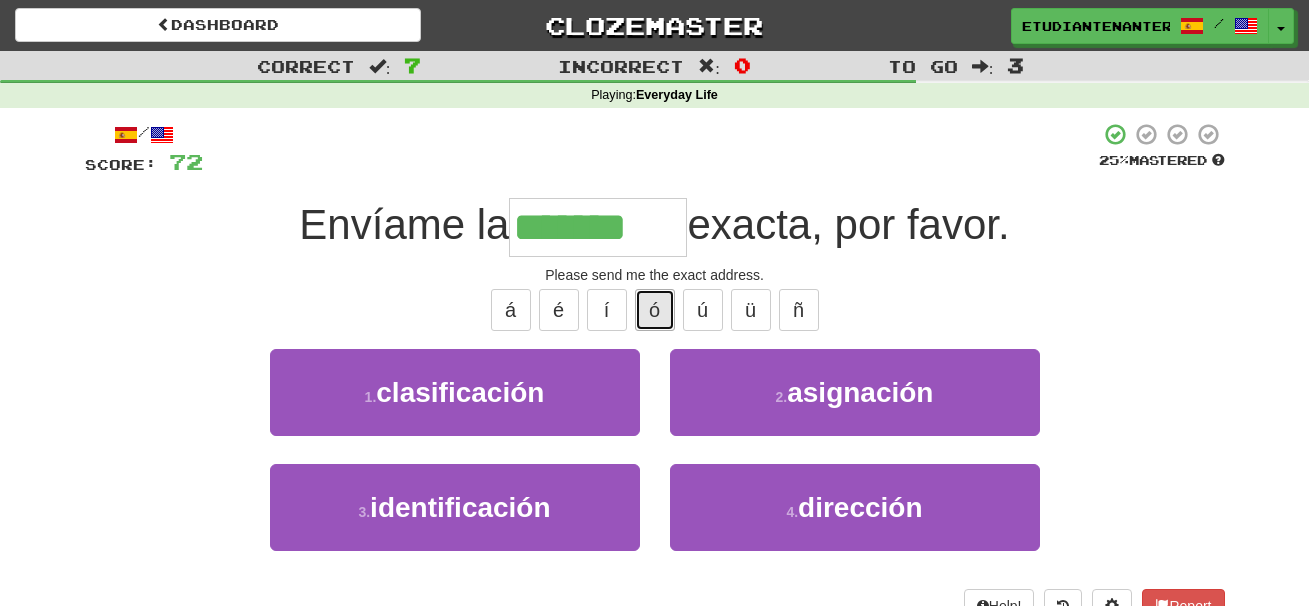 click on "ó" at bounding box center [655, 310] 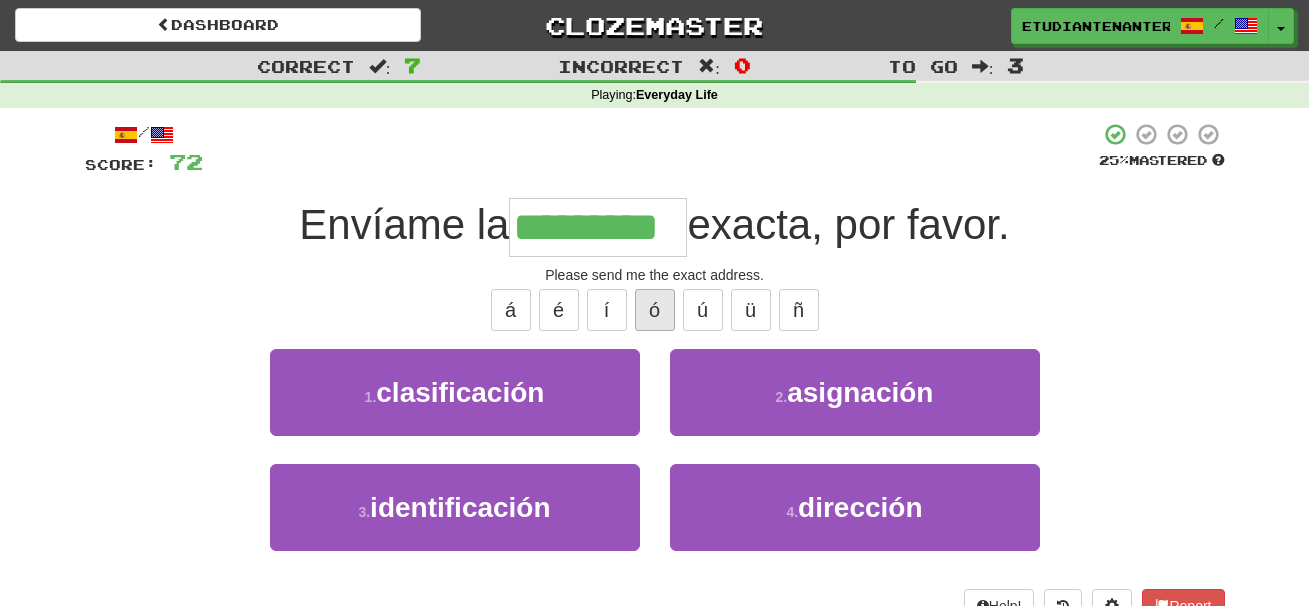 type on "*********" 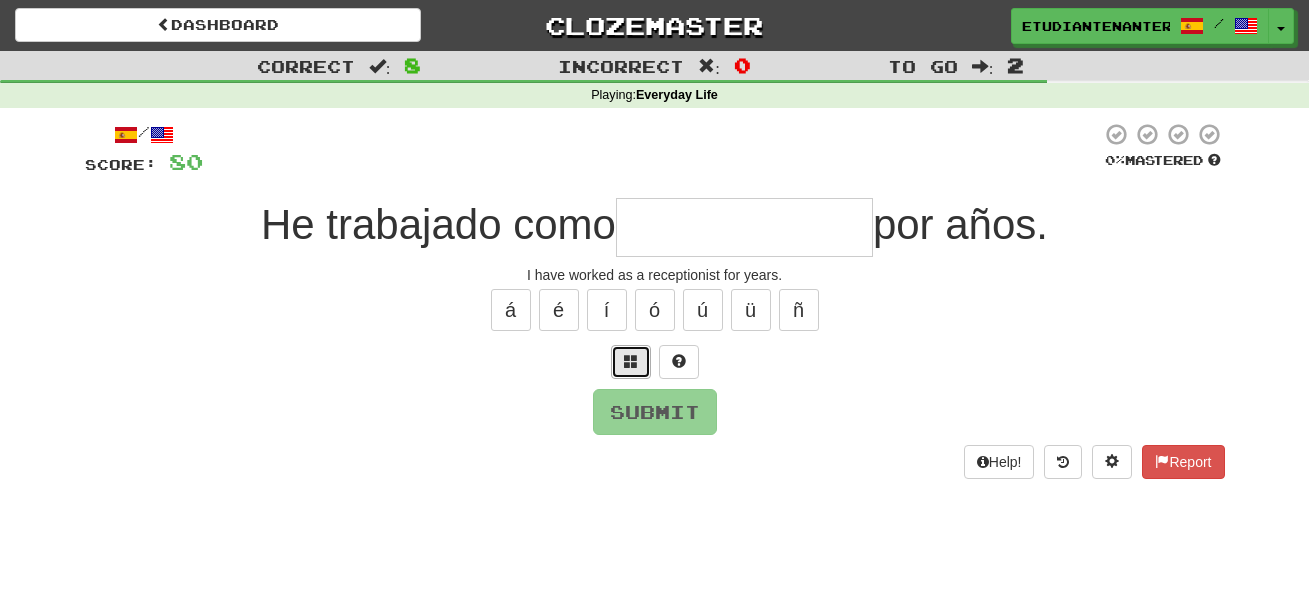 click at bounding box center [631, 362] 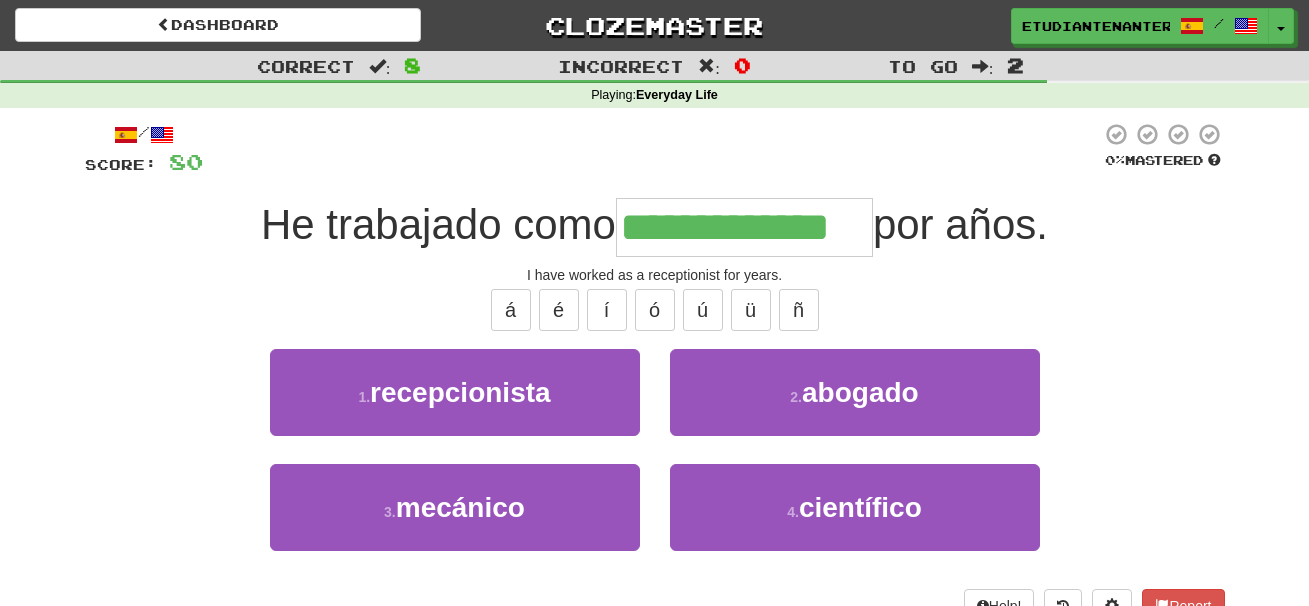type on "**********" 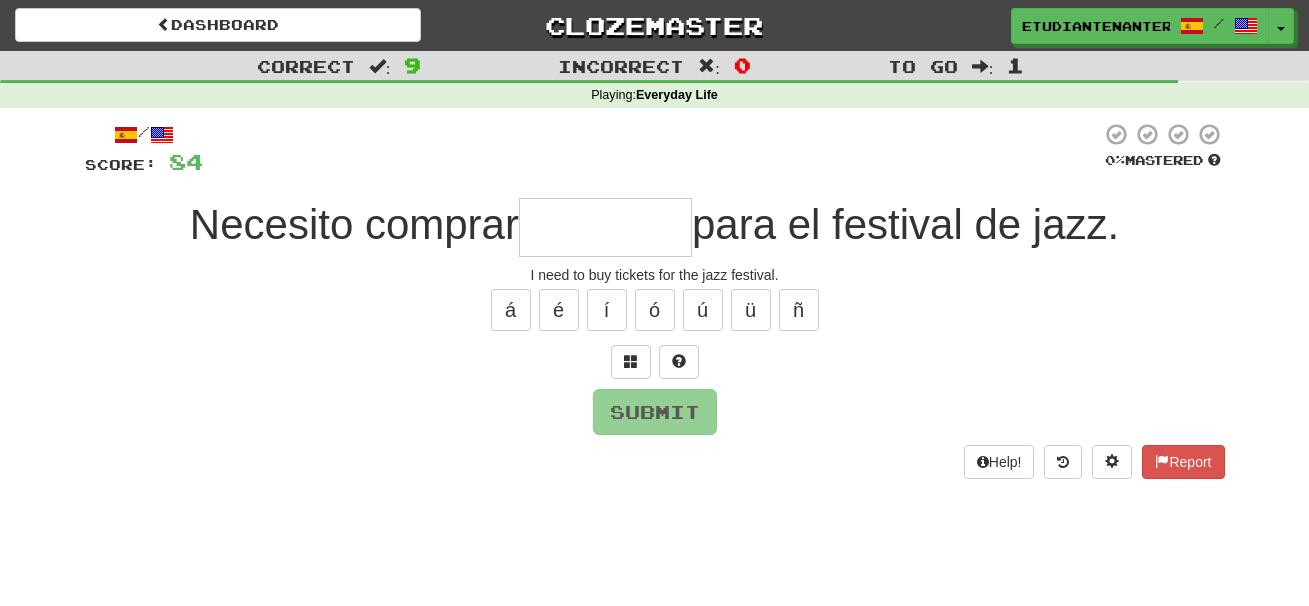type on "*" 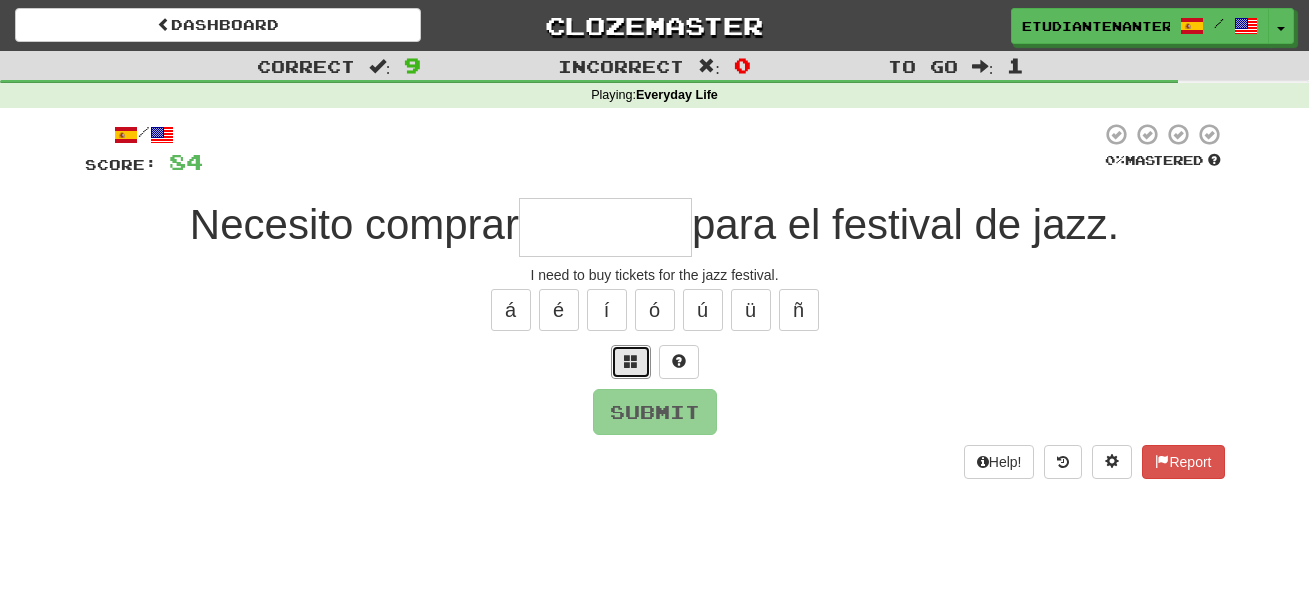 click at bounding box center (631, 362) 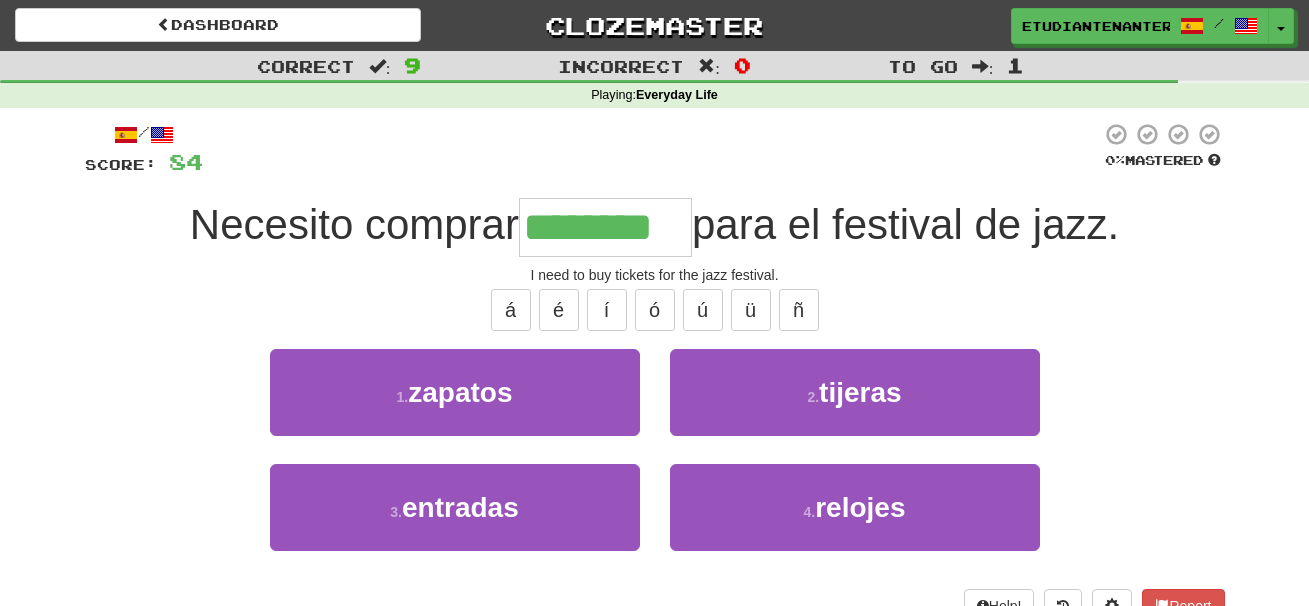 type on "********" 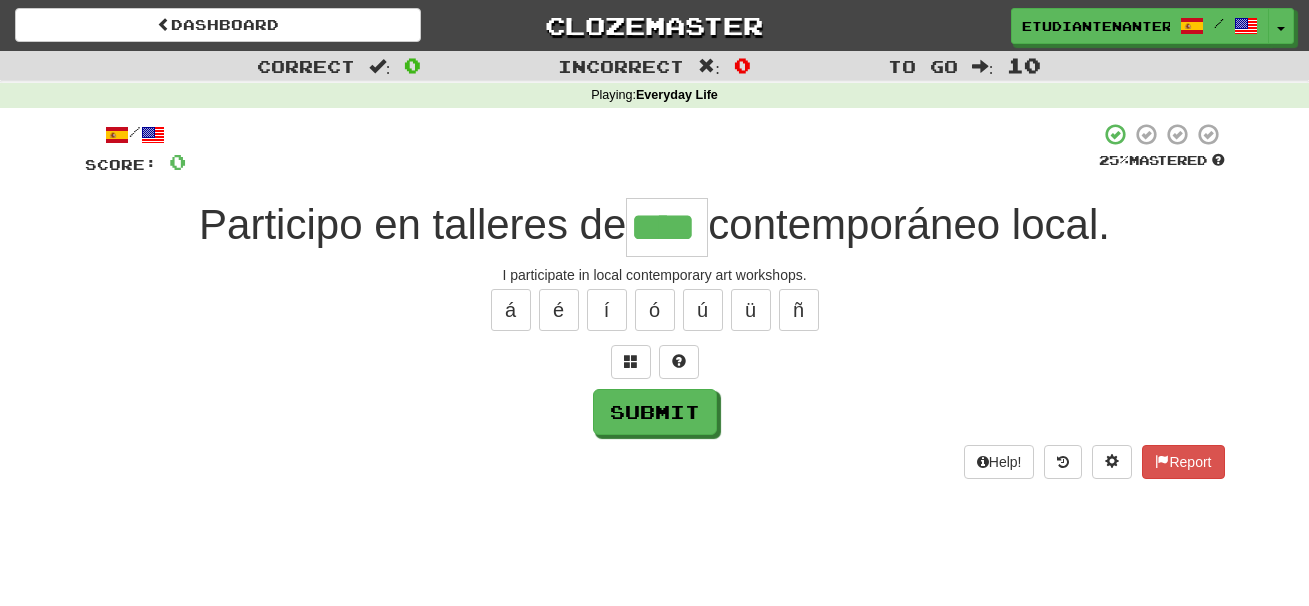 type on "****" 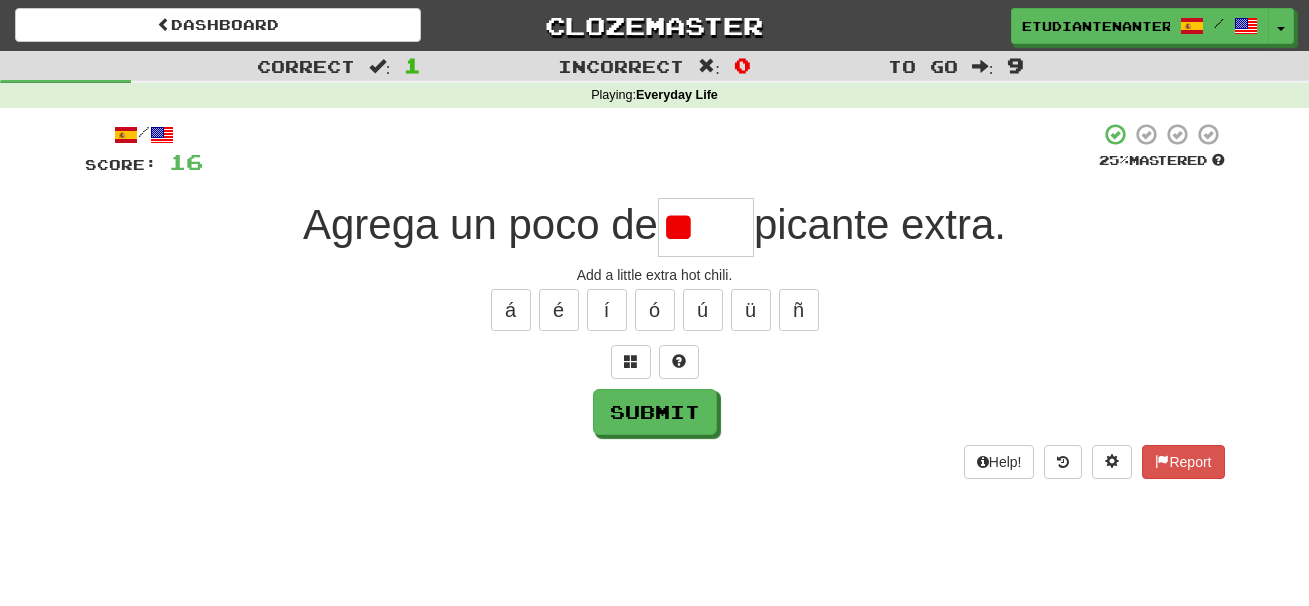 type on "*" 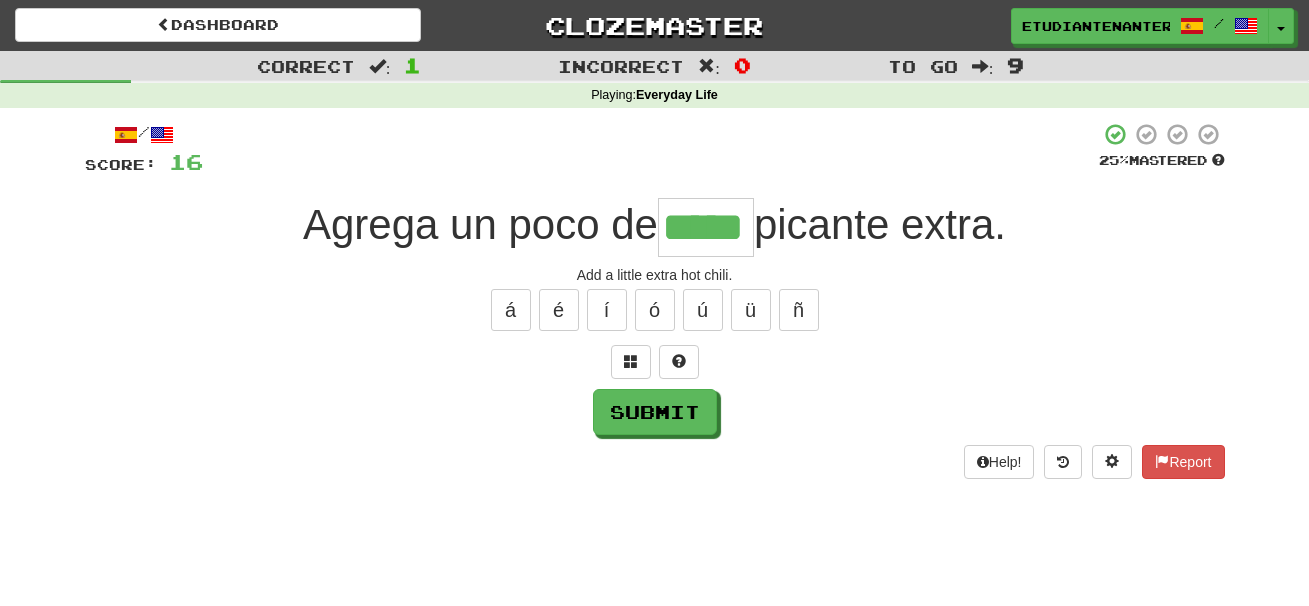 type on "*****" 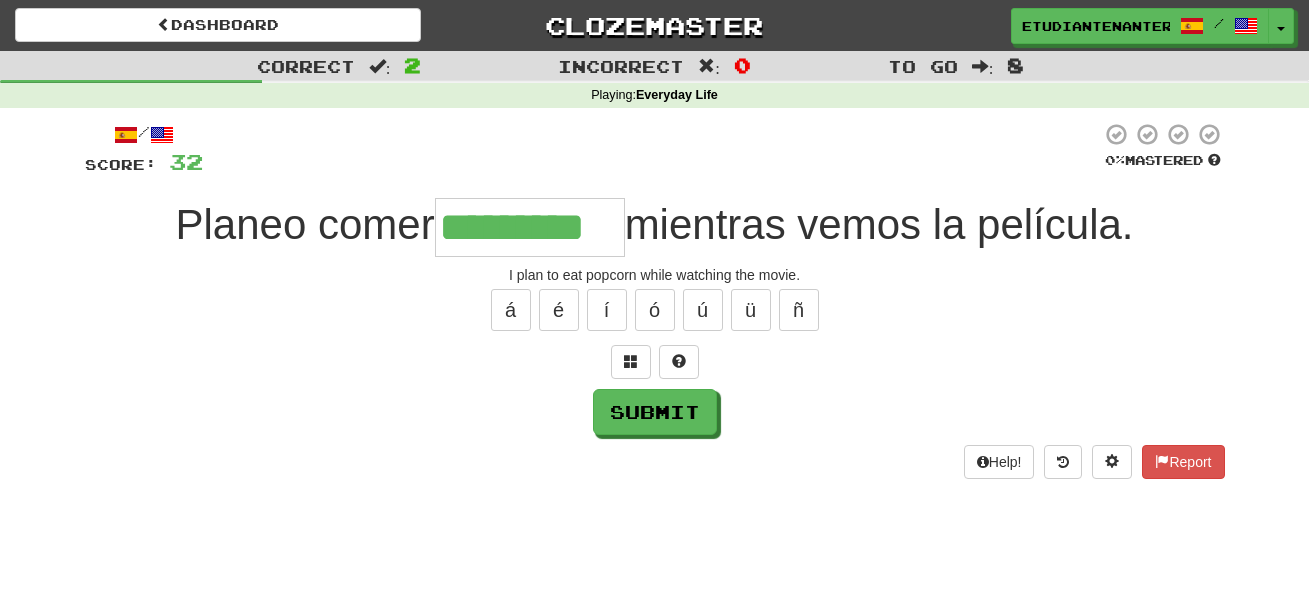 type on "*********" 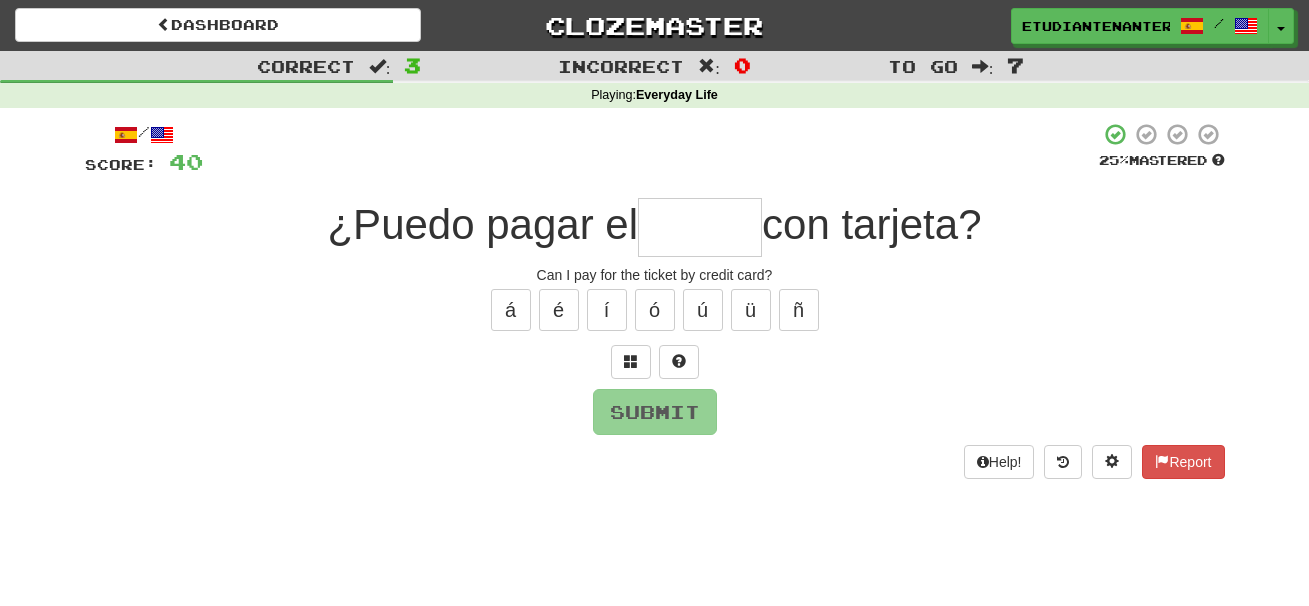 type on "*" 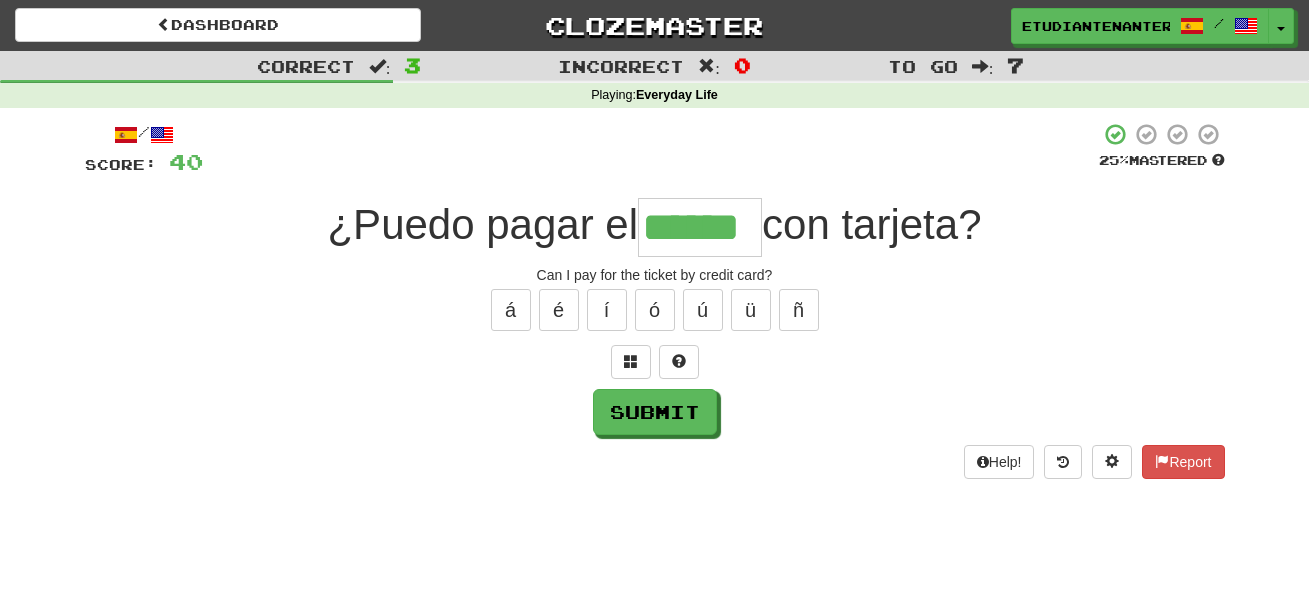 type on "******" 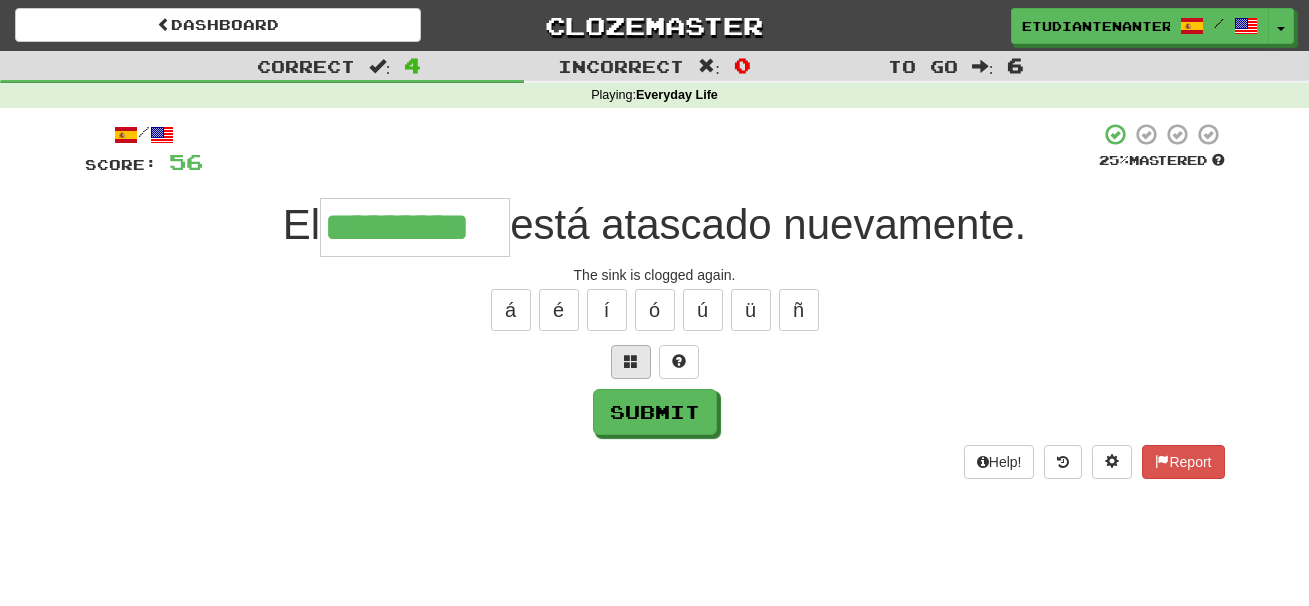 type on "*********" 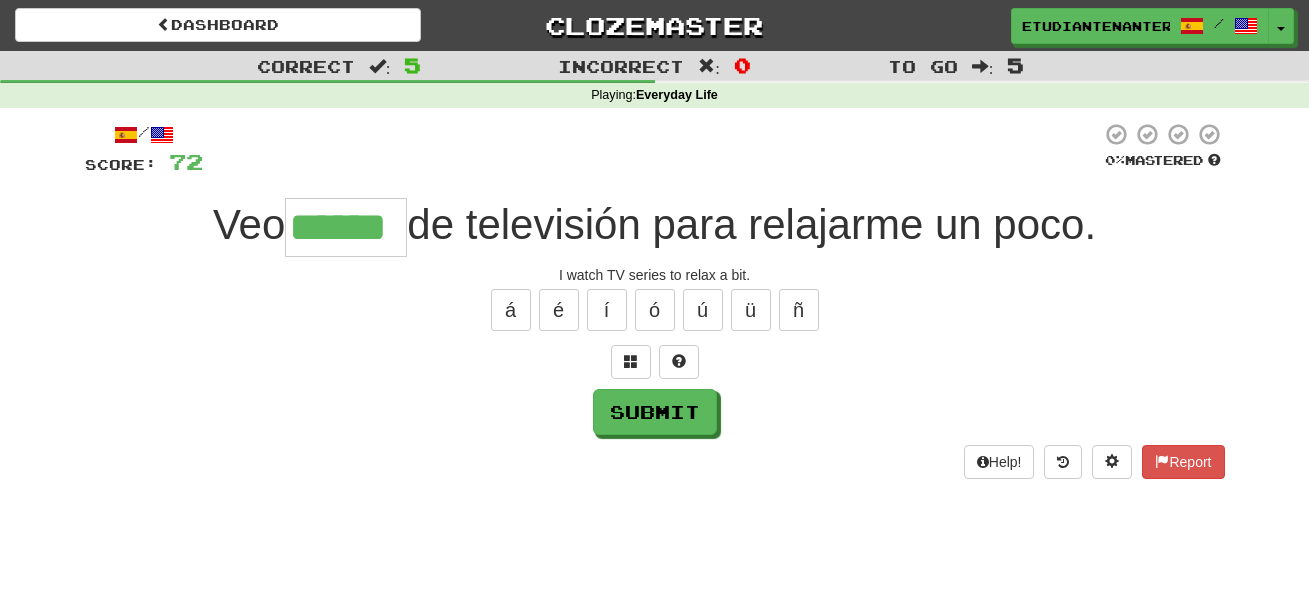 type on "******" 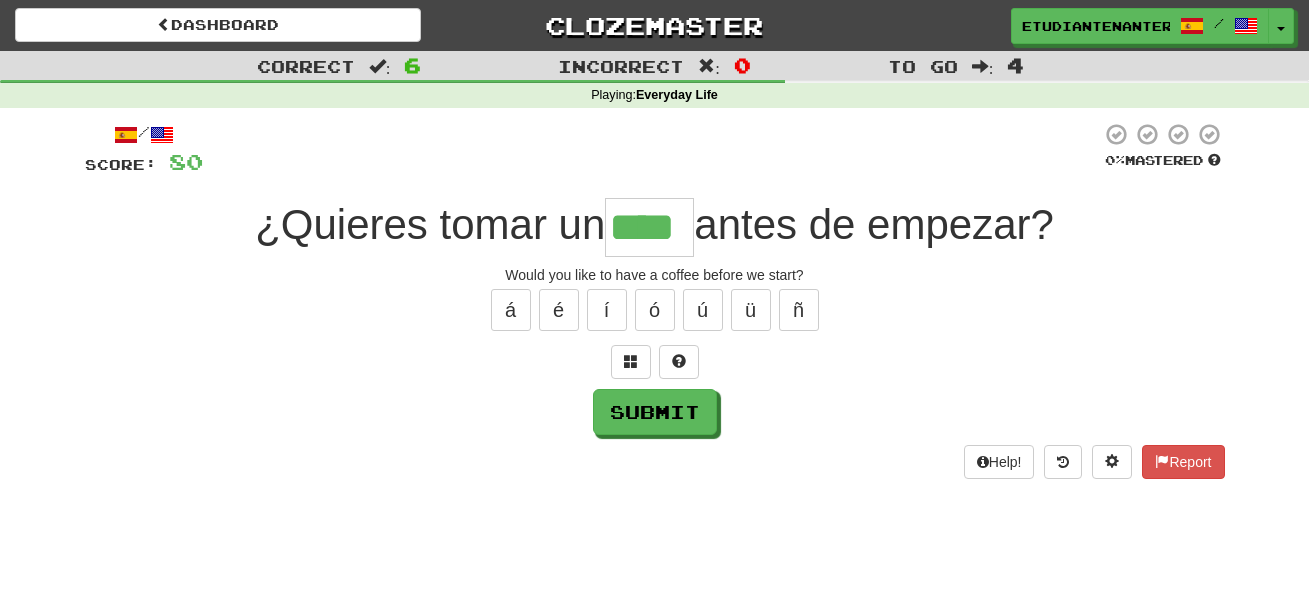 type on "****" 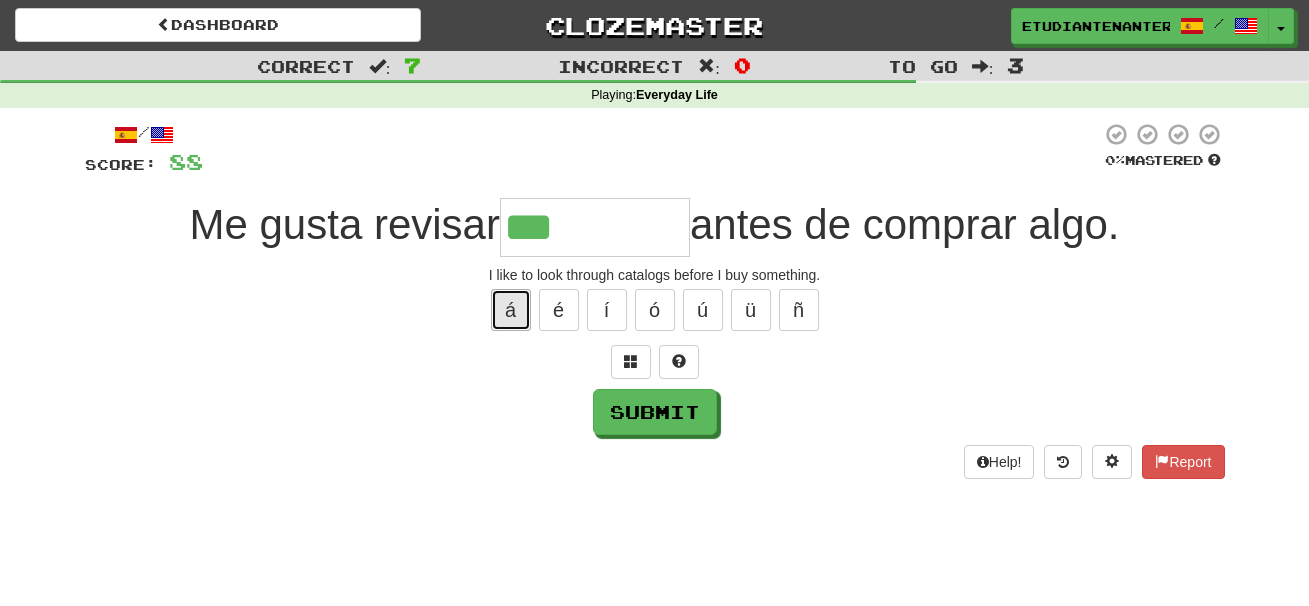 click on "á" at bounding box center (511, 310) 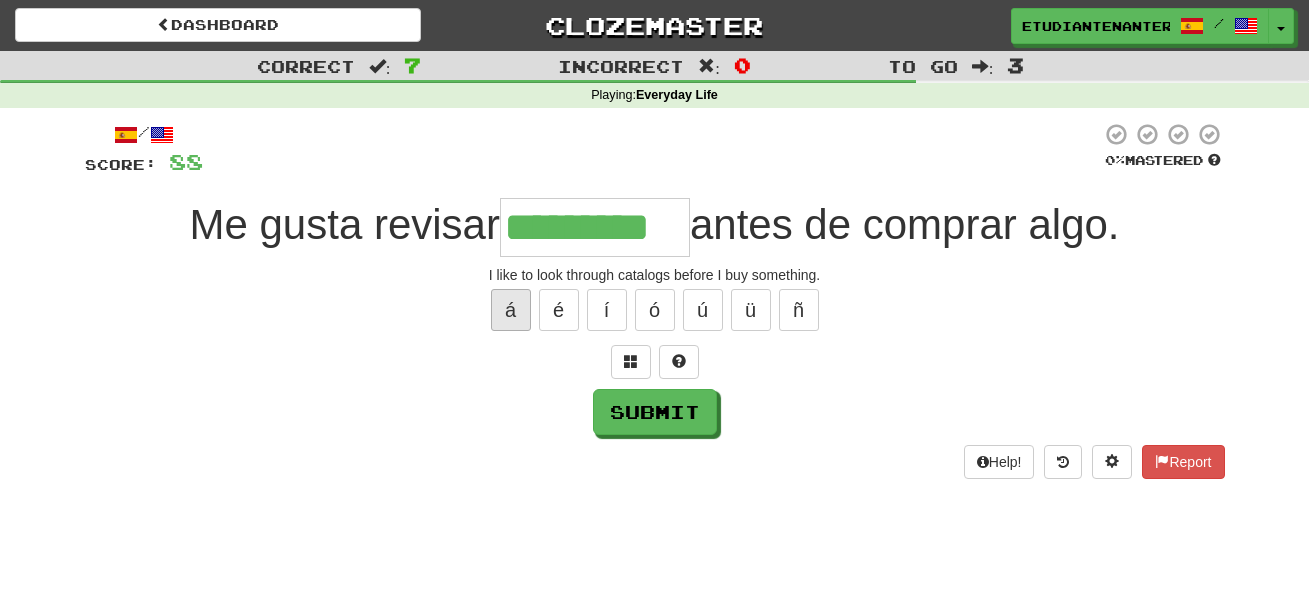 type on "*********" 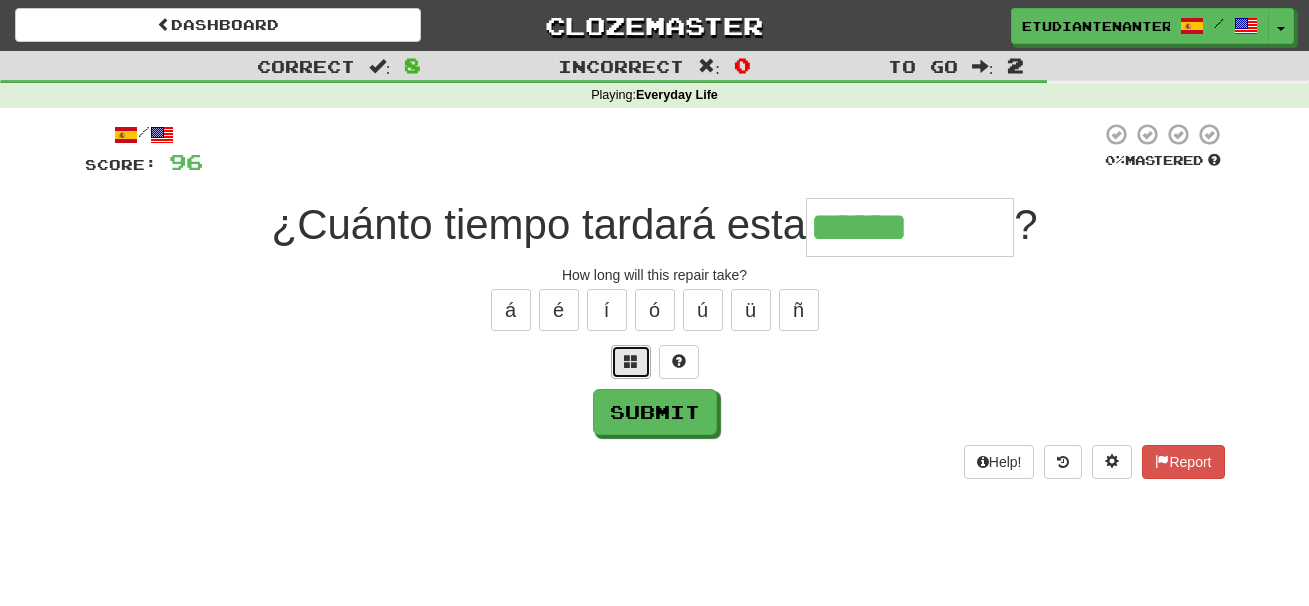 click at bounding box center [631, 362] 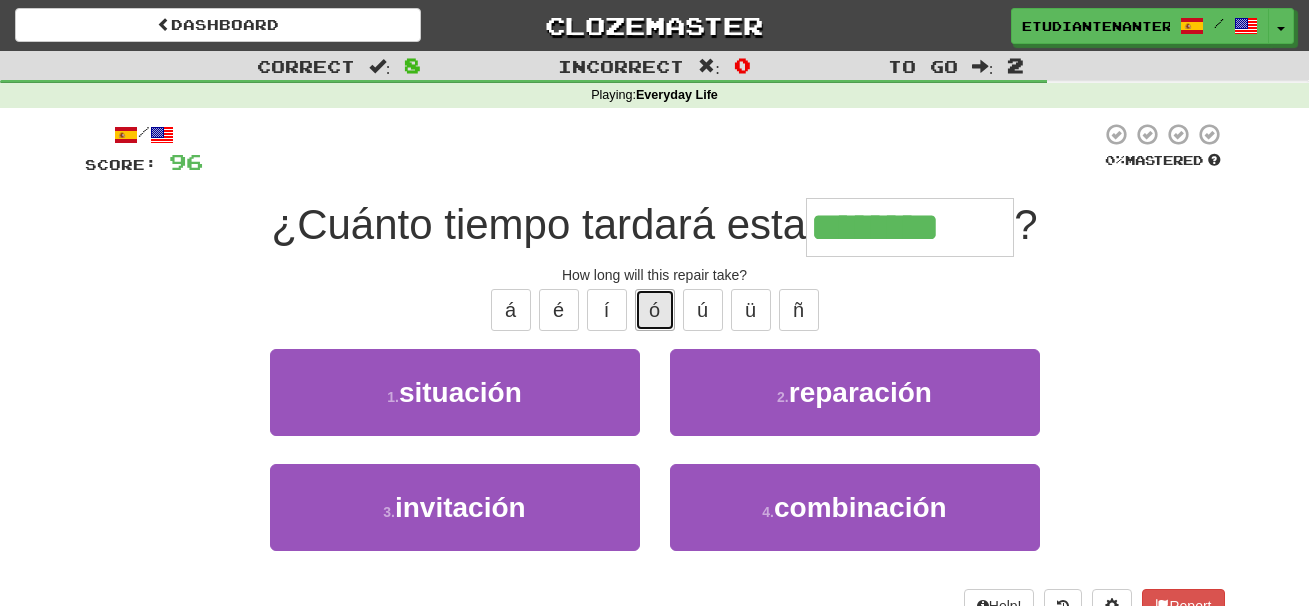 click on "ó" at bounding box center (655, 310) 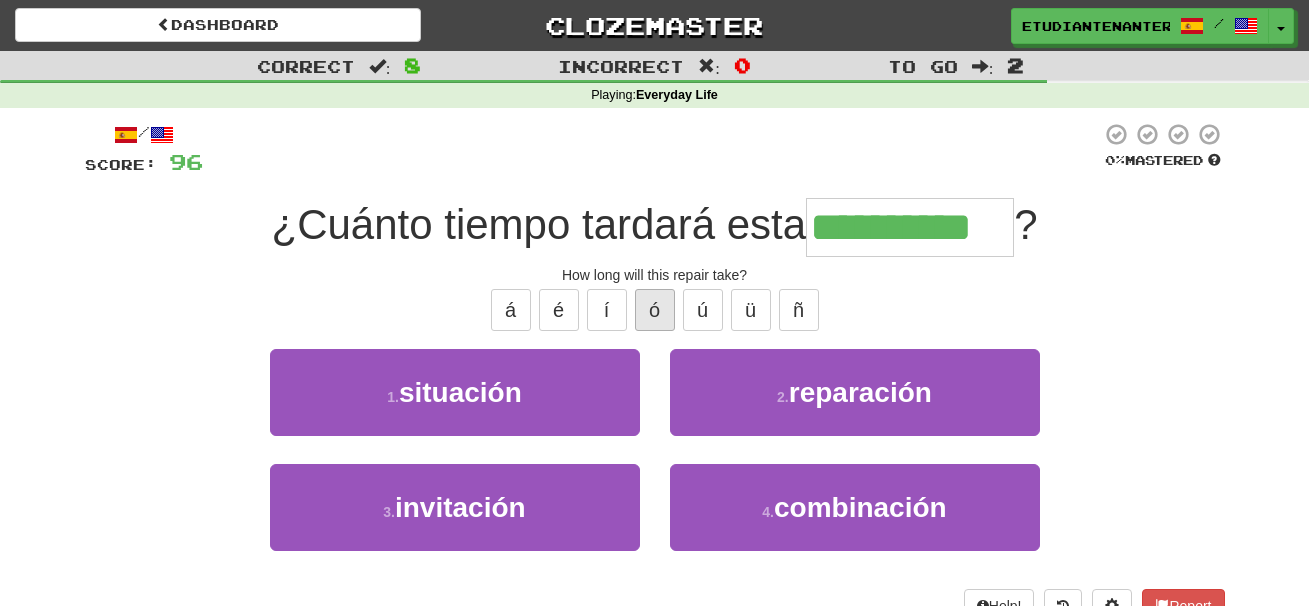 type on "**********" 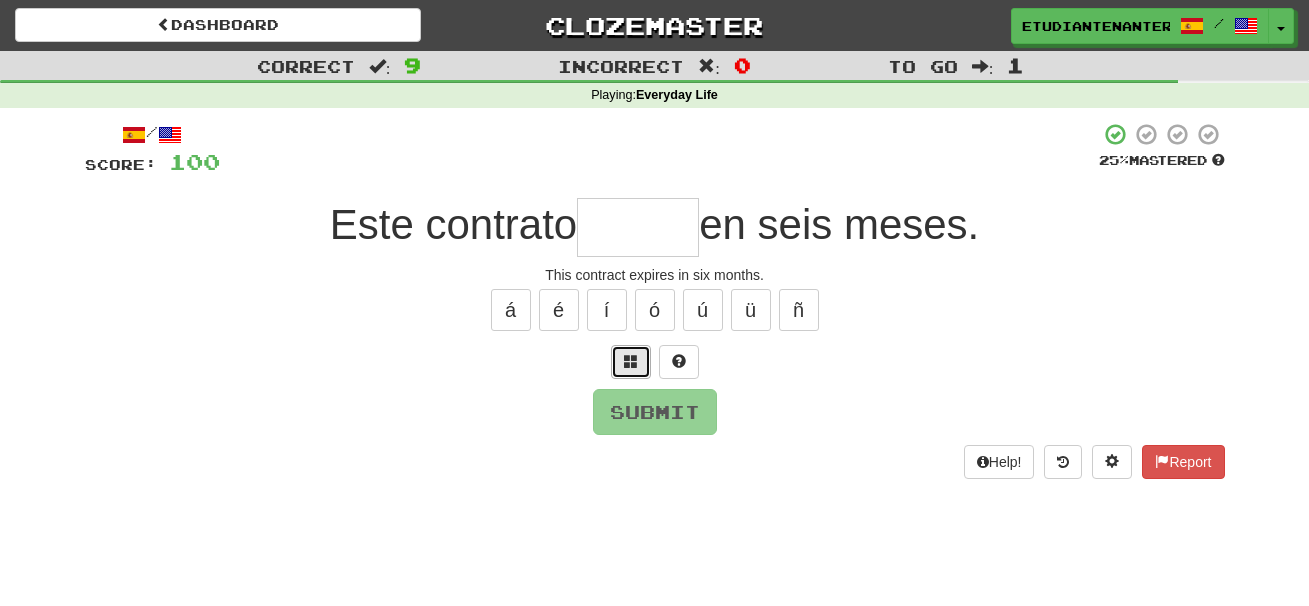 click at bounding box center (631, 362) 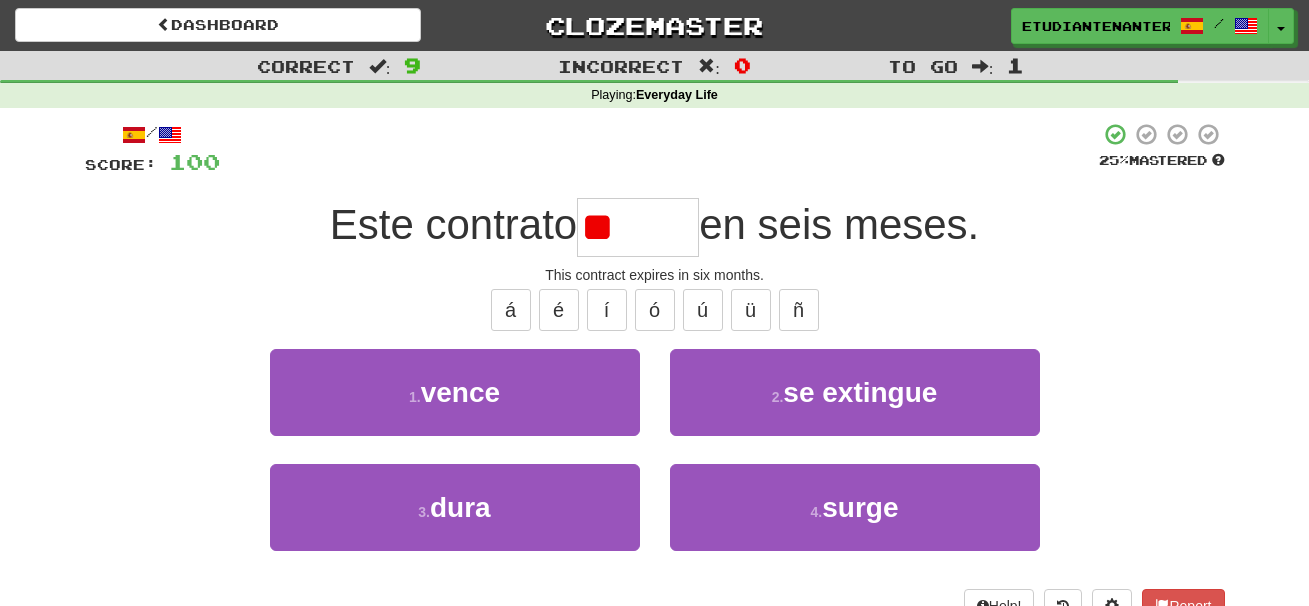 type on "*" 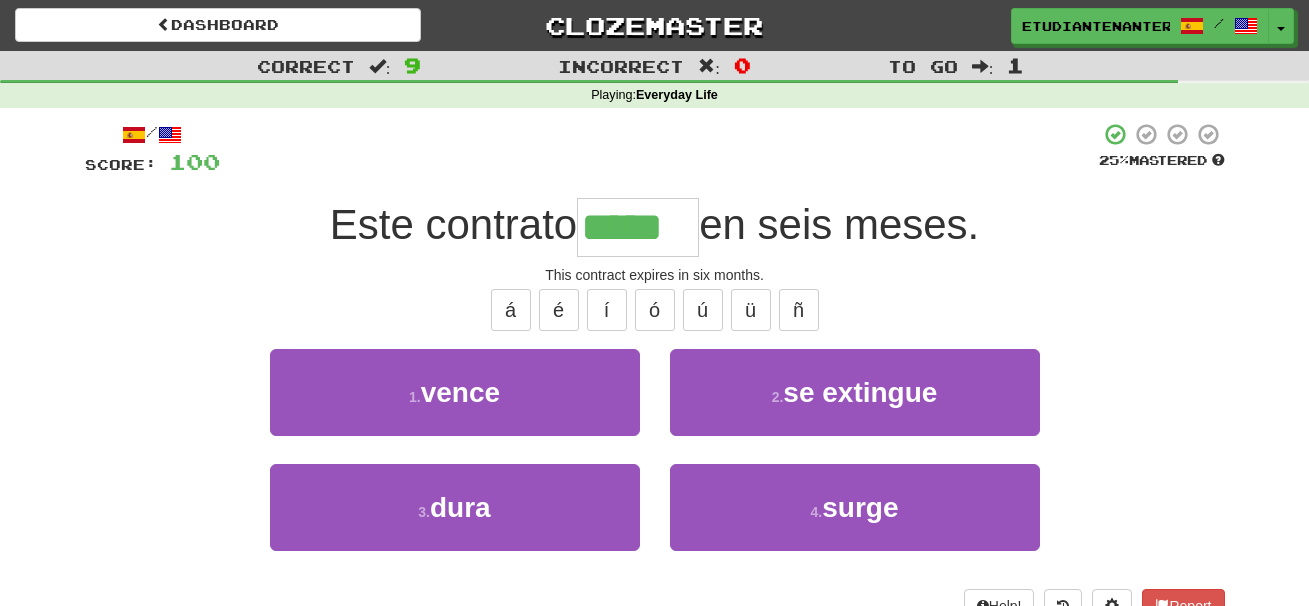 type on "*****" 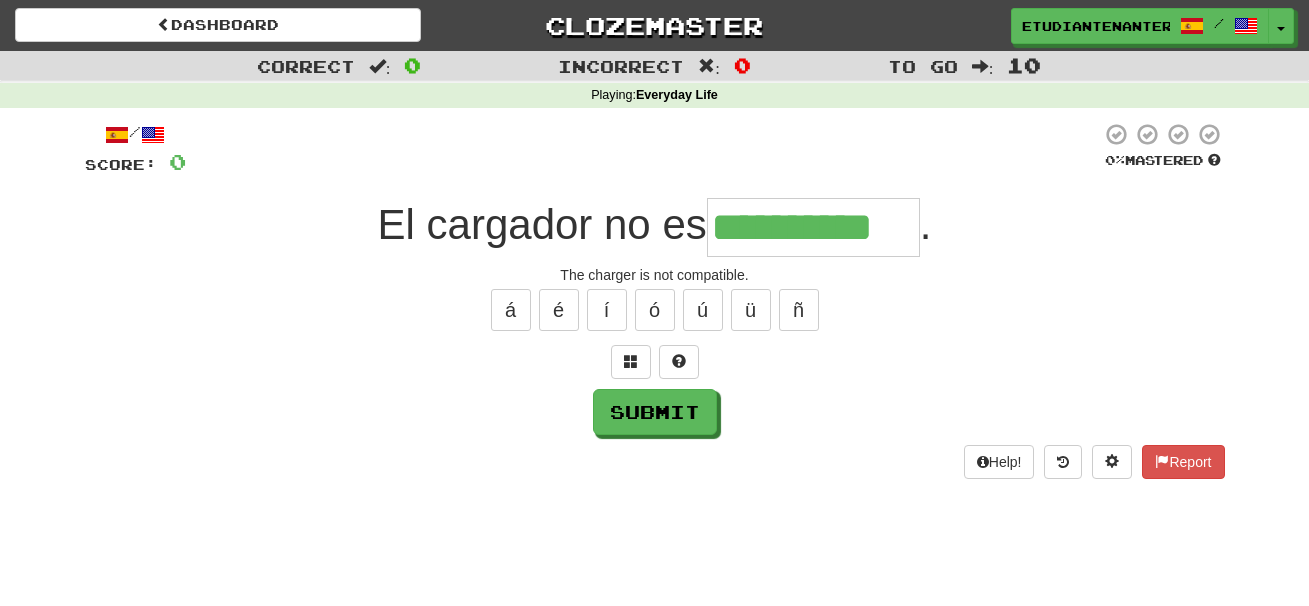 type on "**********" 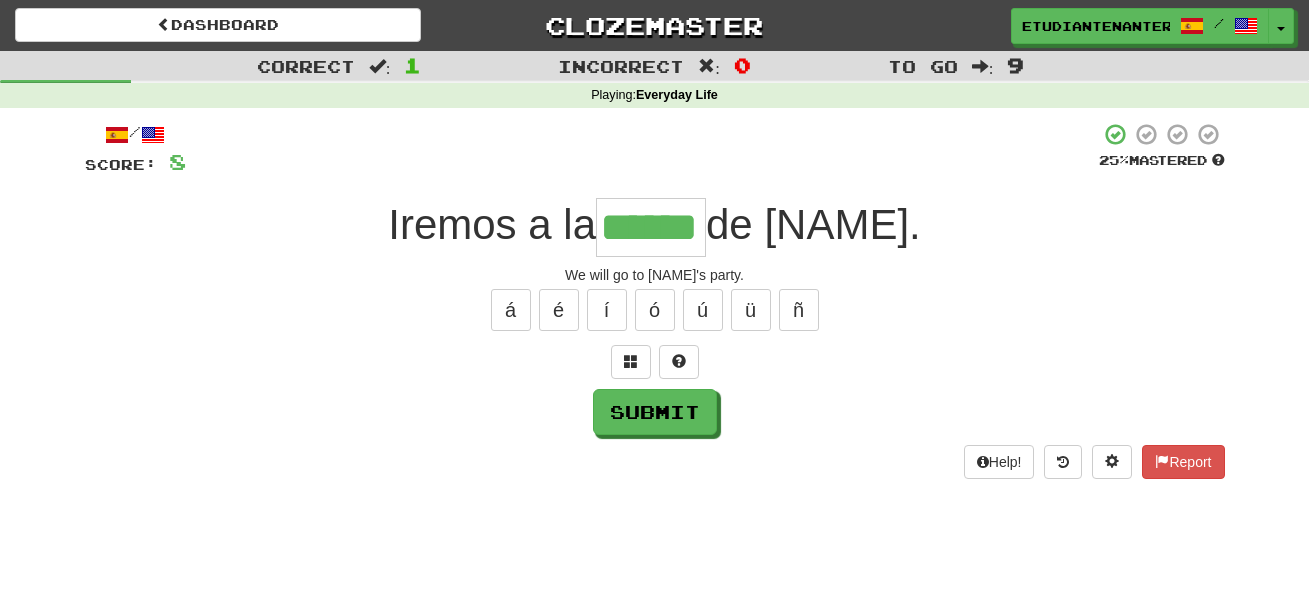 type on "******" 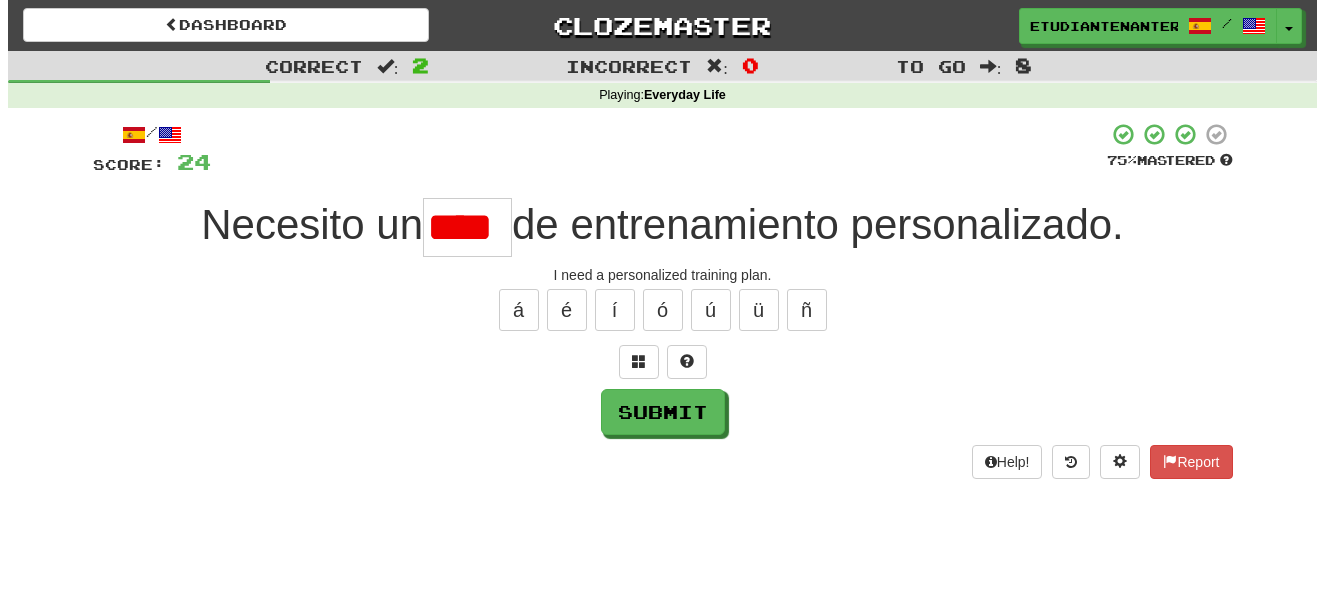 scroll, scrollTop: 0, scrollLeft: 0, axis: both 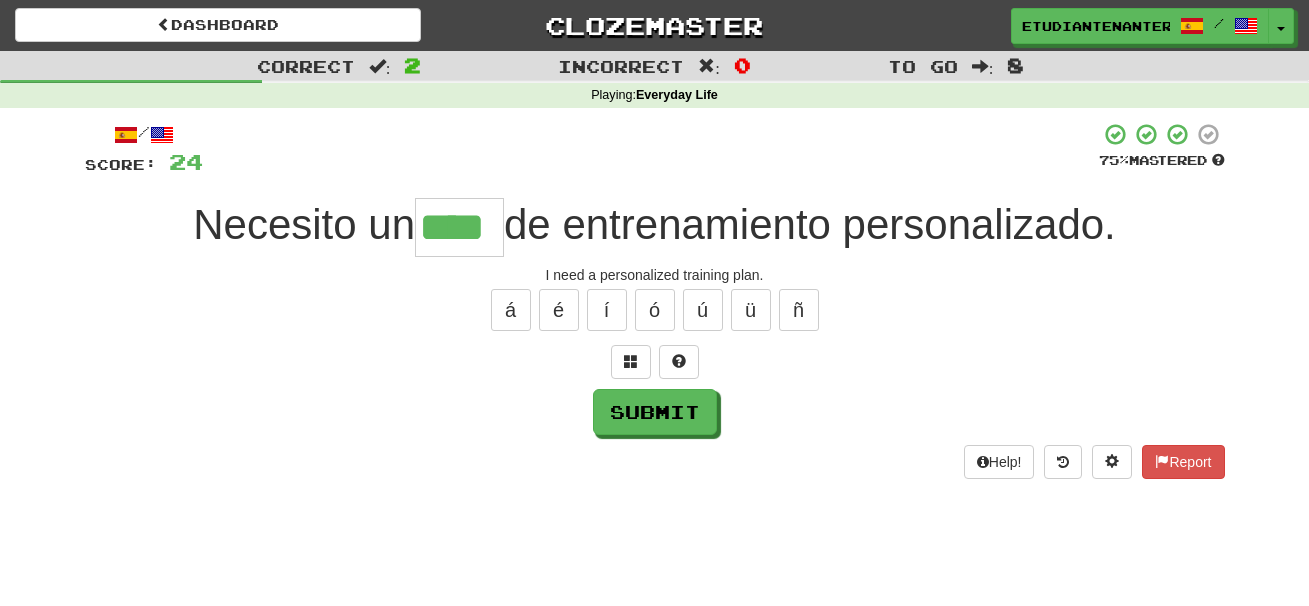 type on "****" 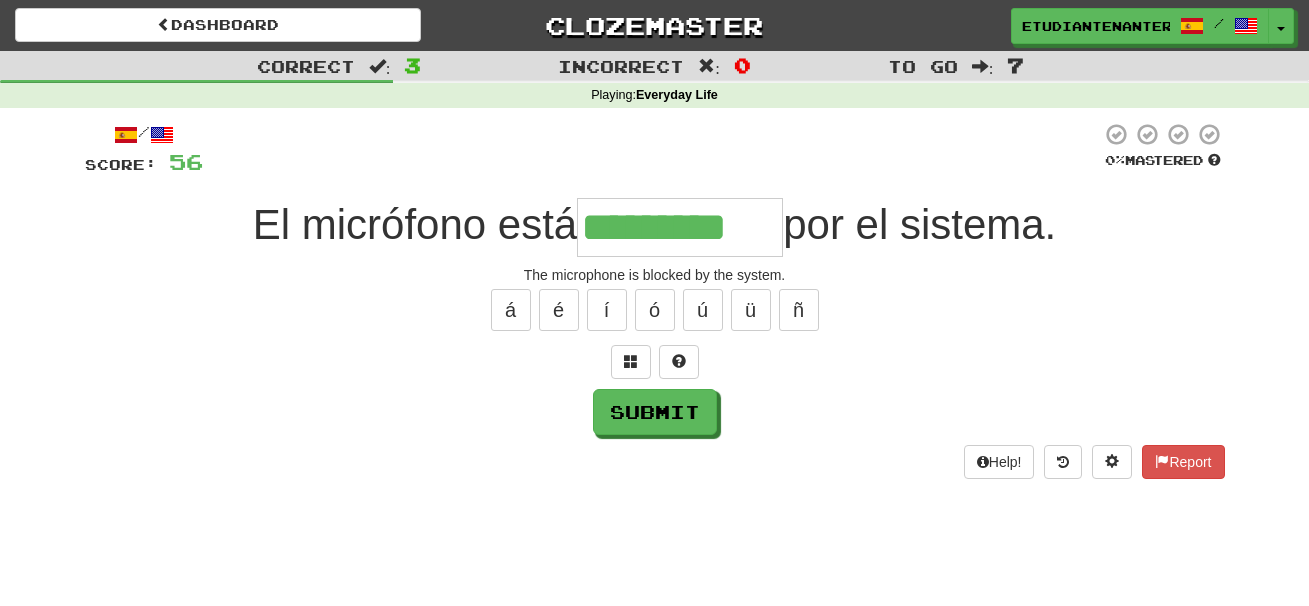 type on "*********" 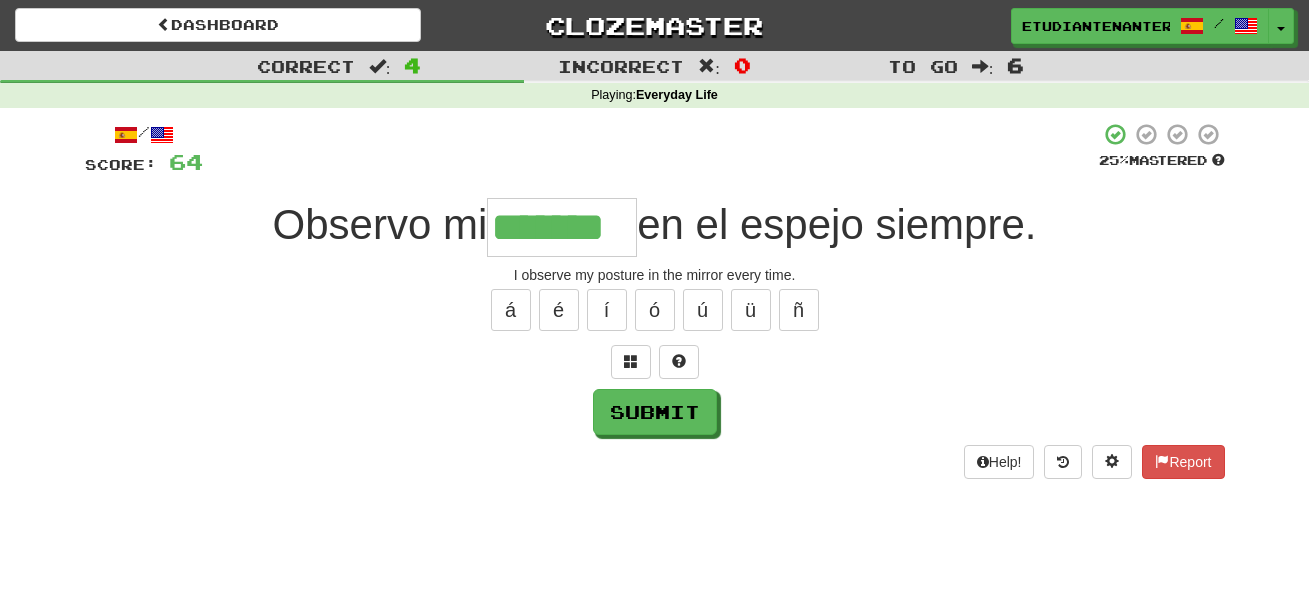 type on "*******" 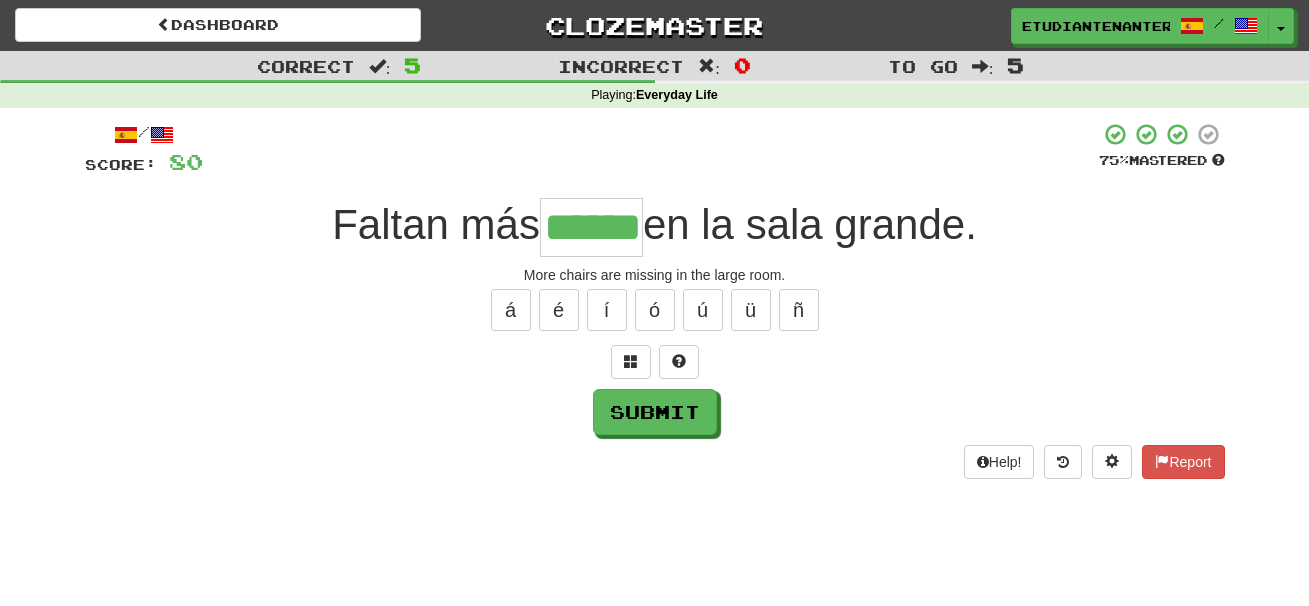 type on "******" 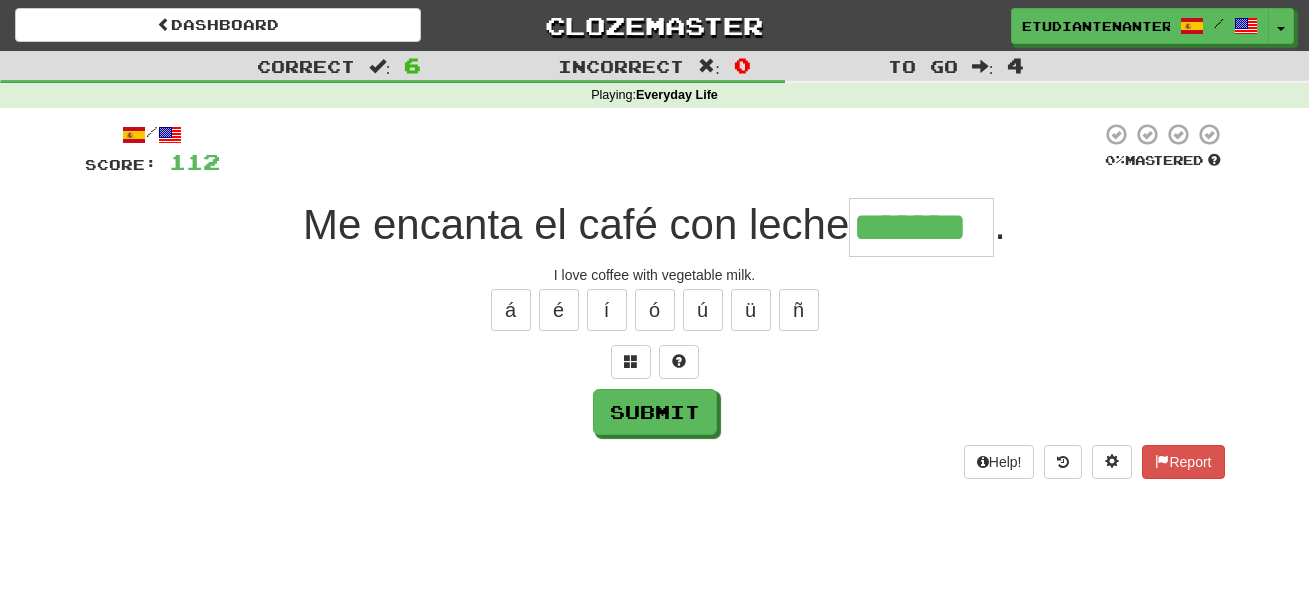 type on "*******" 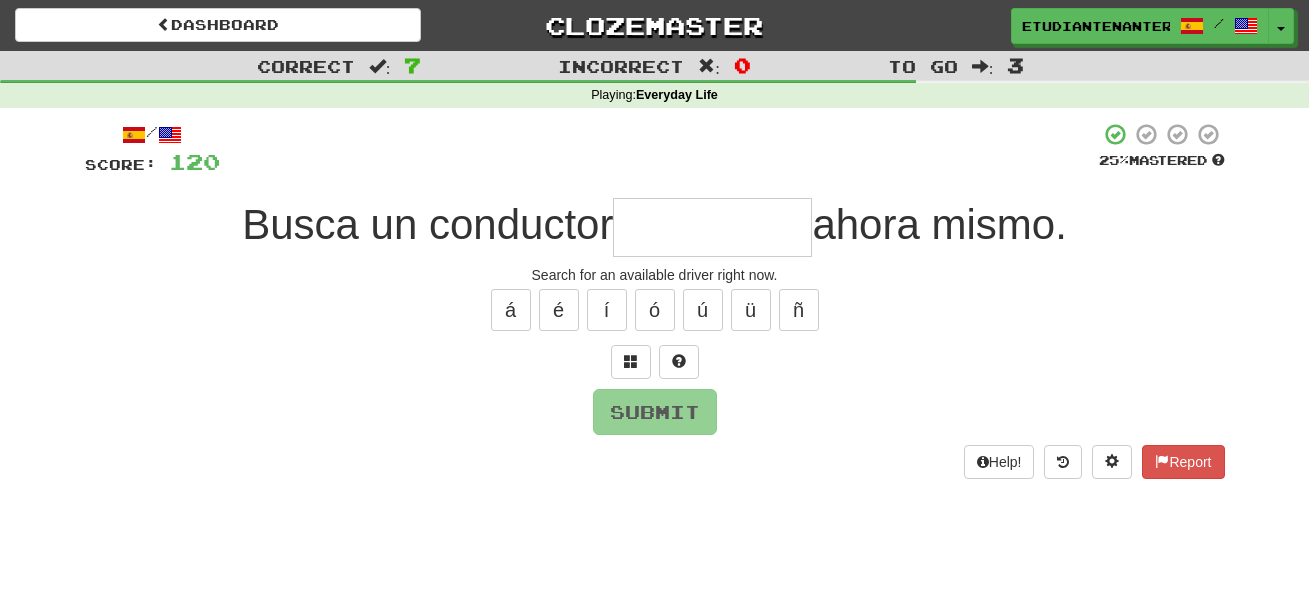 type on "*" 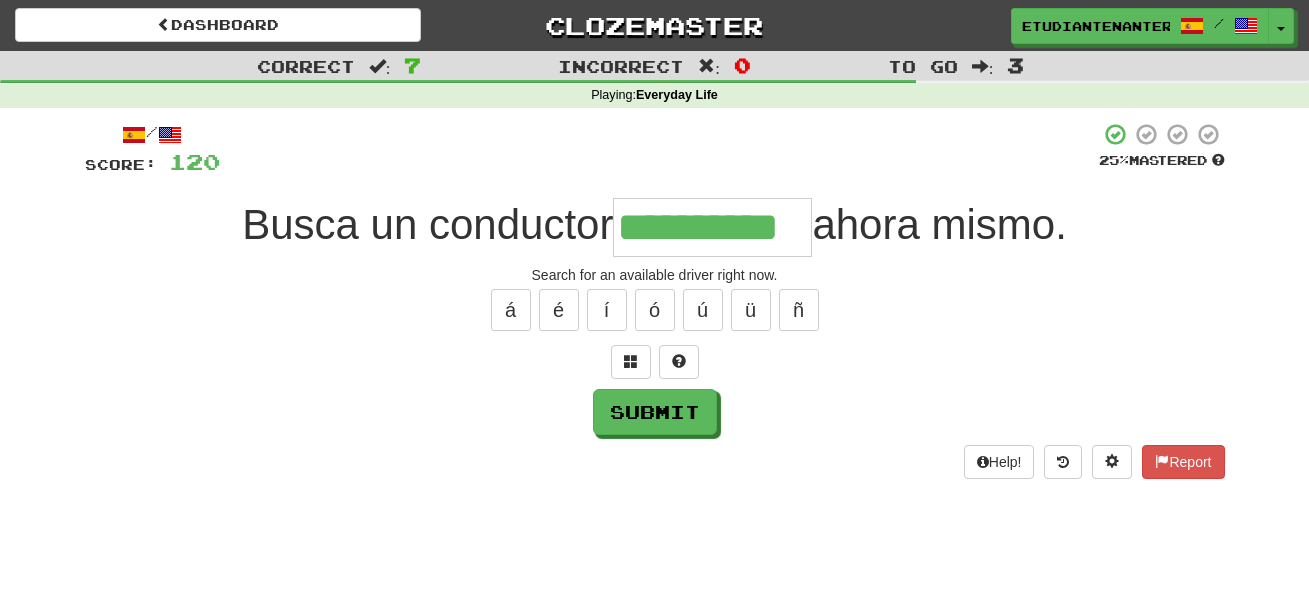 type on "**********" 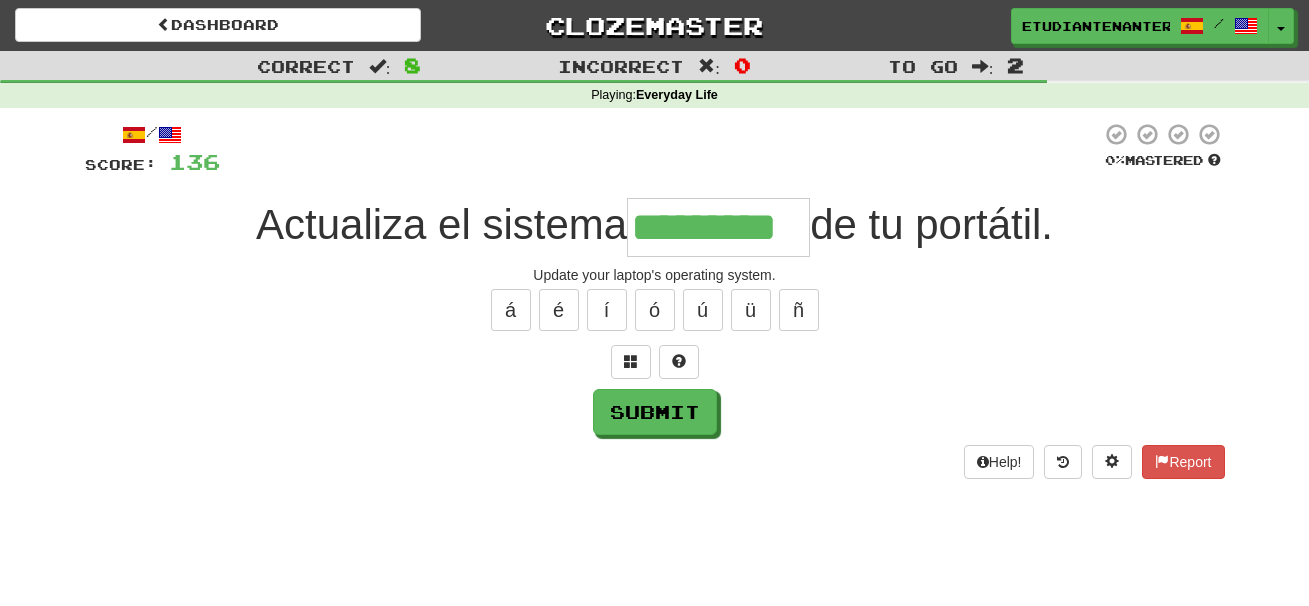 type on "*********" 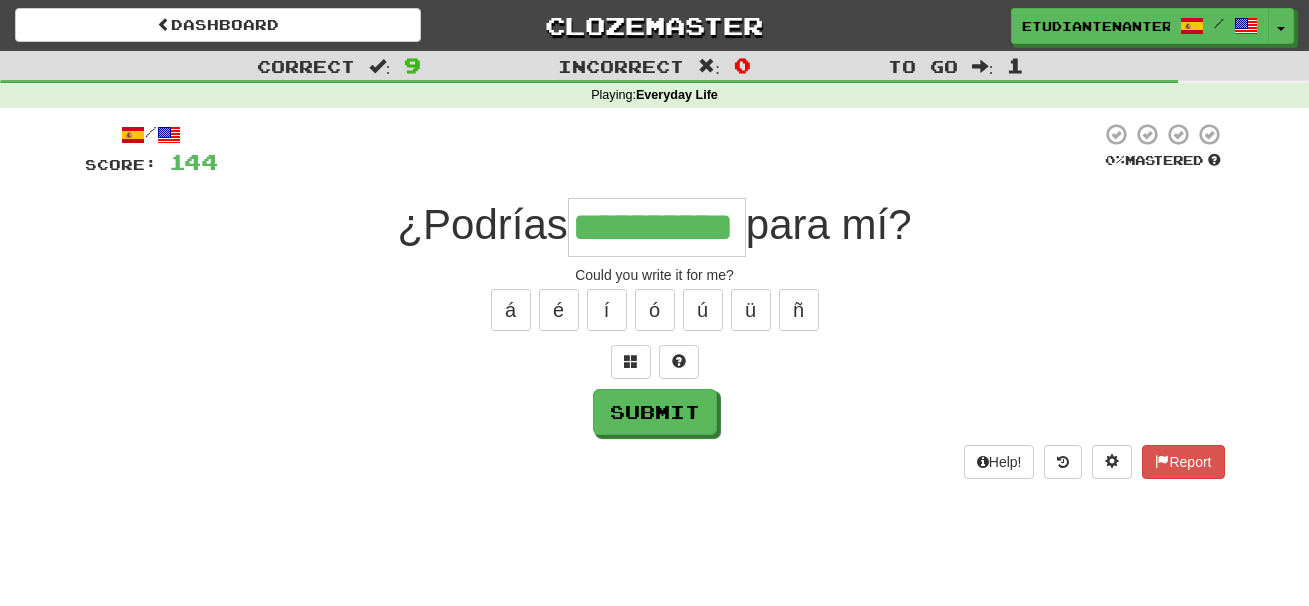 type on "**********" 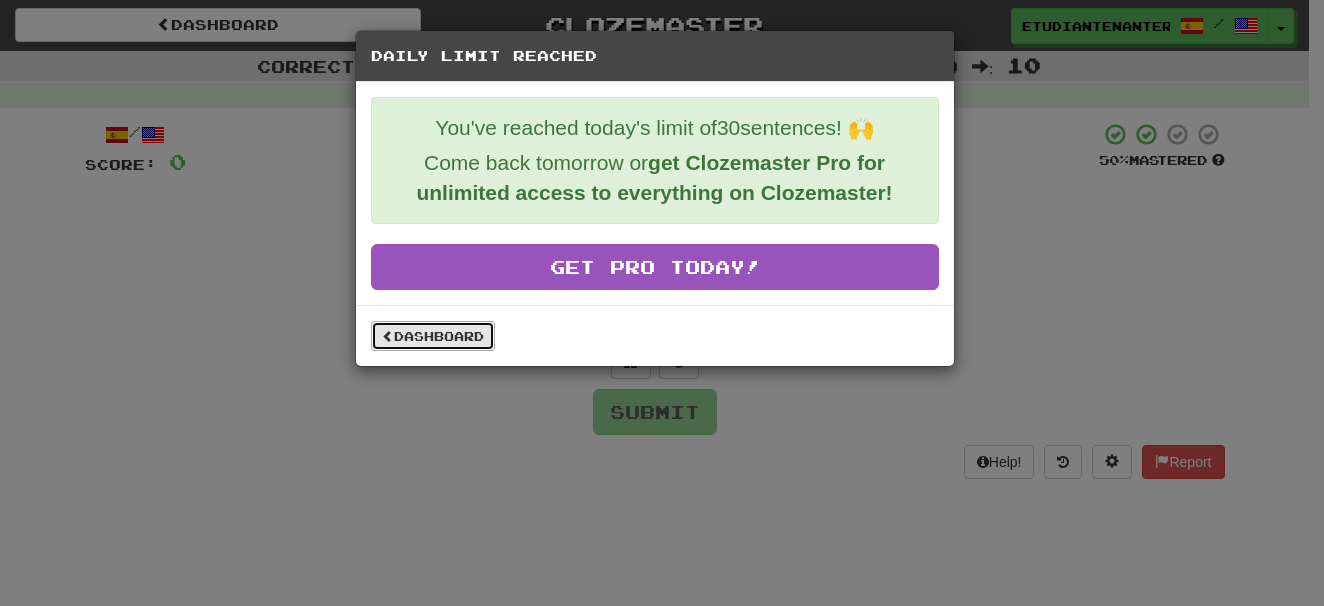 click on "Dashboard" at bounding box center (433, 336) 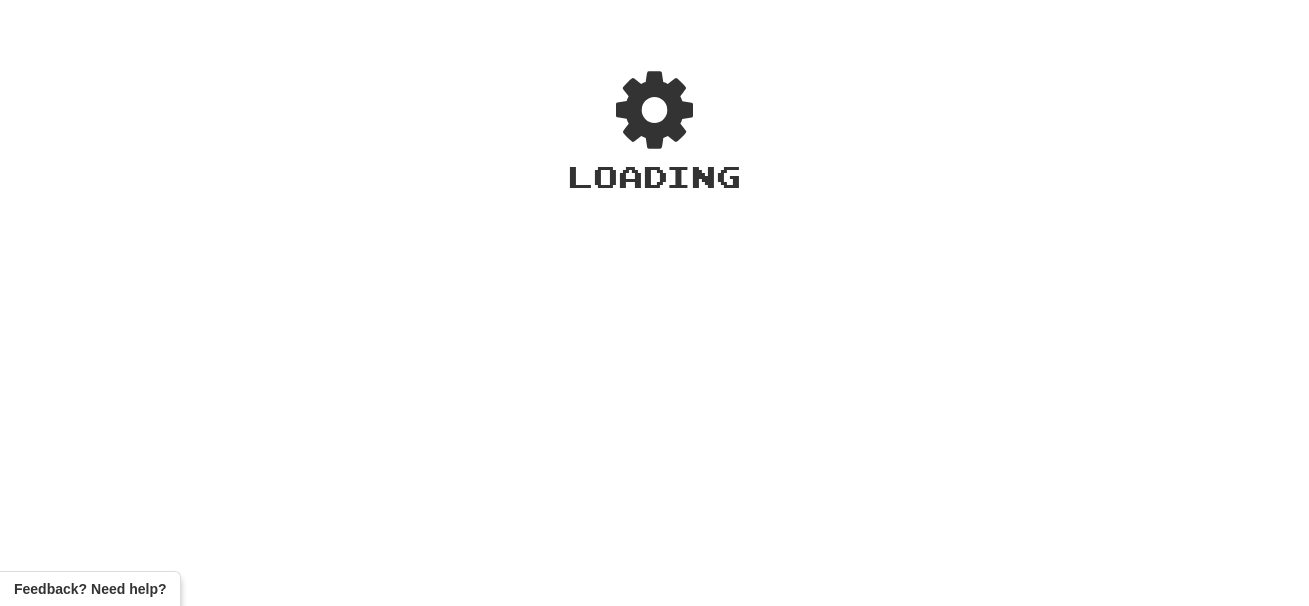 scroll, scrollTop: 0, scrollLeft: 0, axis: both 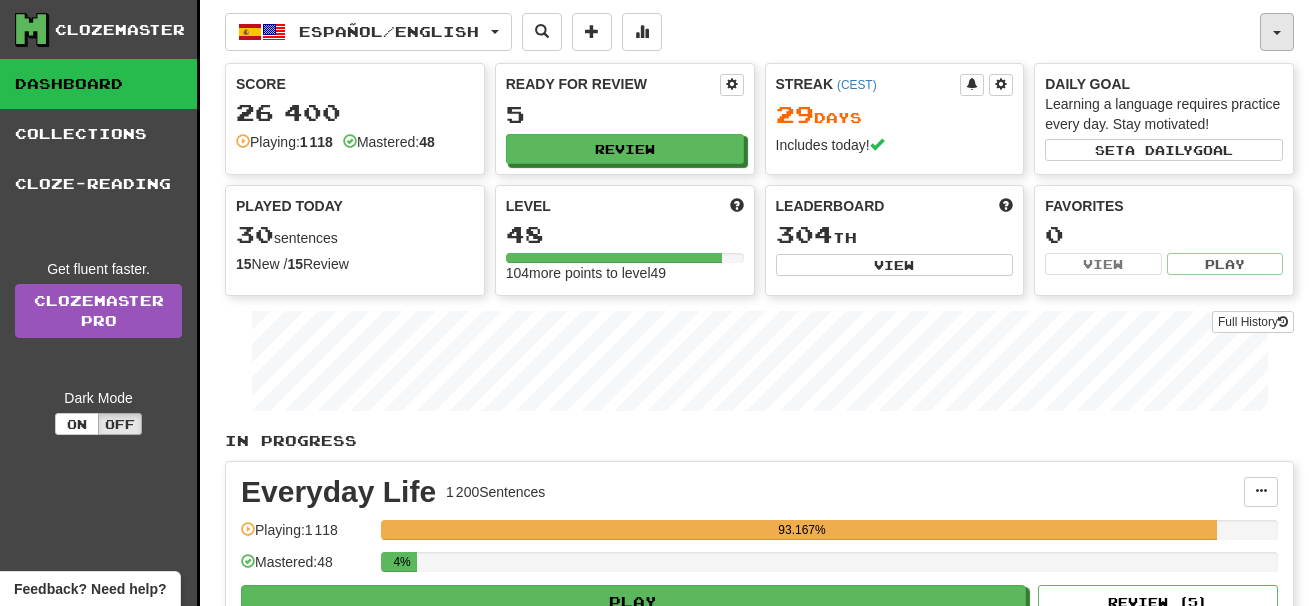 click at bounding box center (1277, 32) 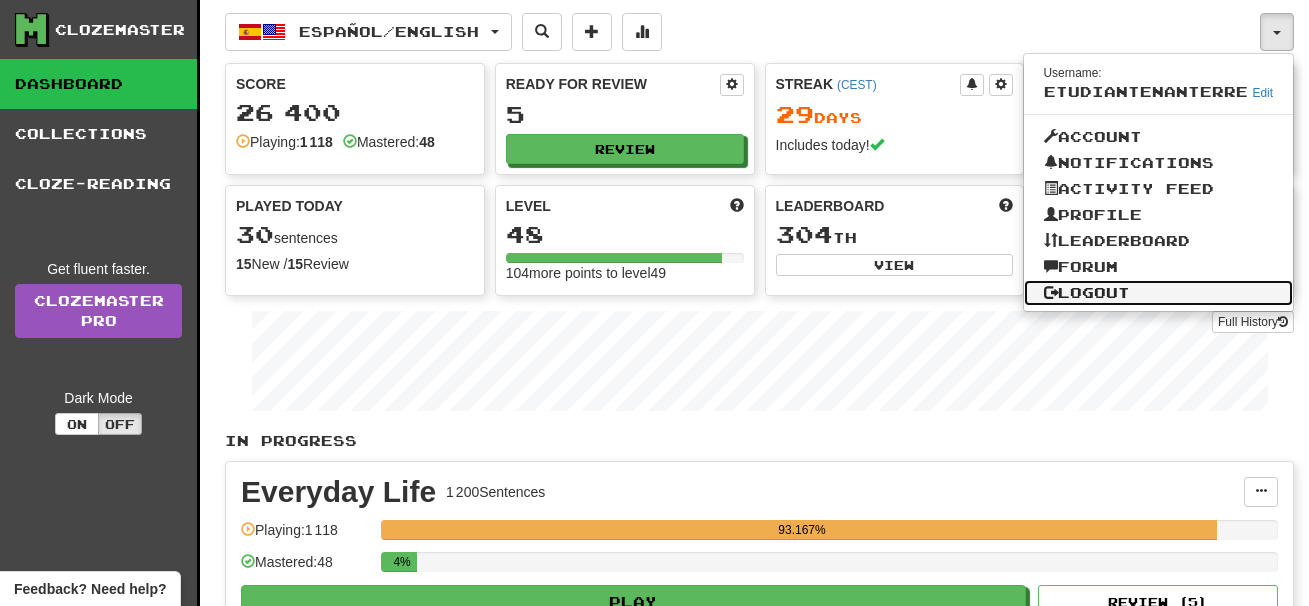 click on "Logout" at bounding box center (1159, 293) 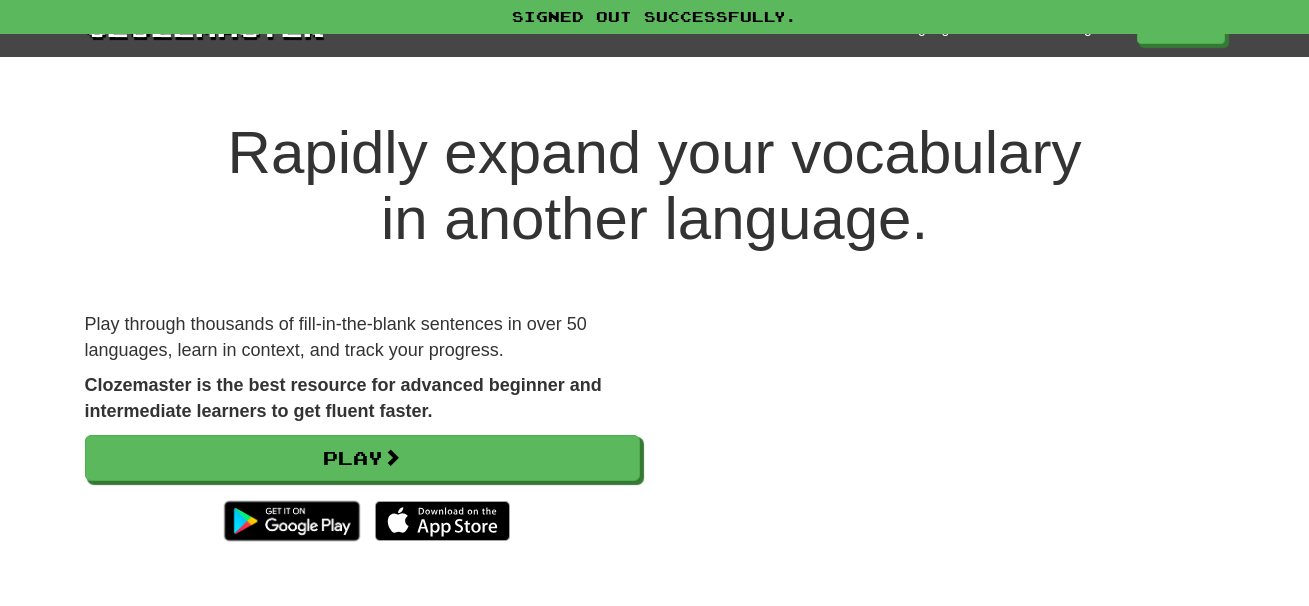 scroll, scrollTop: 0, scrollLeft: 0, axis: both 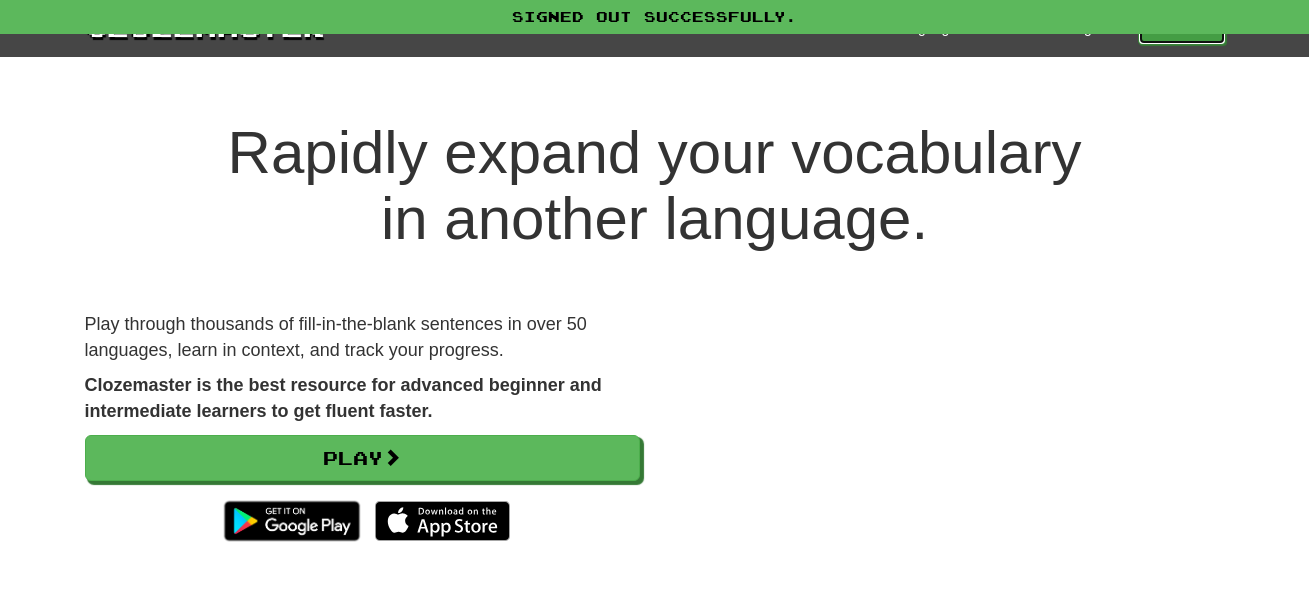click on "Play" at bounding box center [1182, 28] 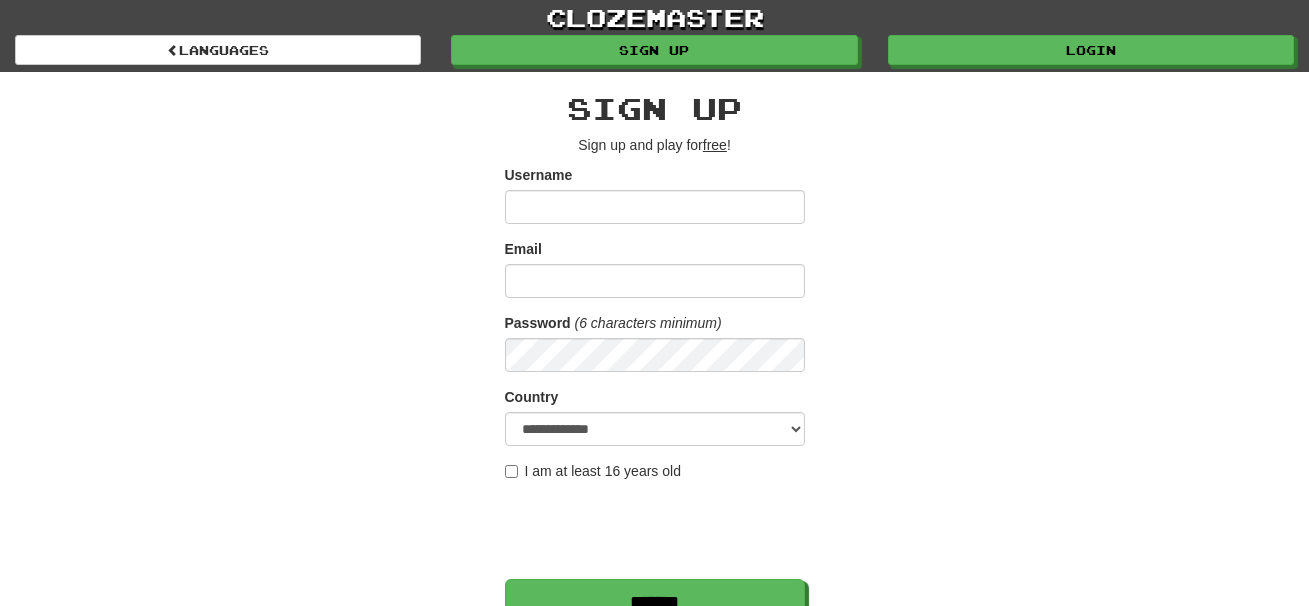 scroll, scrollTop: 0, scrollLeft: 0, axis: both 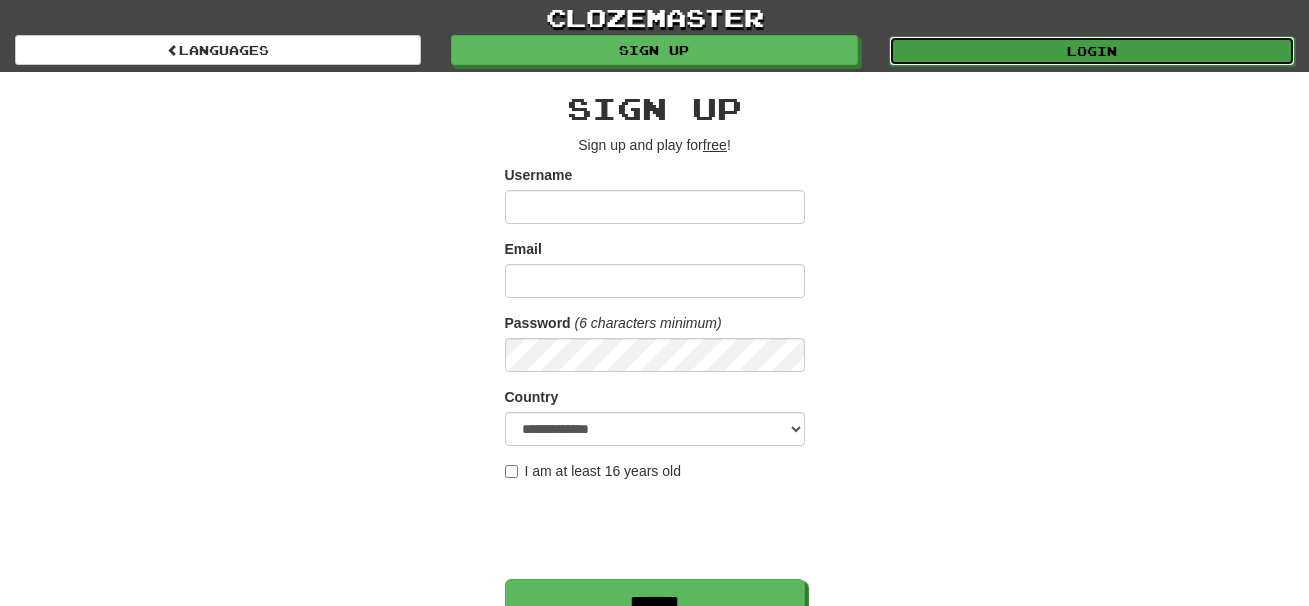 click on "Login" at bounding box center [1092, 51] 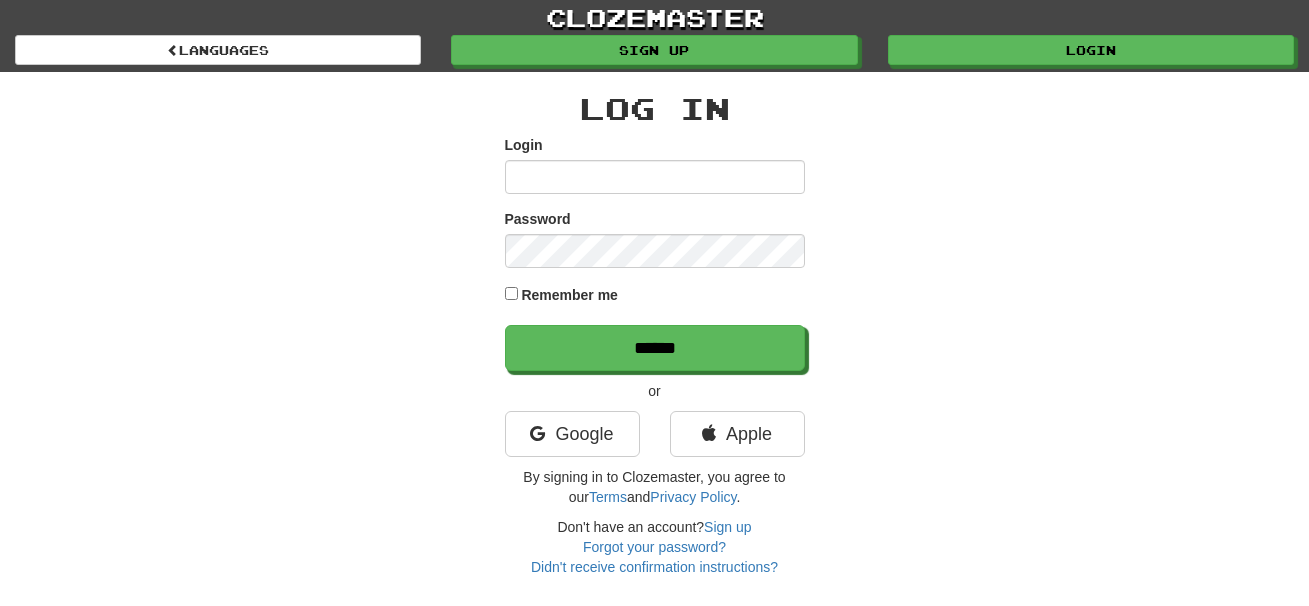 scroll, scrollTop: 0, scrollLeft: 0, axis: both 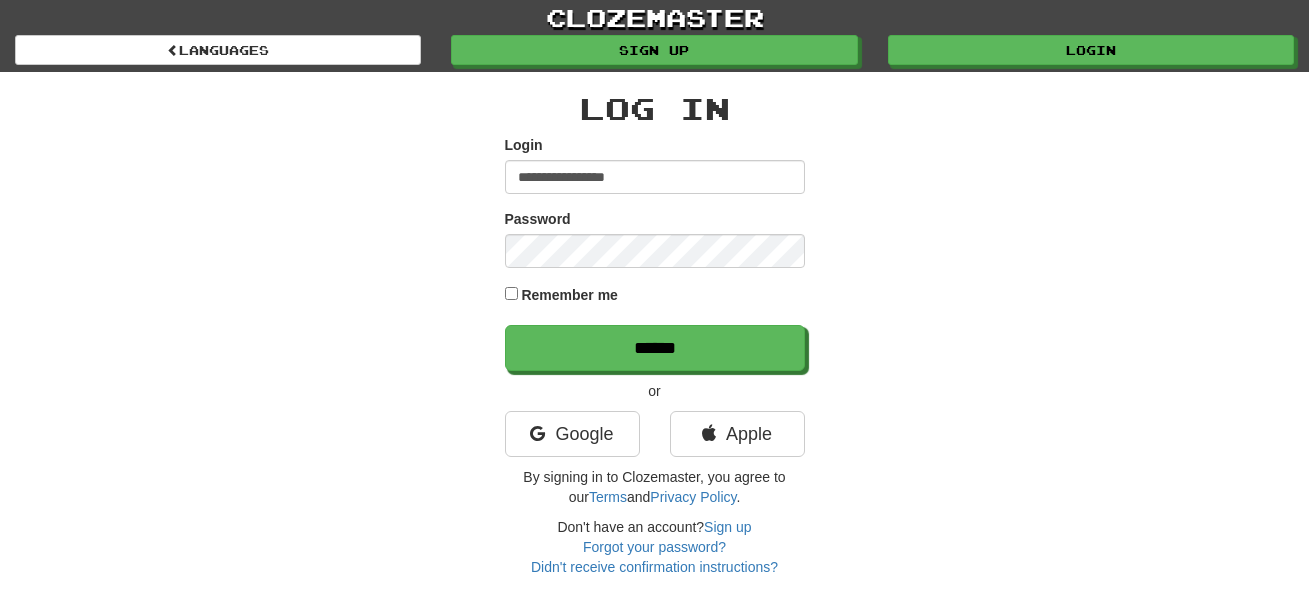 click on "**********" at bounding box center (655, 177) 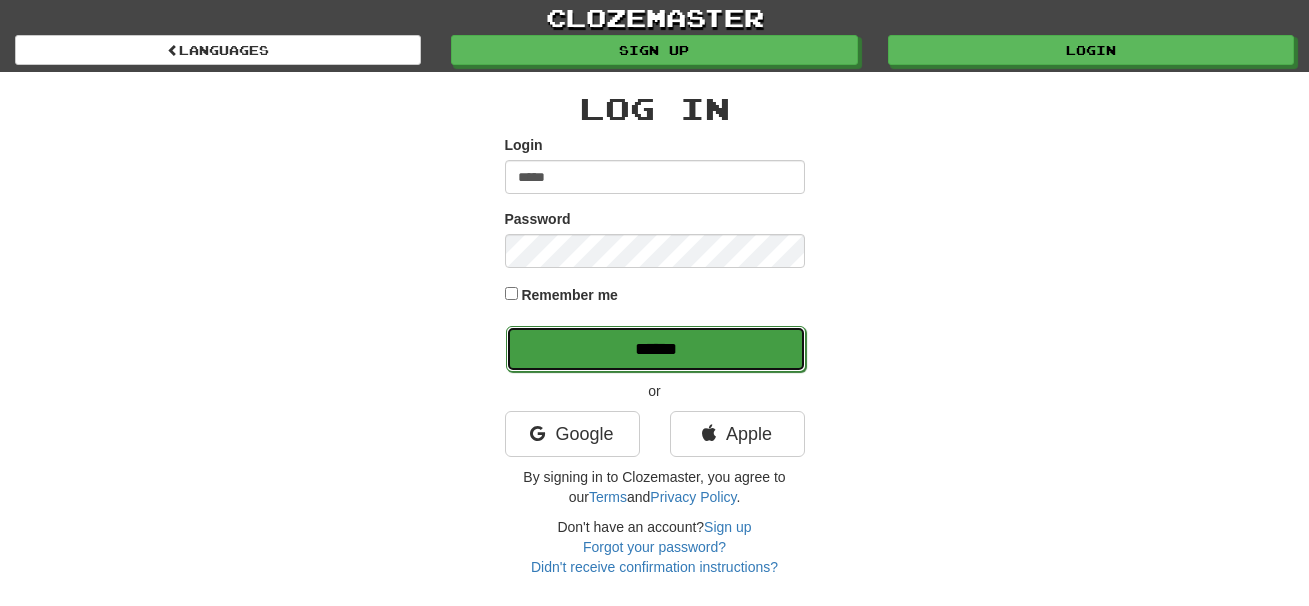 click on "******" at bounding box center (656, 349) 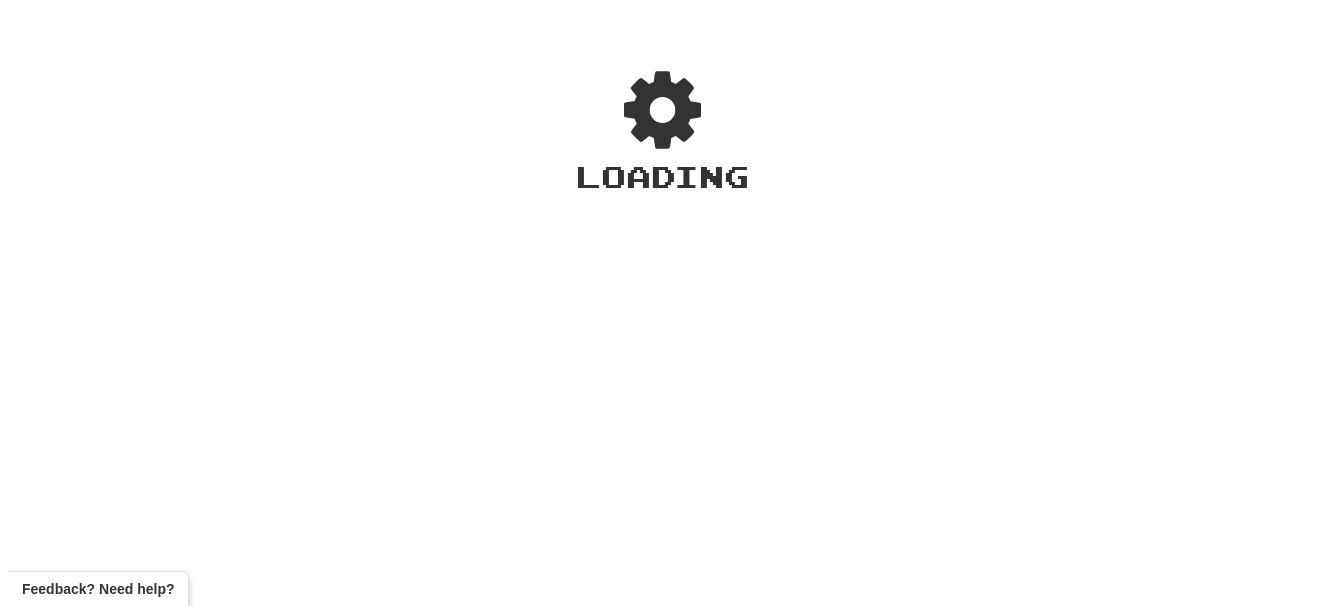 scroll, scrollTop: 0, scrollLeft: 0, axis: both 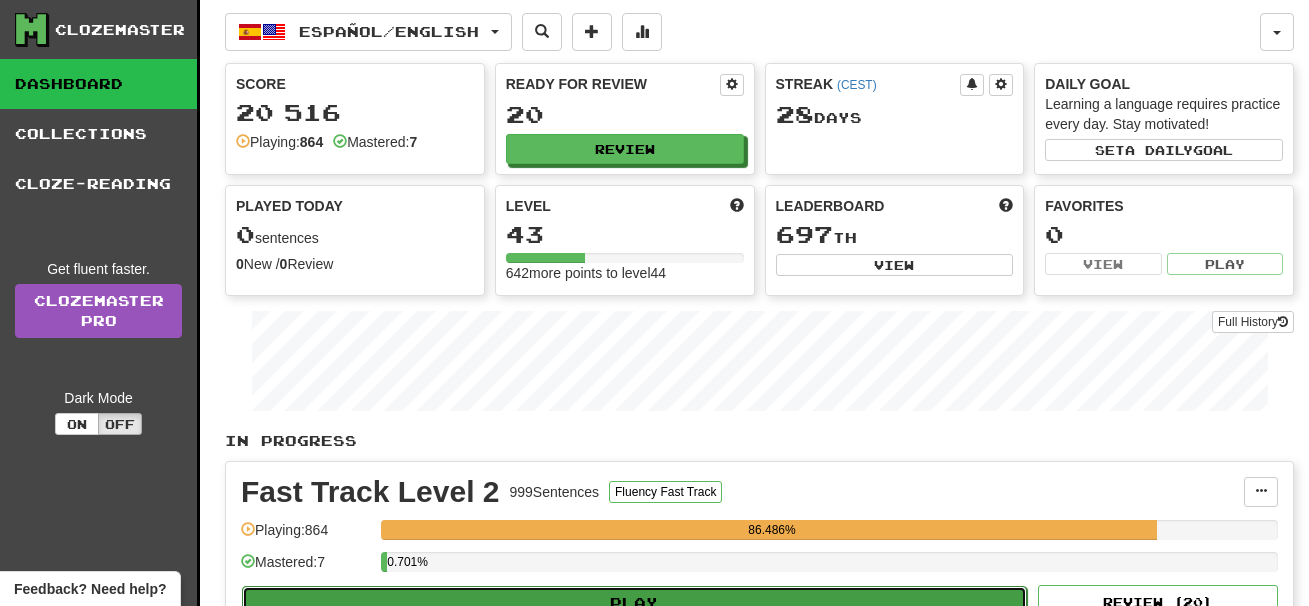 click on "Play" at bounding box center (634, 603) 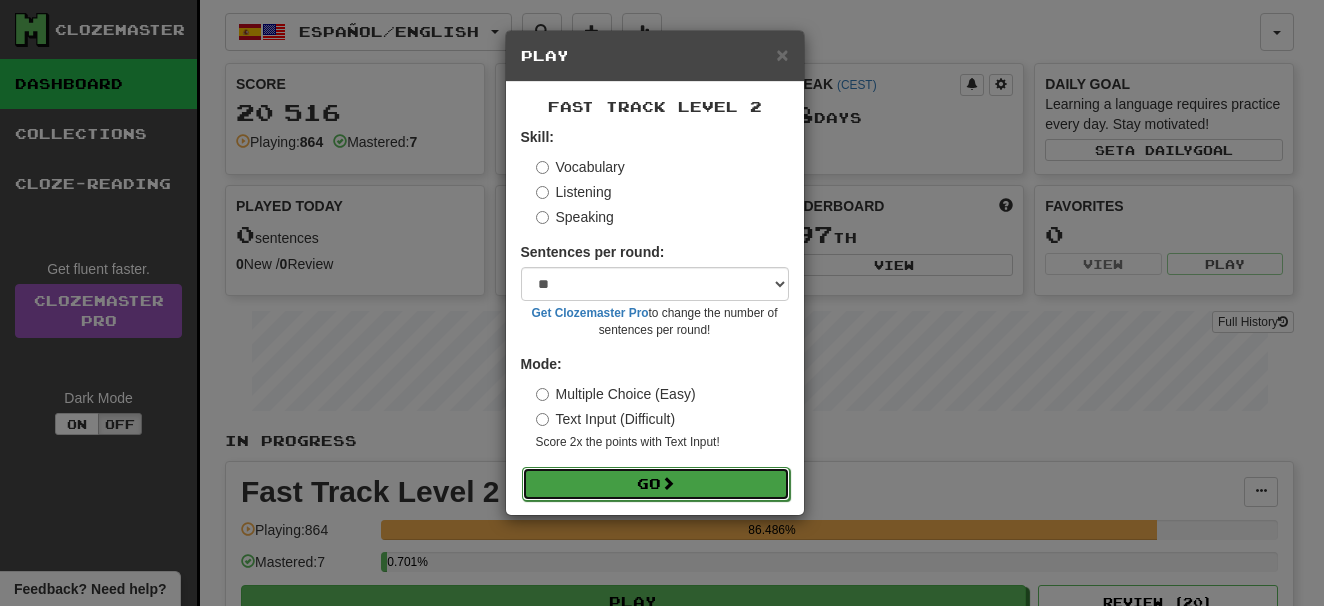 click on "Go" at bounding box center (656, 484) 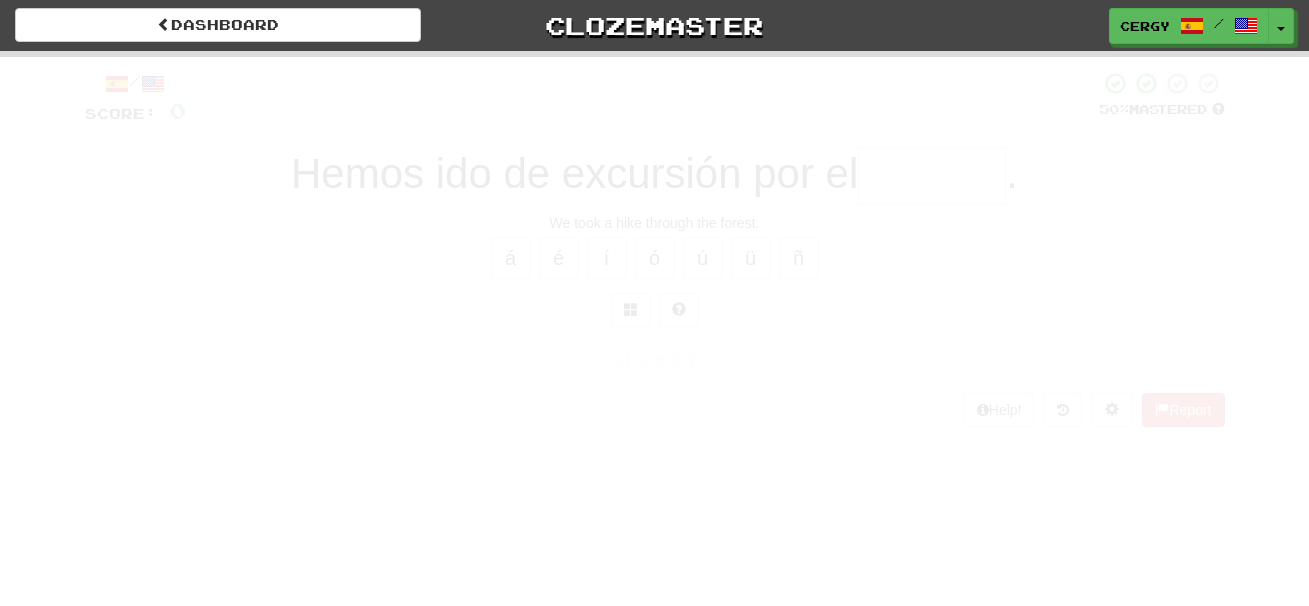 scroll, scrollTop: 0, scrollLeft: 0, axis: both 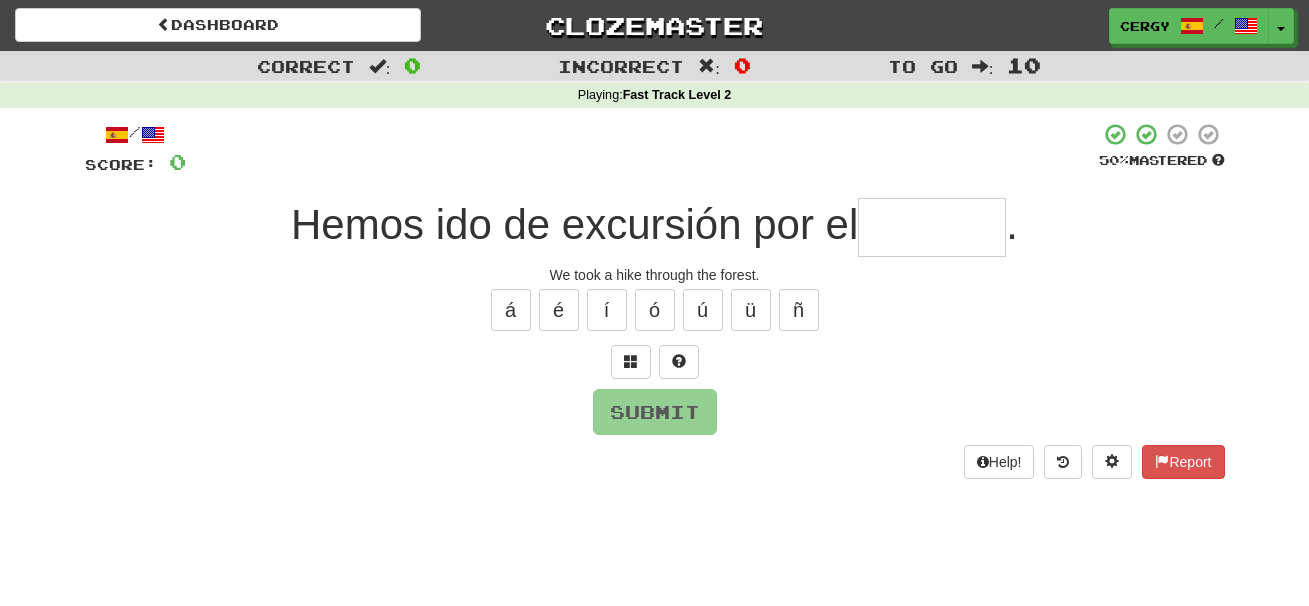 type on "*" 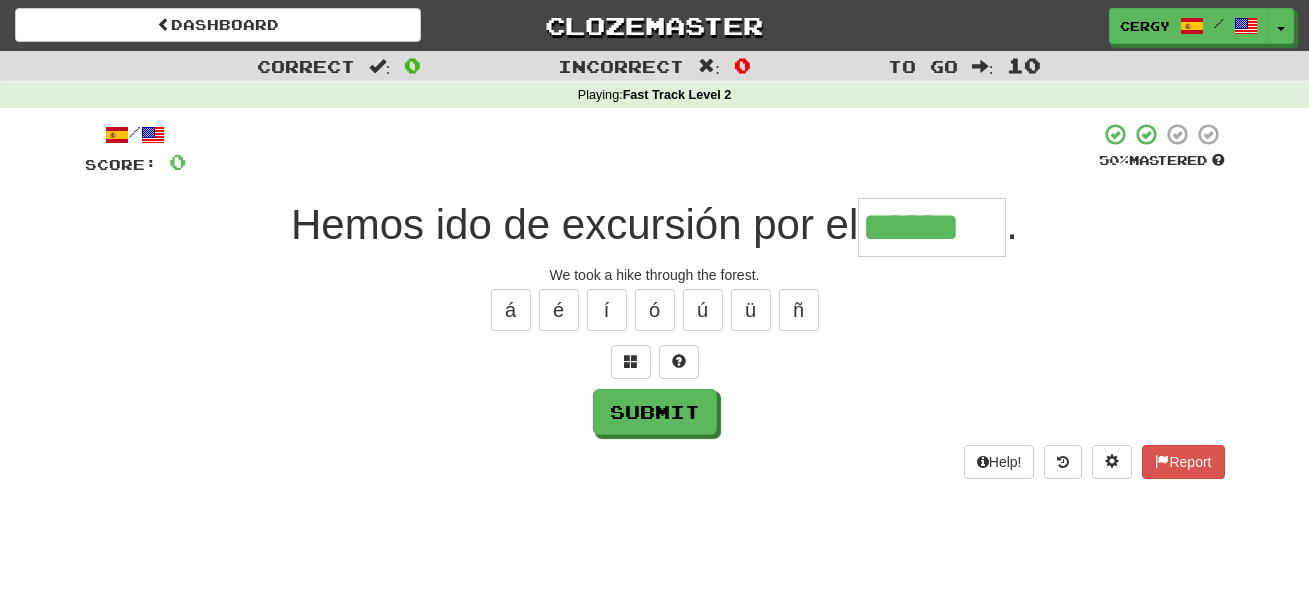 type on "******" 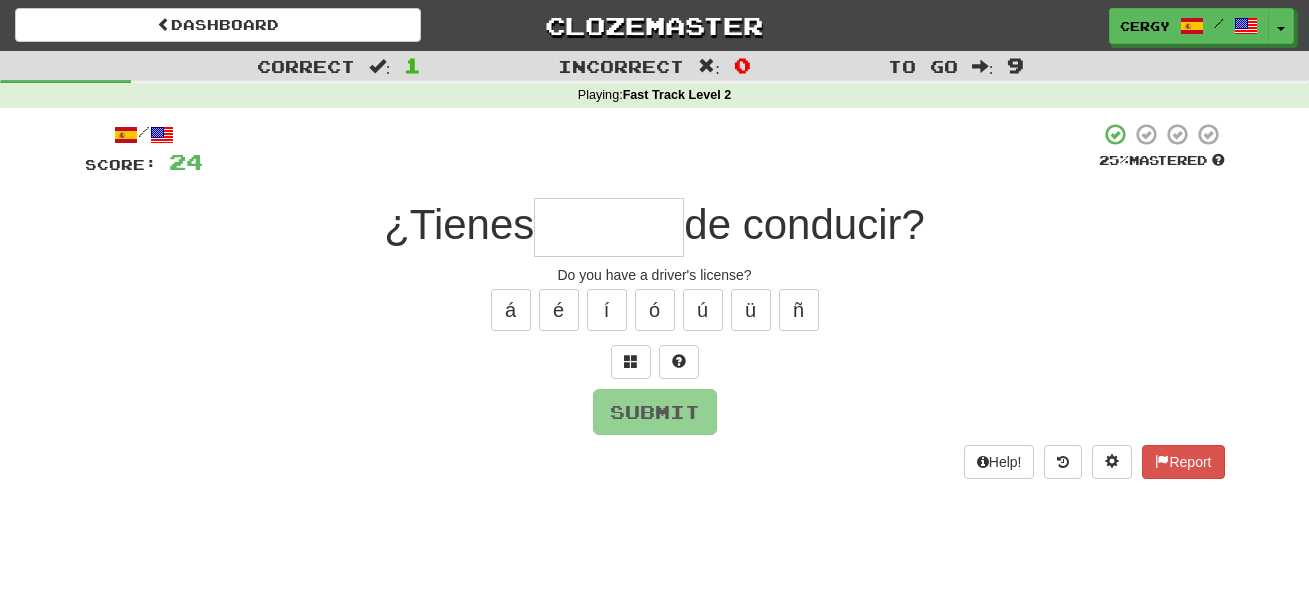 type on "*" 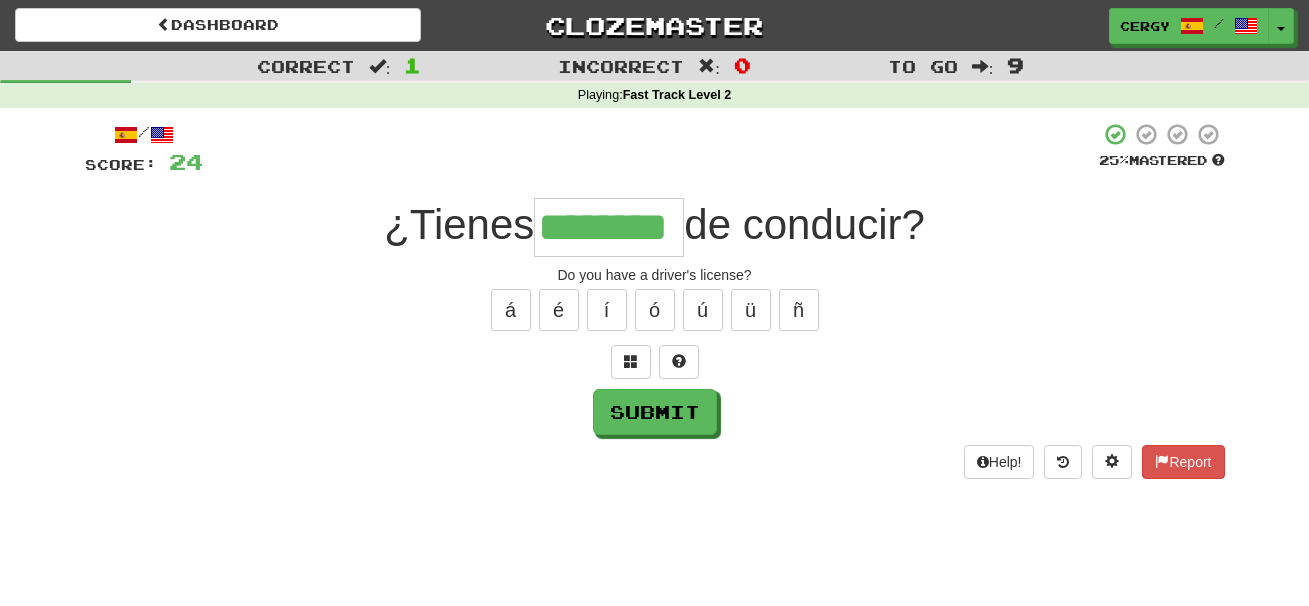 type on "********" 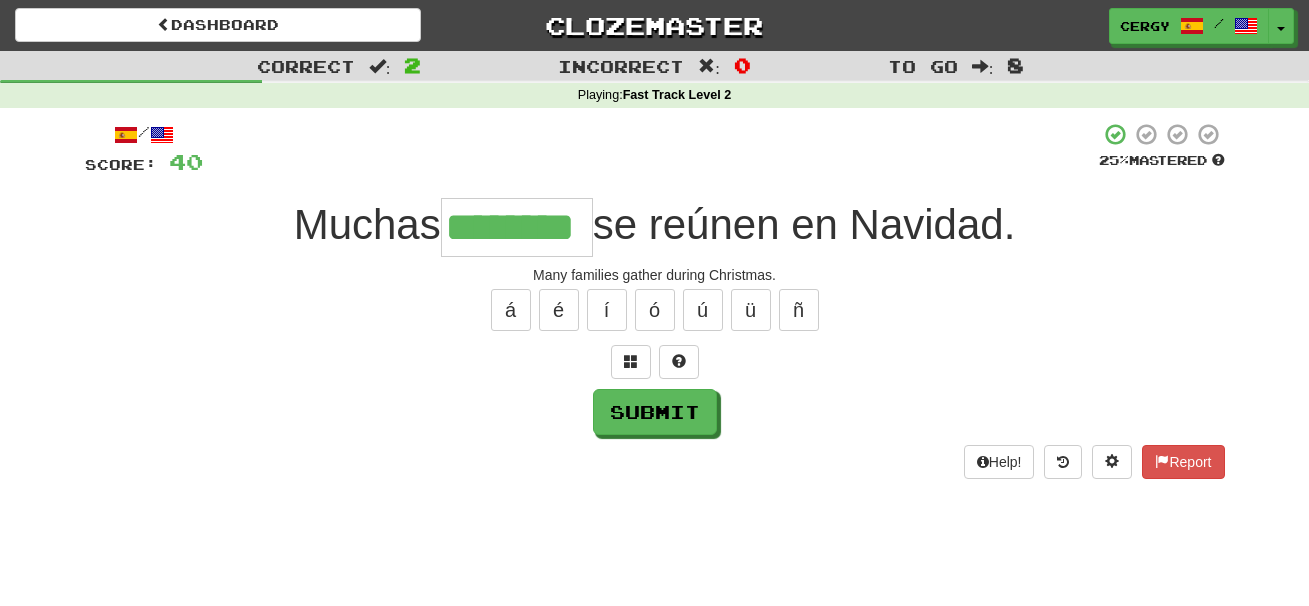 type on "********" 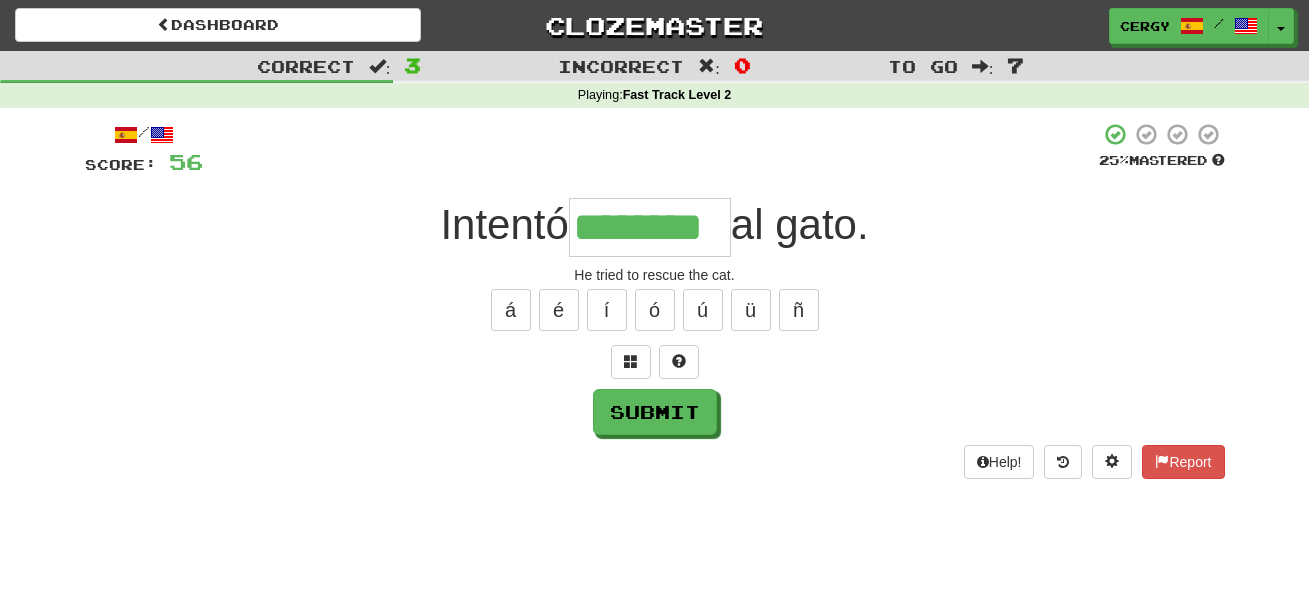 type on "********" 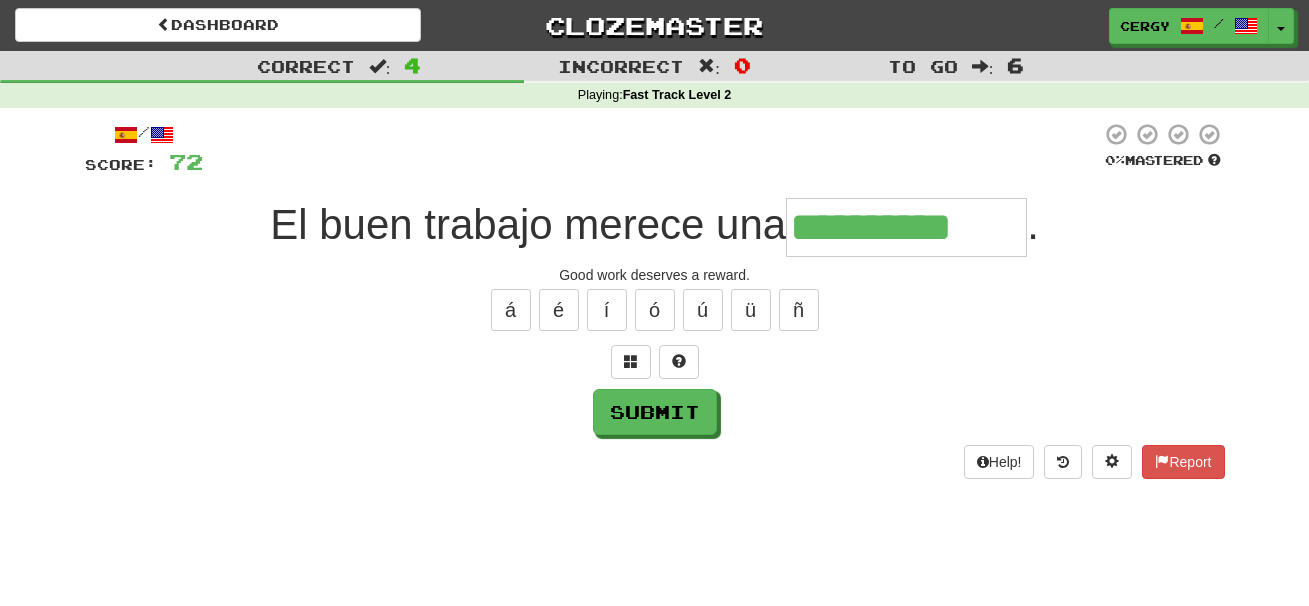 type on "**********" 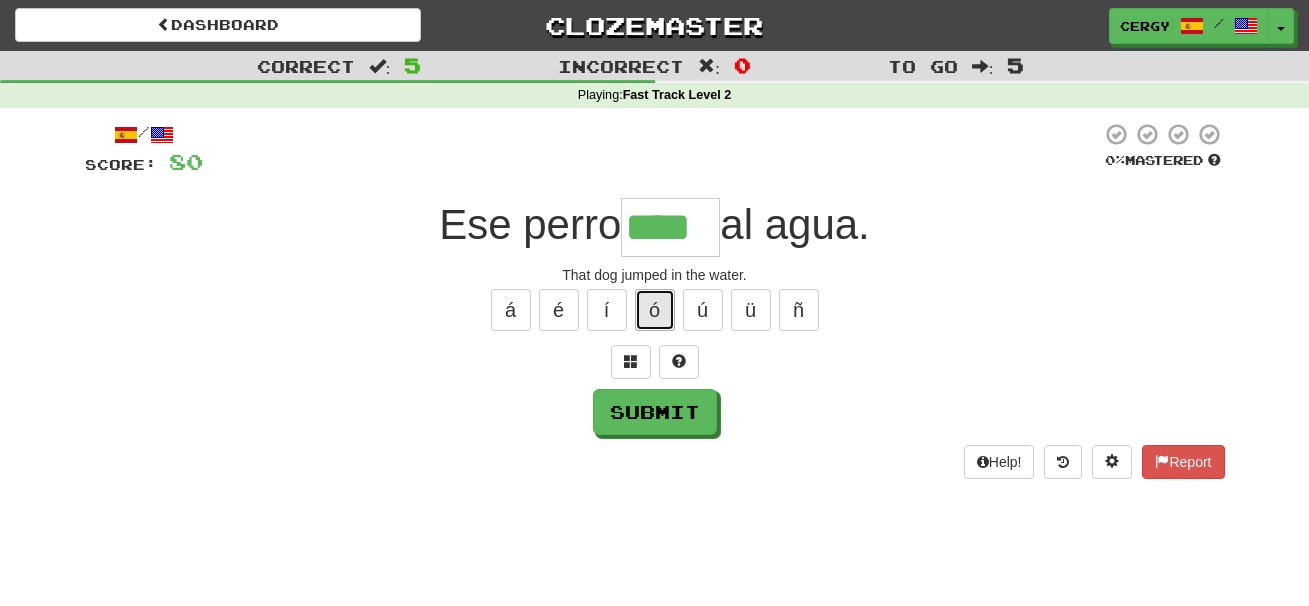 click on "ó" at bounding box center (655, 310) 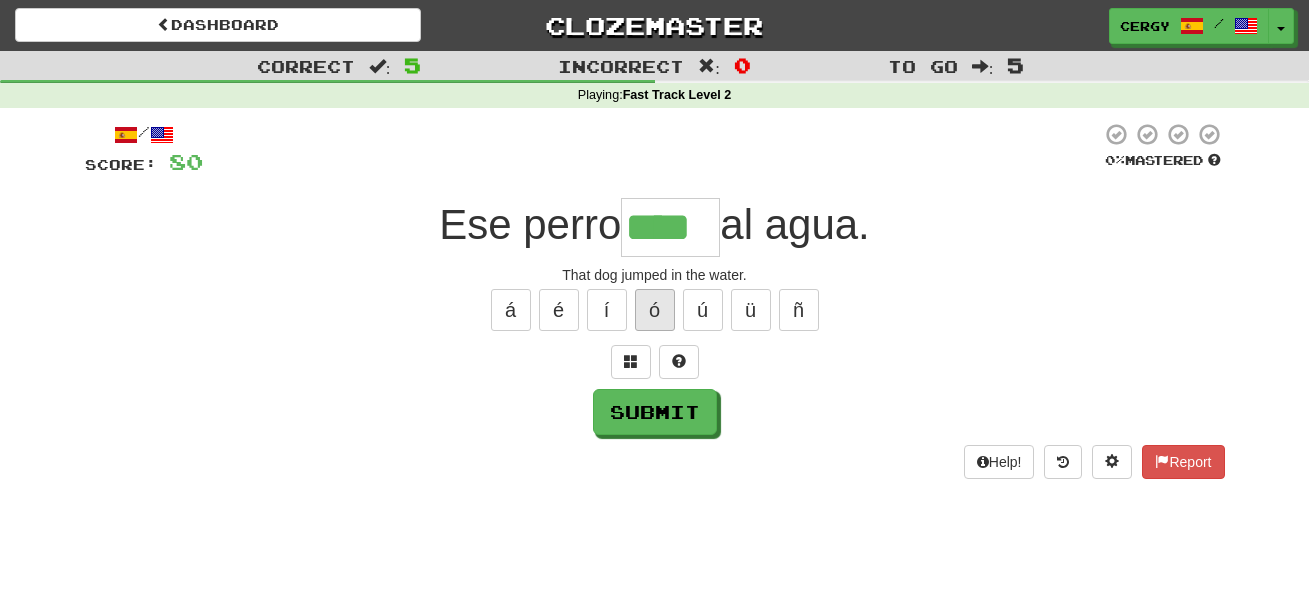 type on "*****" 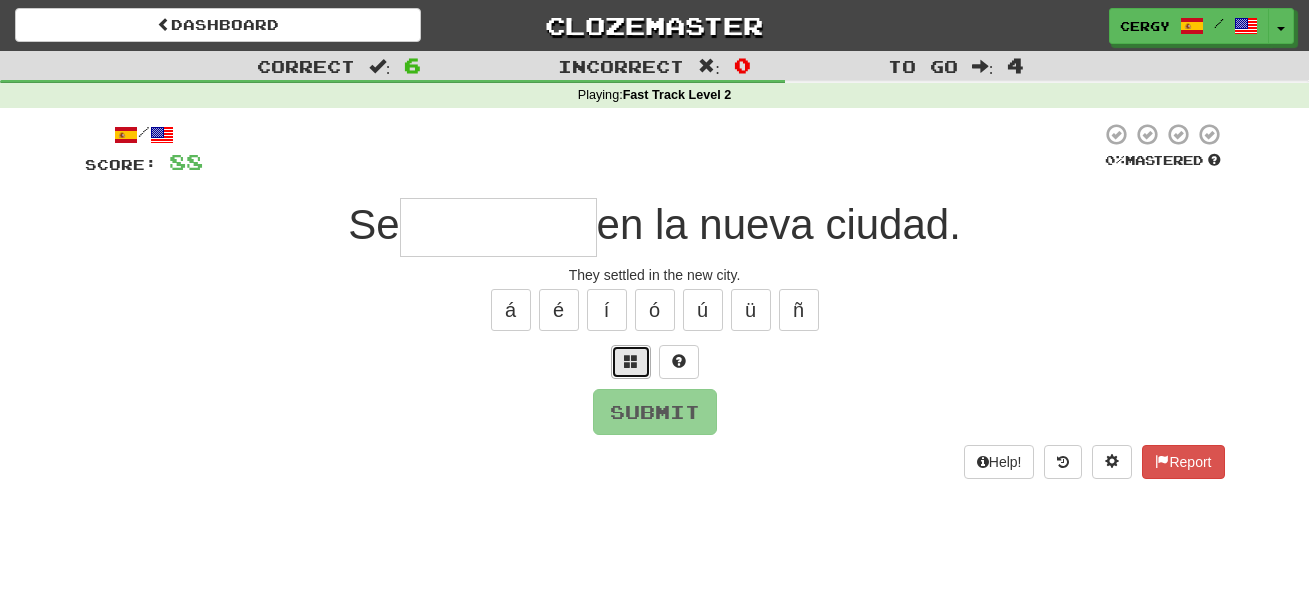 click at bounding box center [631, 362] 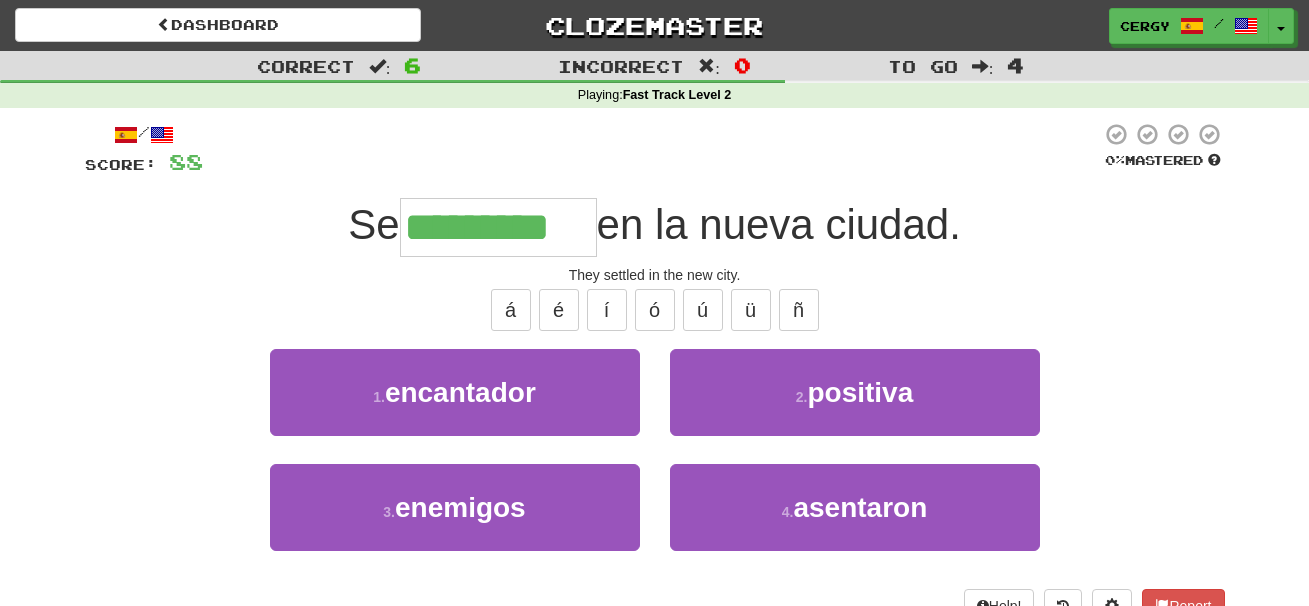 type on "*********" 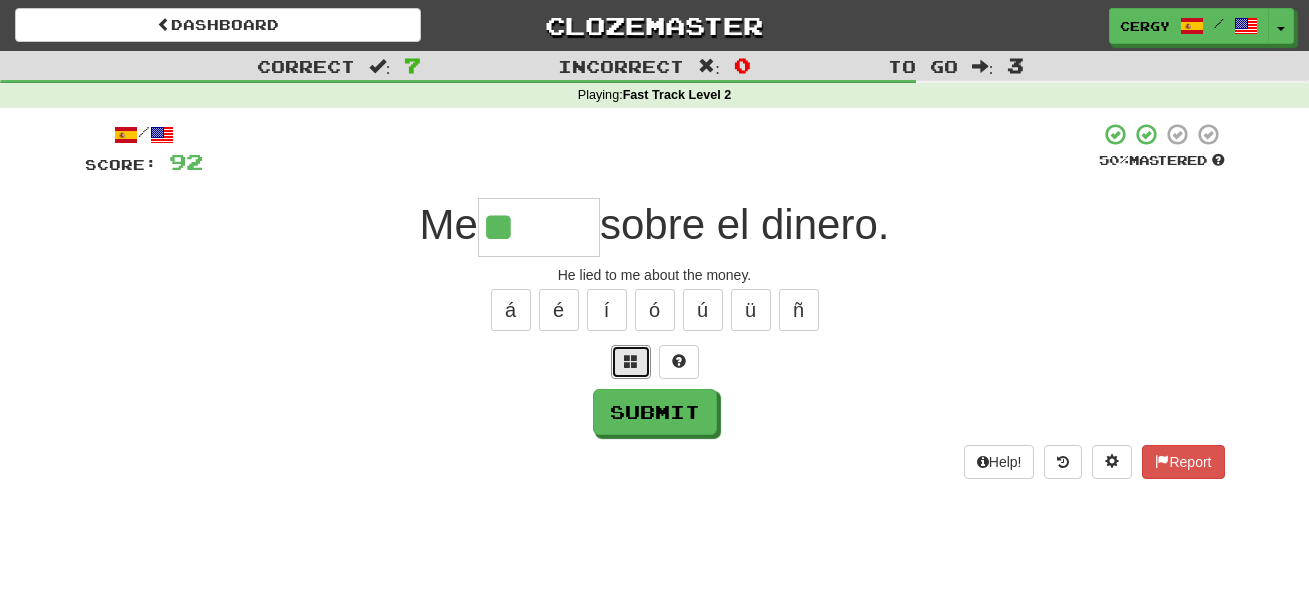 click at bounding box center (631, 362) 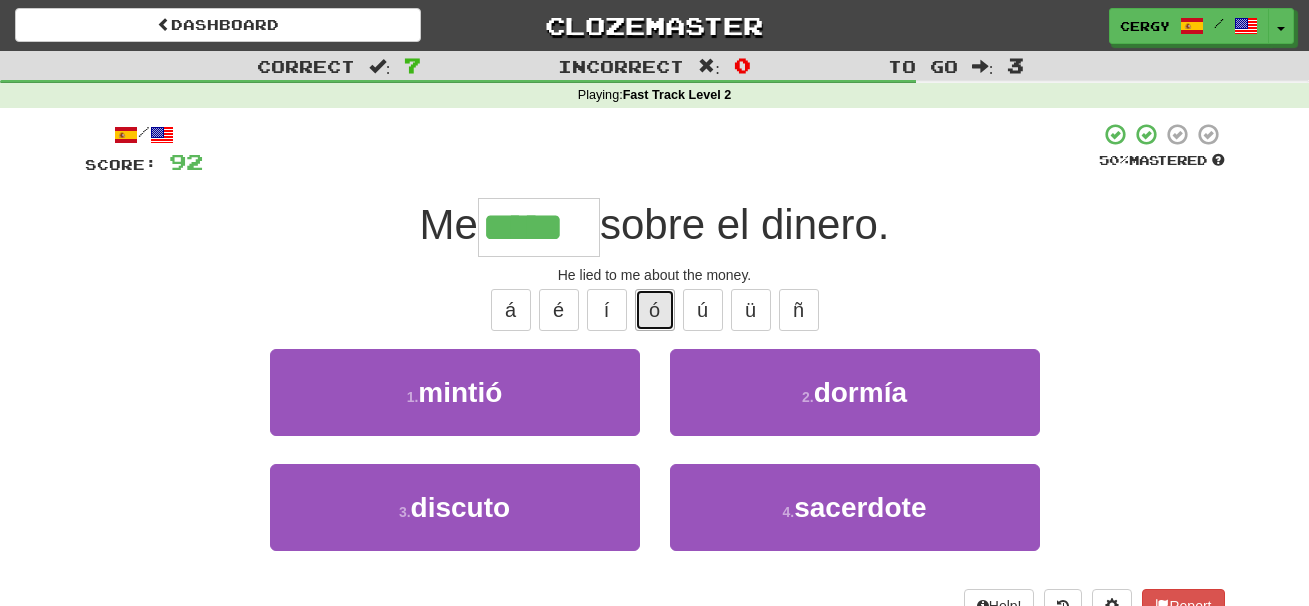 click on "ó" at bounding box center (655, 310) 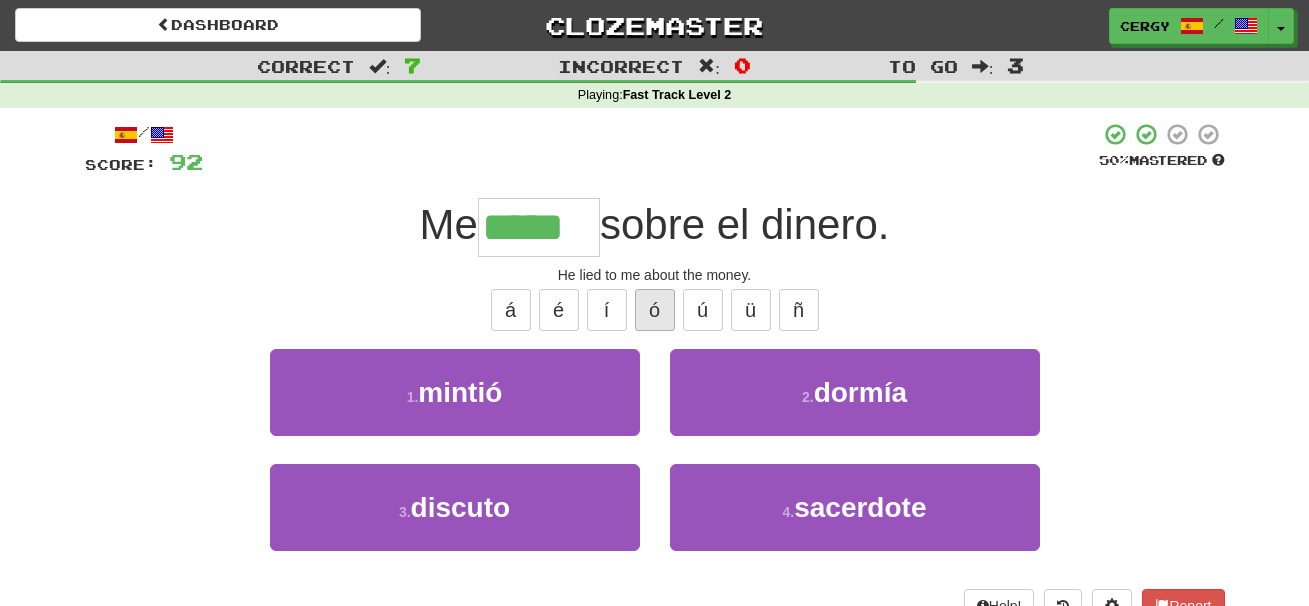 type on "******" 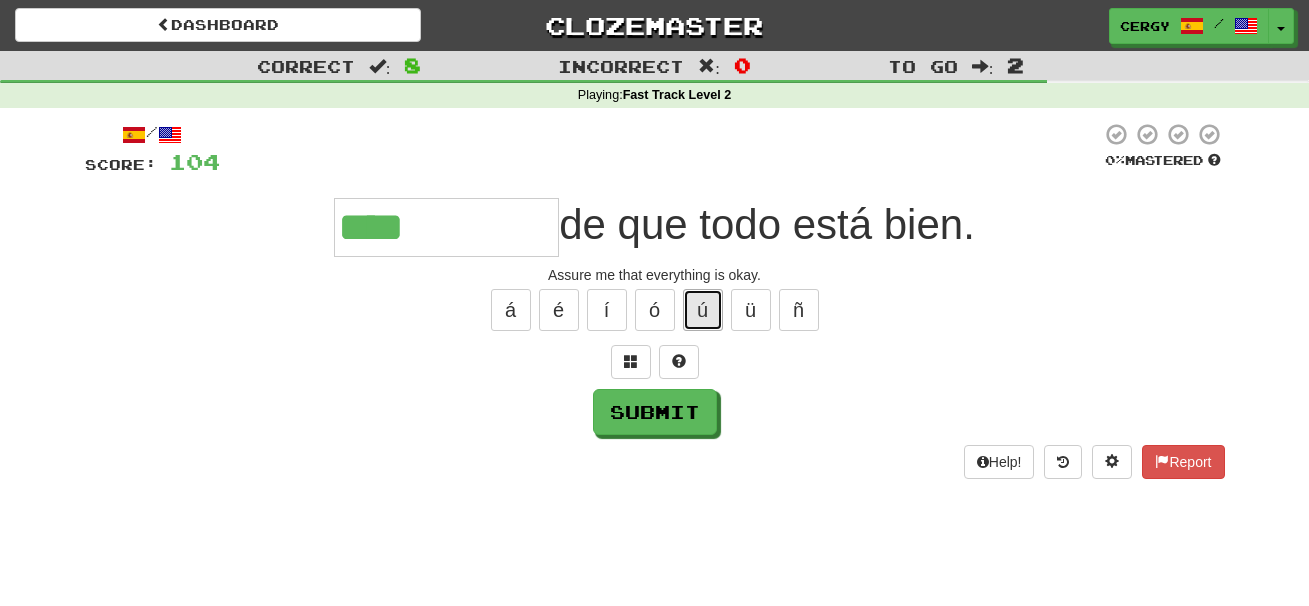 click on "ú" at bounding box center [703, 310] 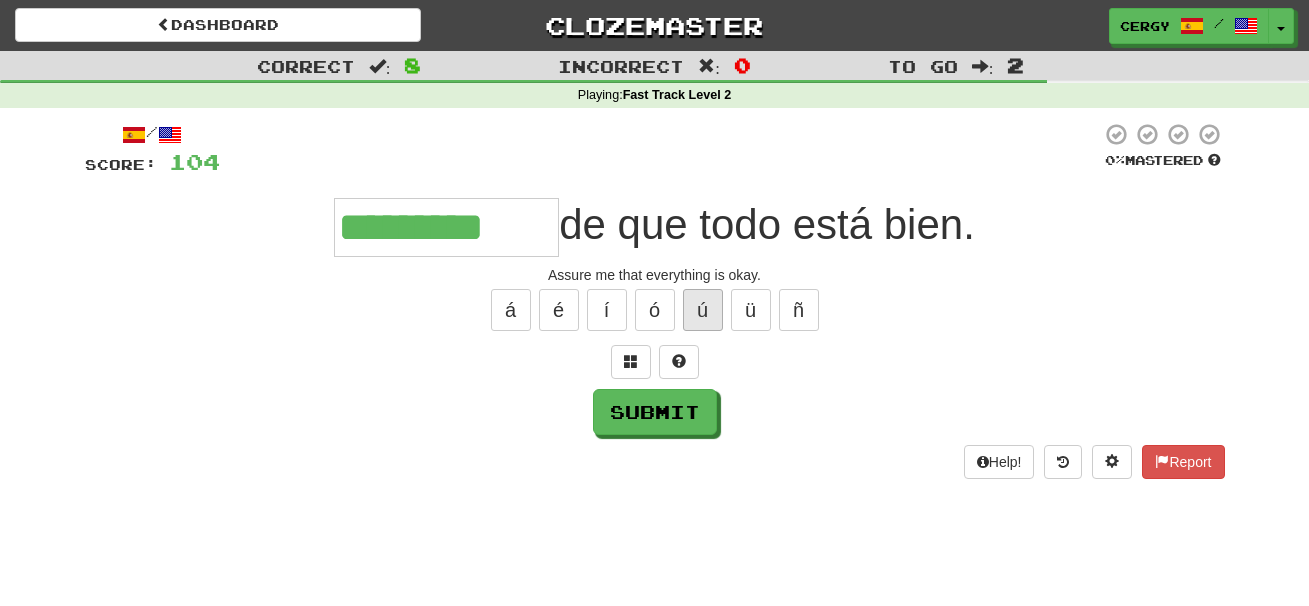 type on "*********" 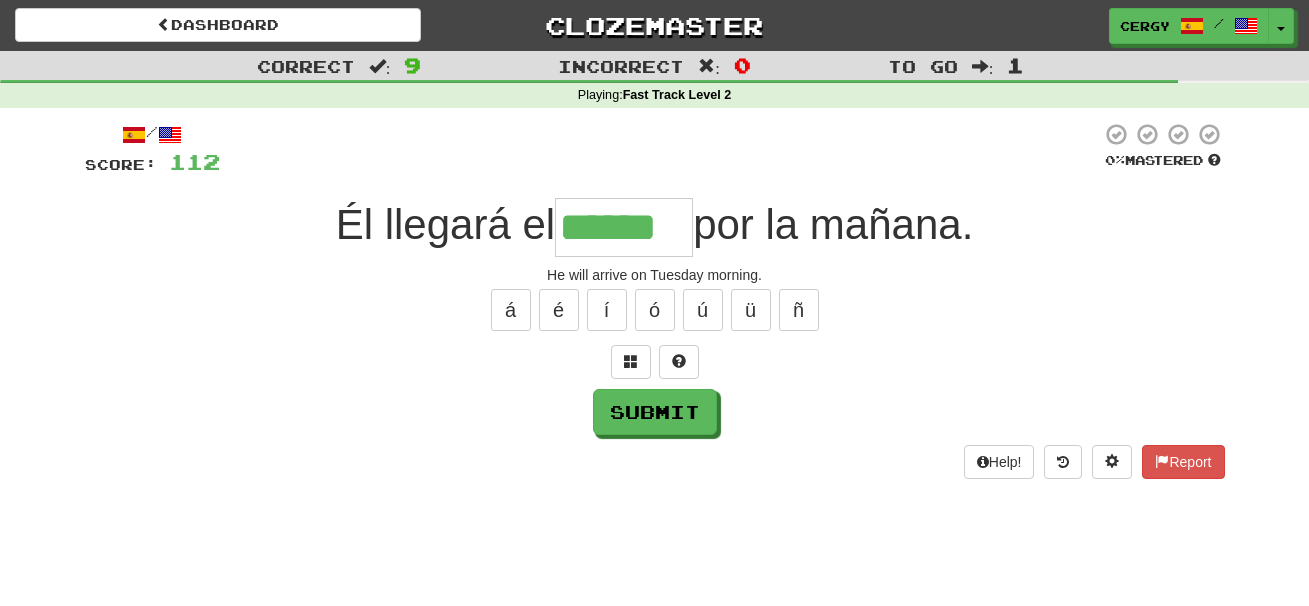 type on "******" 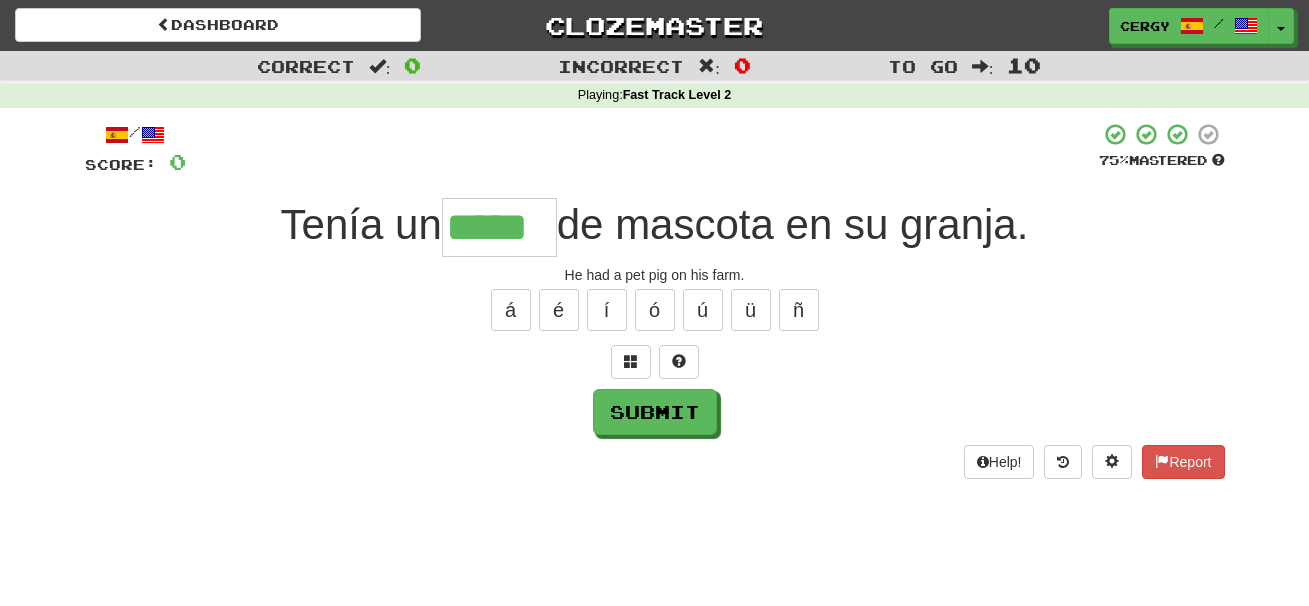 type on "*****" 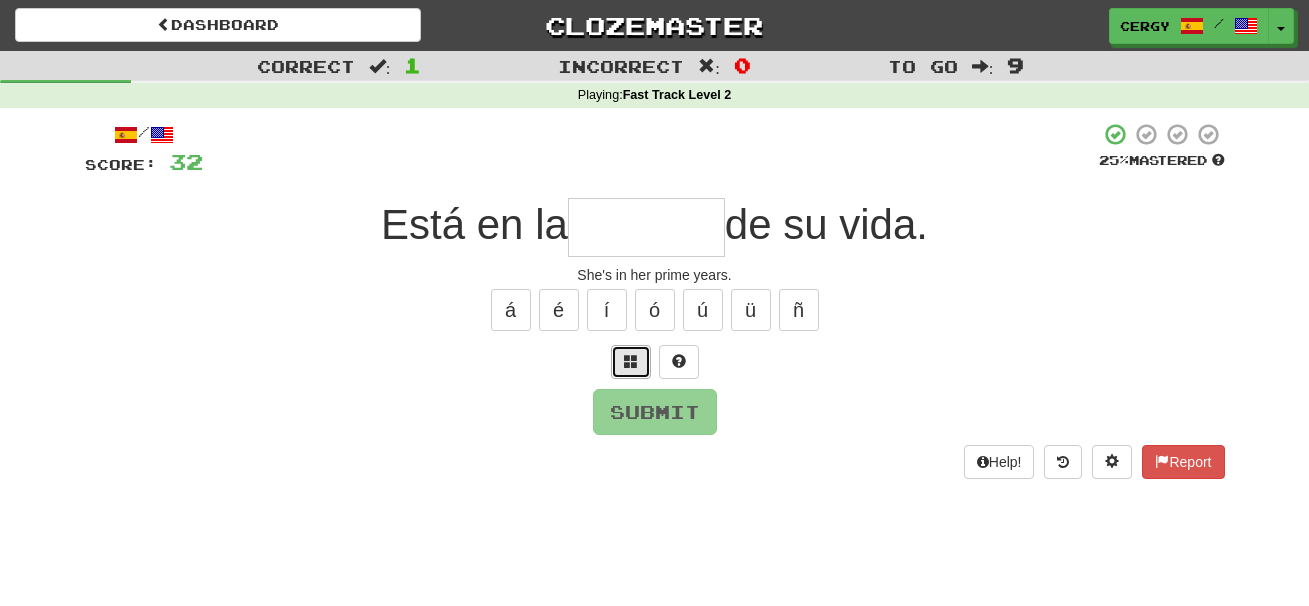 click at bounding box center [631, 361] 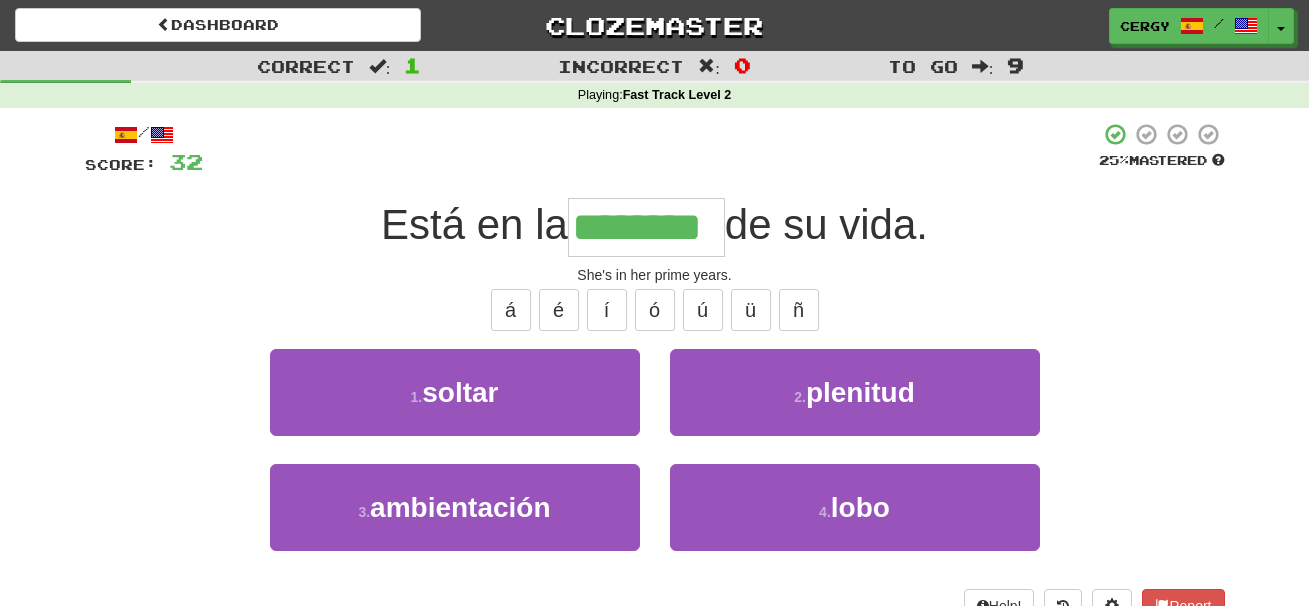 type on "********" 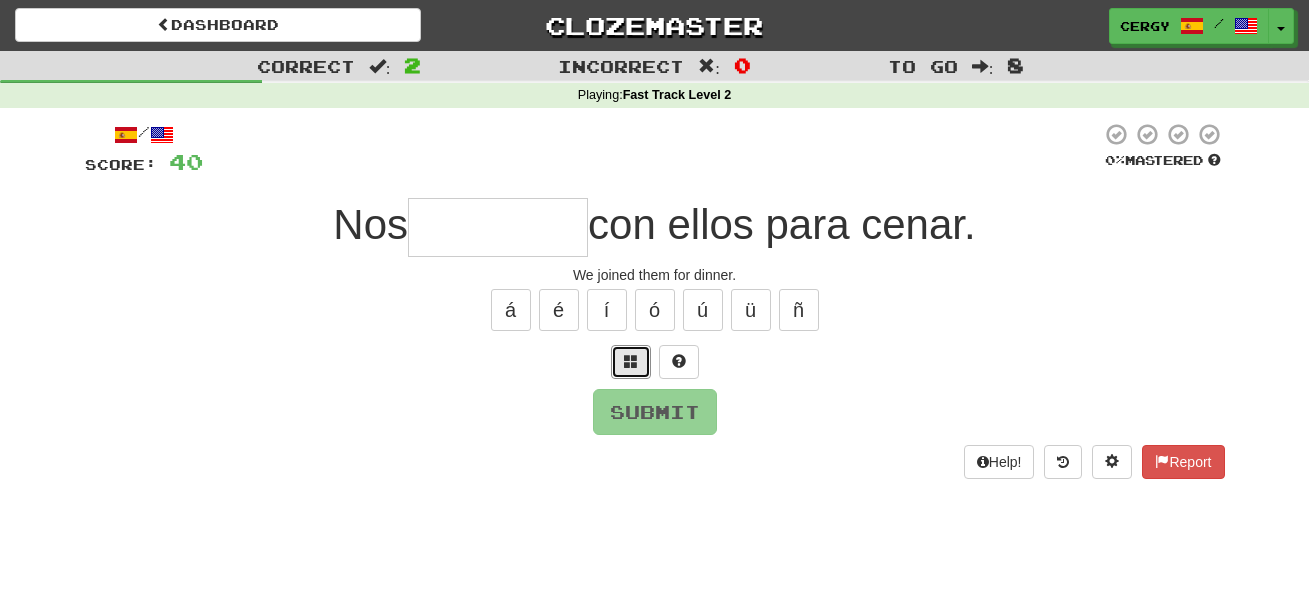 click at bounding box center [631, 361] 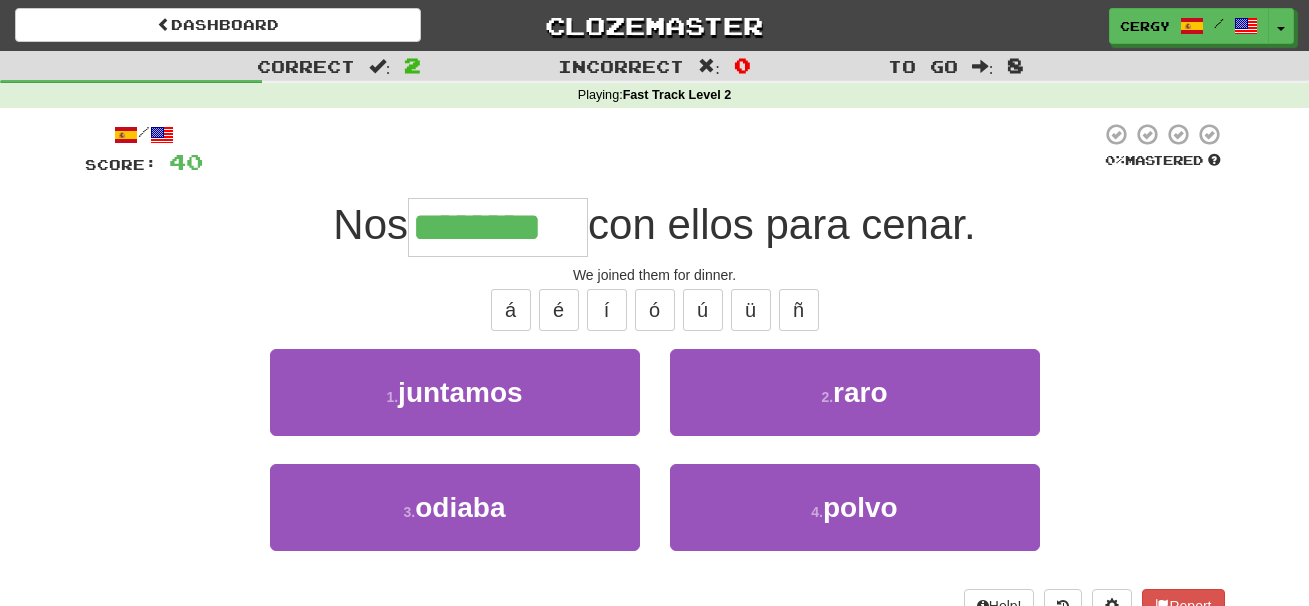 type on "********" 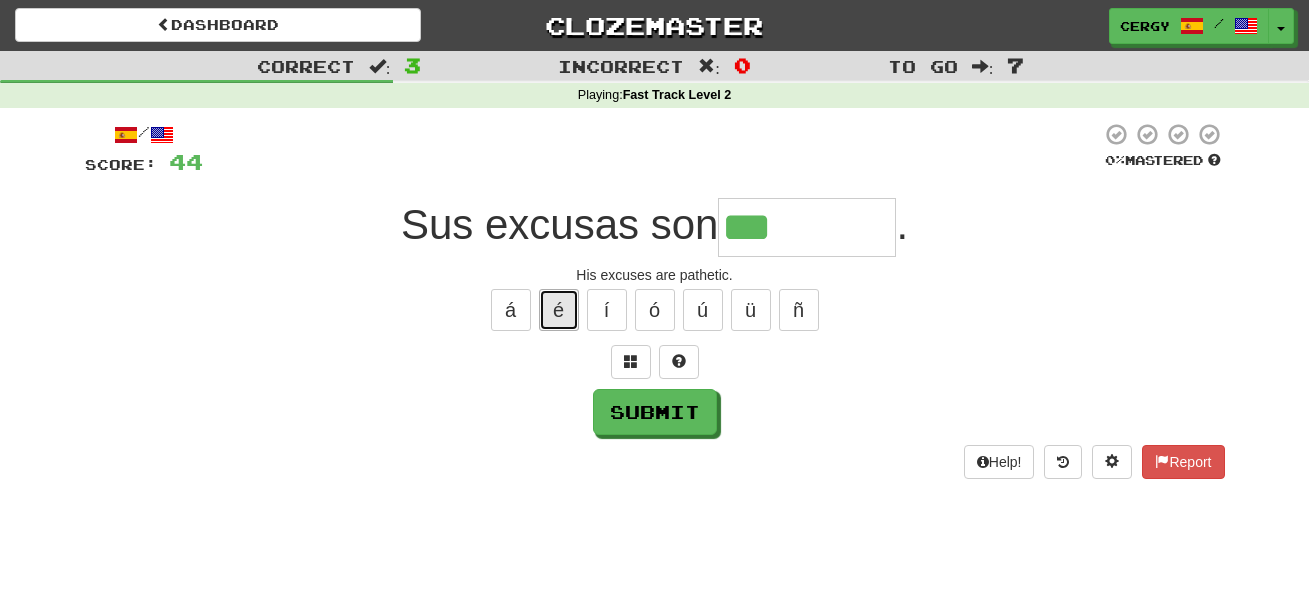 click on "é" at bounding box center [559, 310] 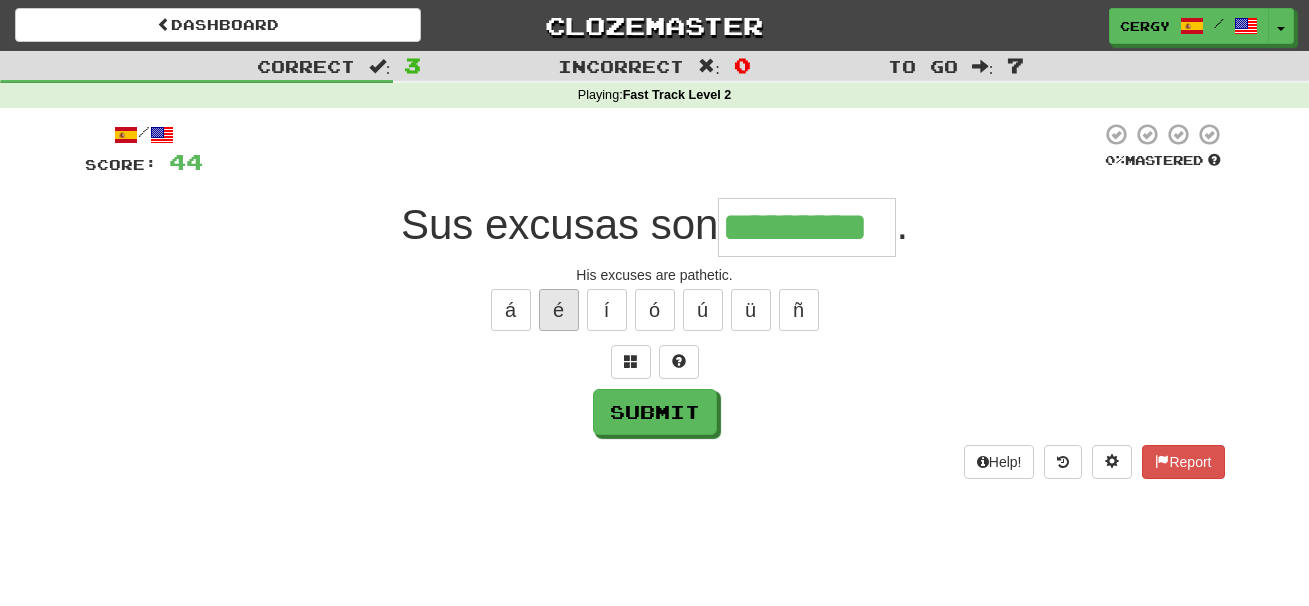 type on "*********" 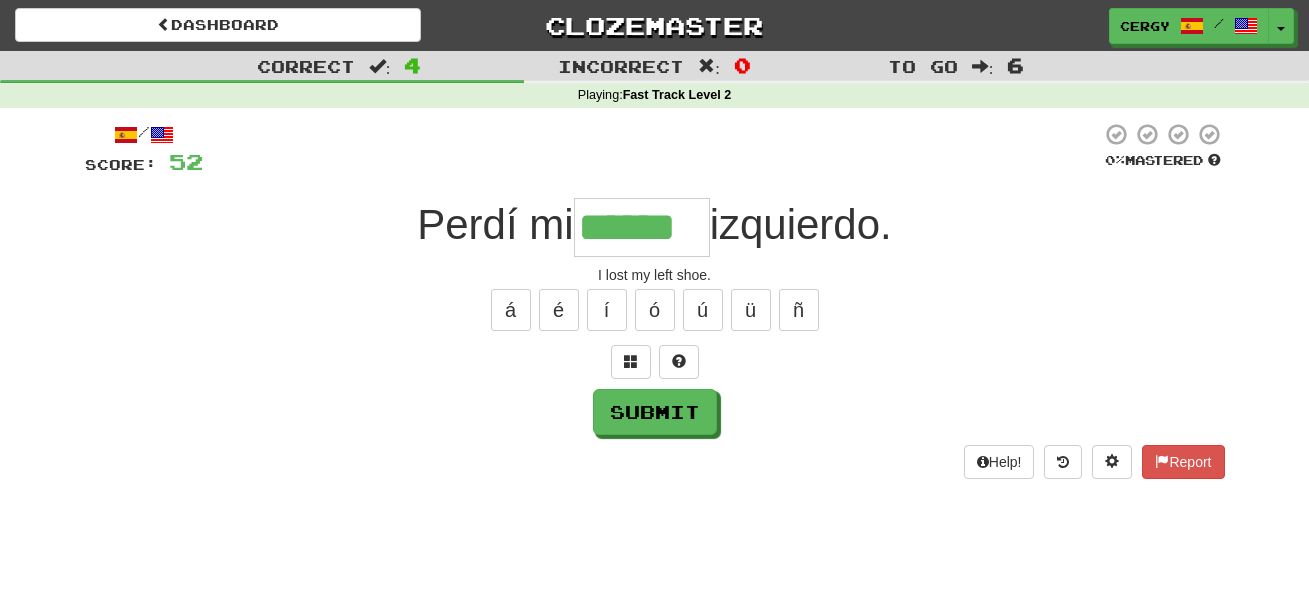 type on "******" 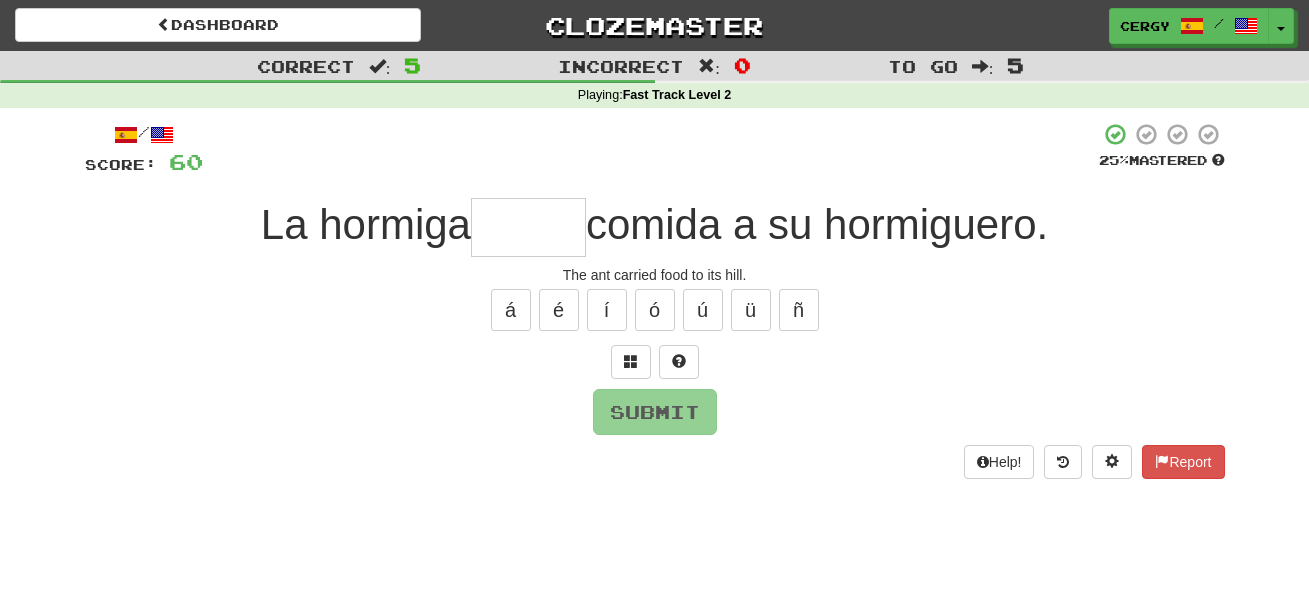 type on "*" 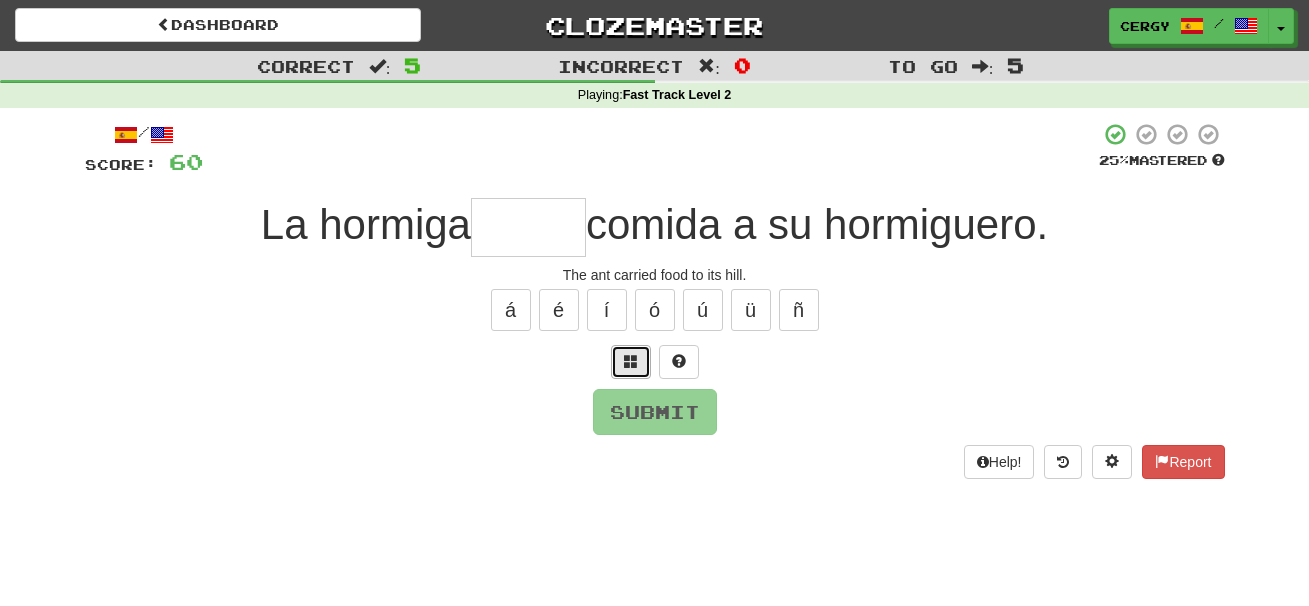 click at bounding box center (631, 361) 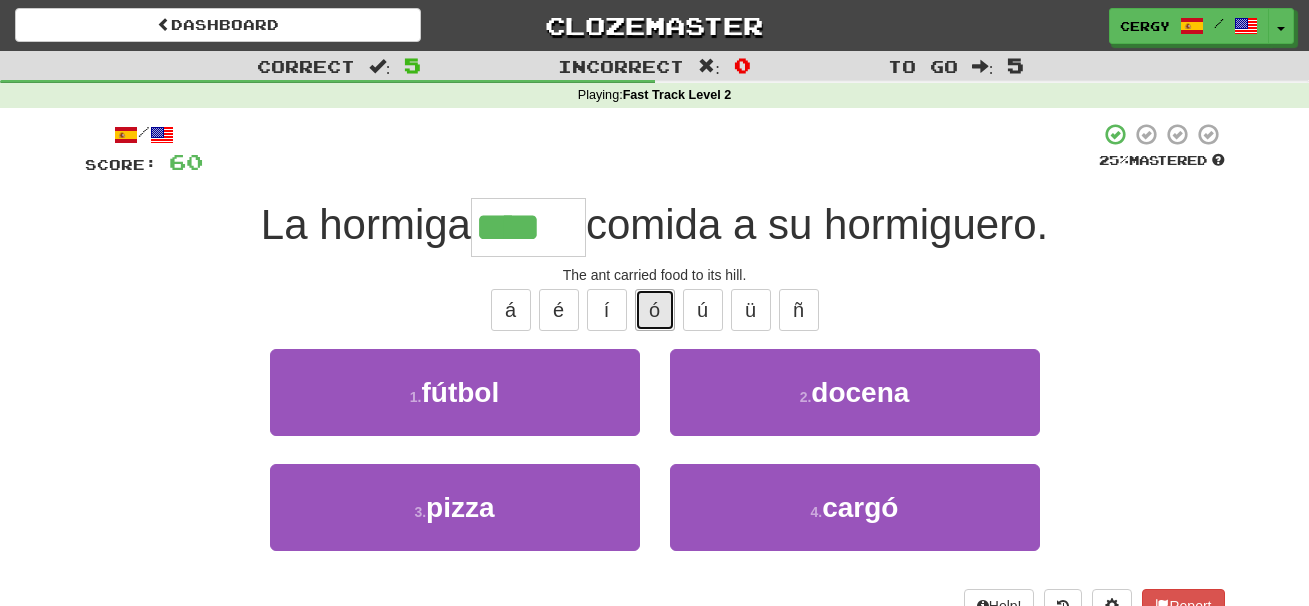 click on "ó" at bounding box center [655, 310] 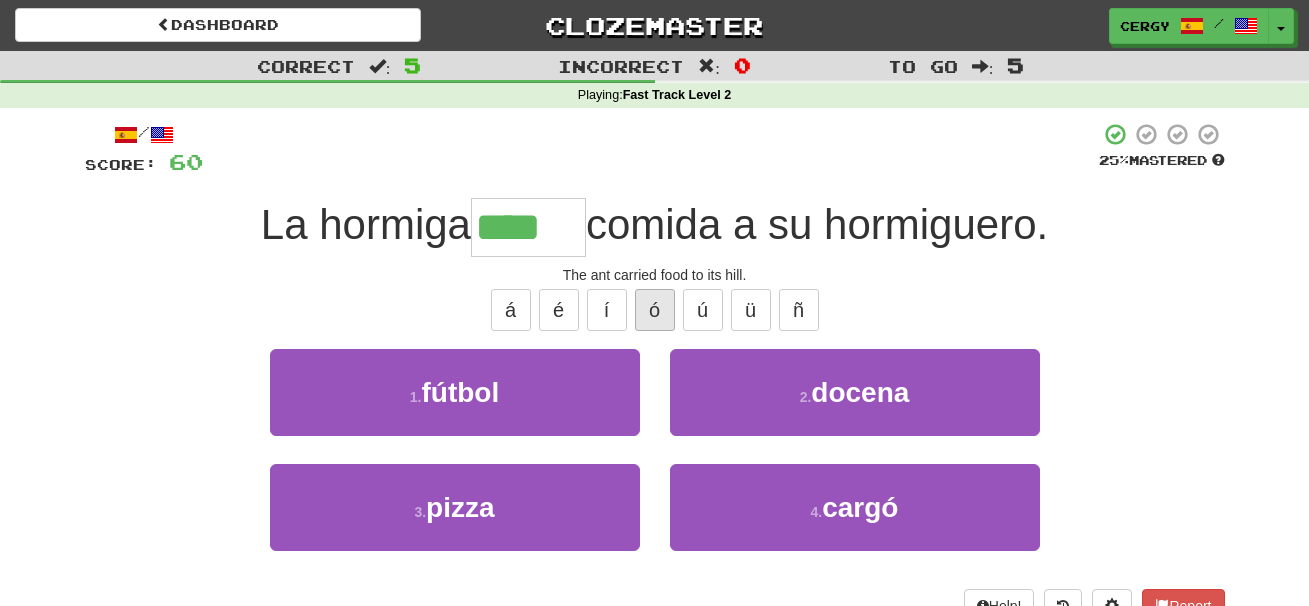 type on "*****" 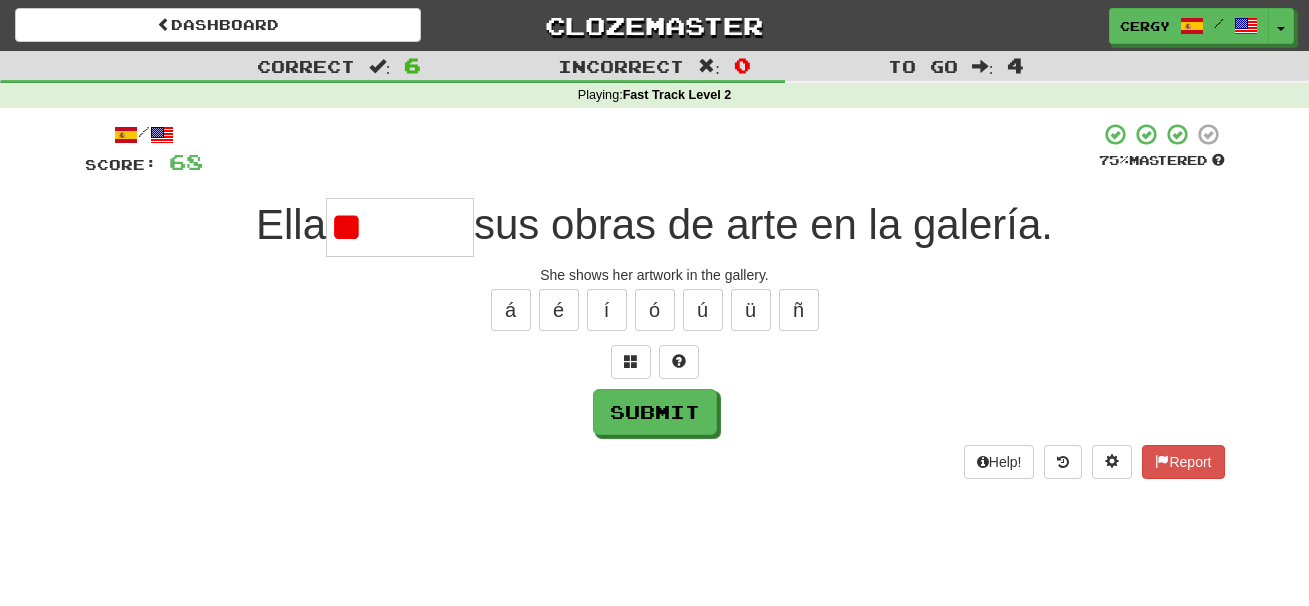 type on "*" 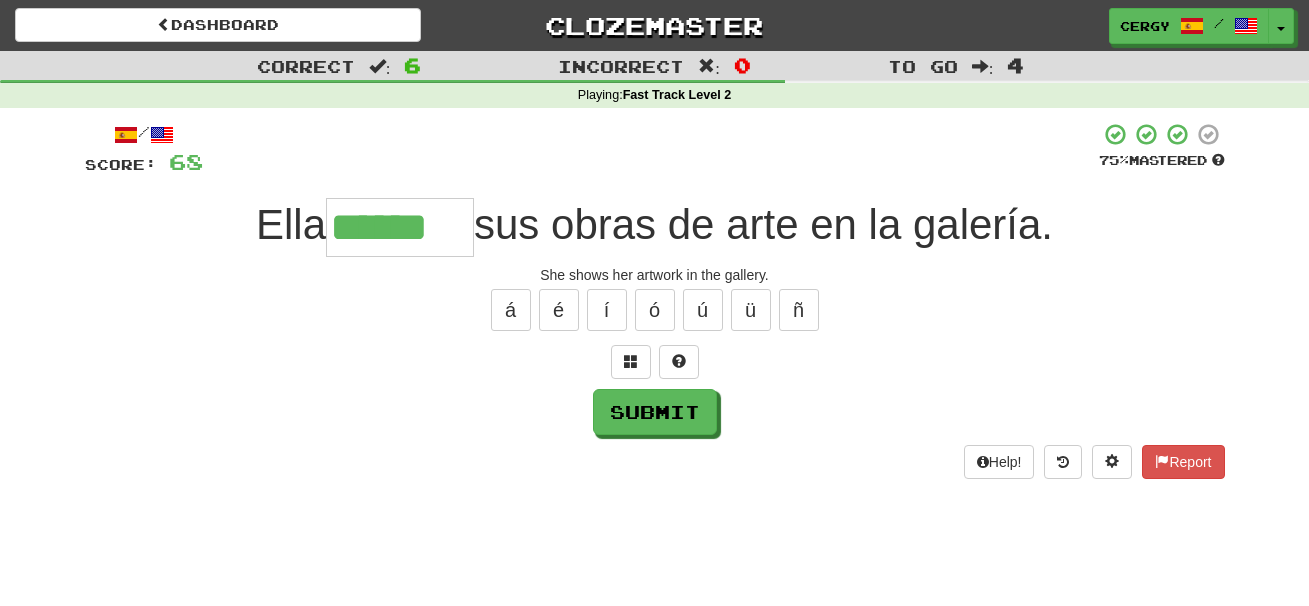 type on "******" 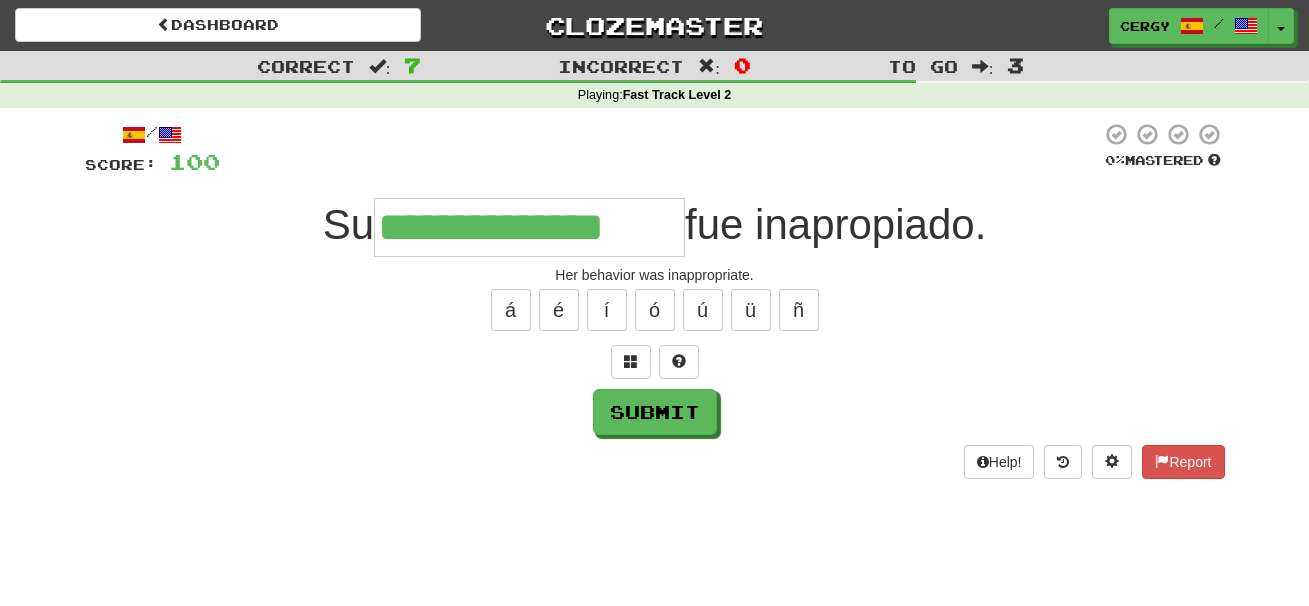 type on "**********" 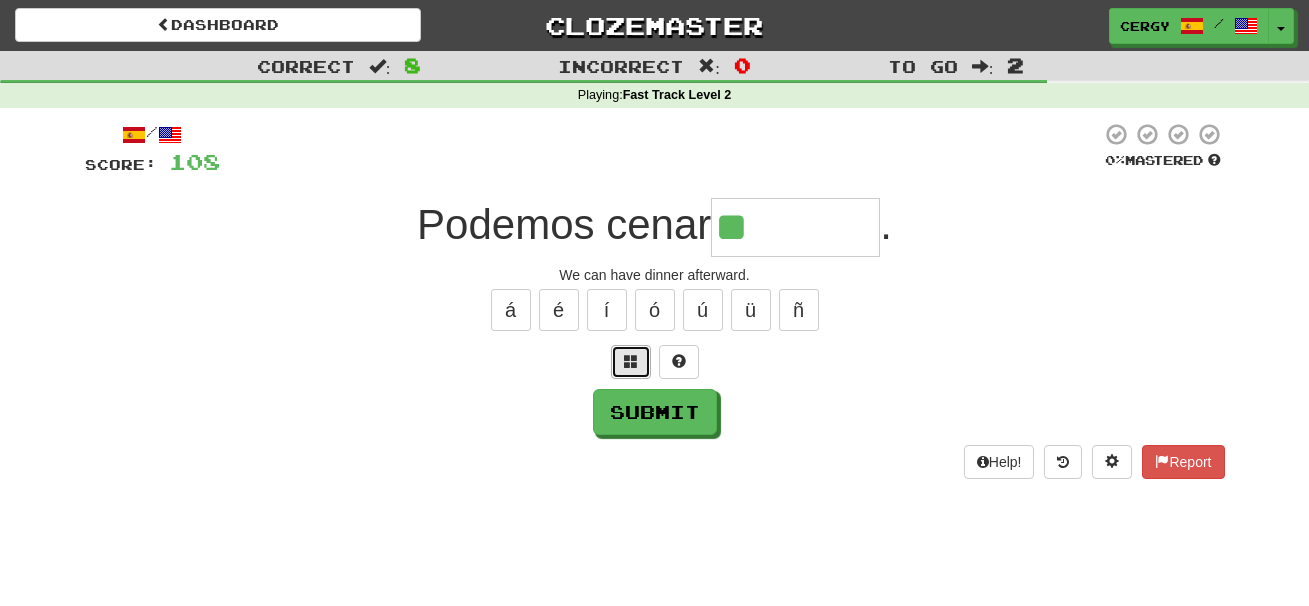 click at bounding box center (631, 362) 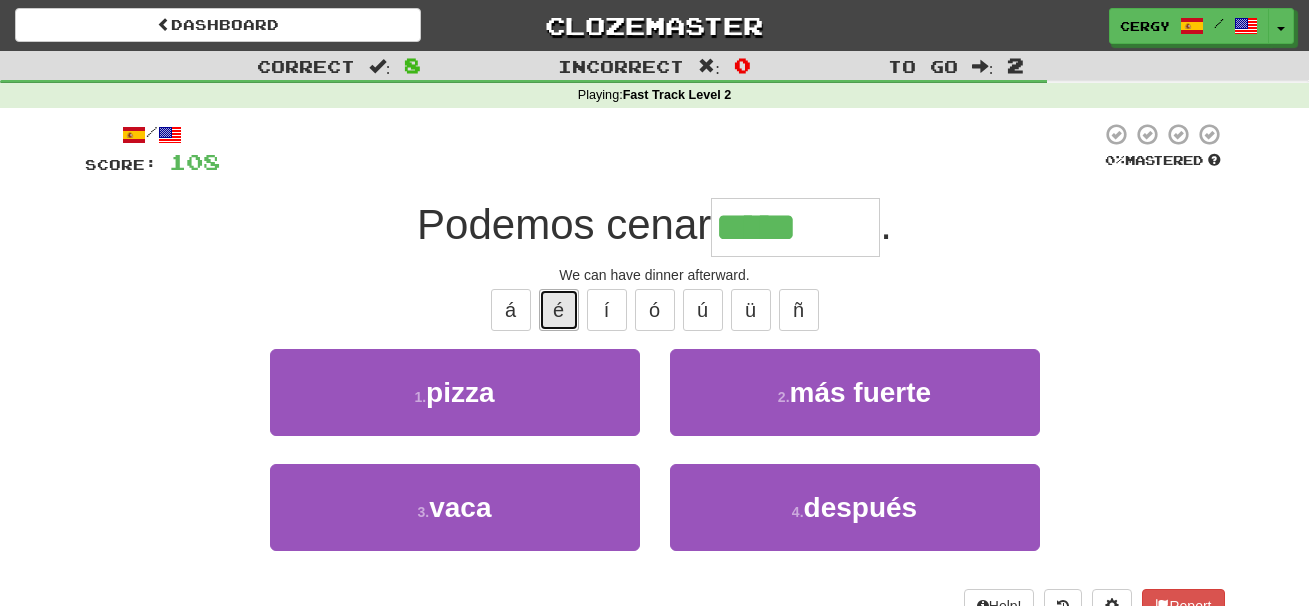 click on "é" at bounding box center (559, 310) 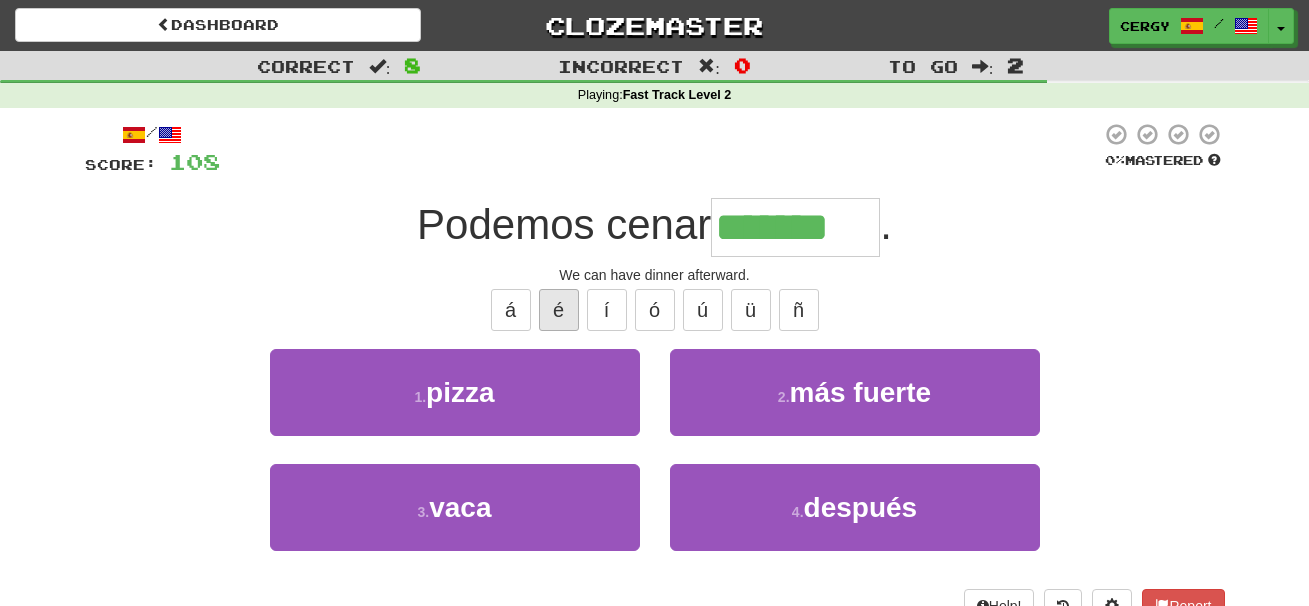type on "*******" 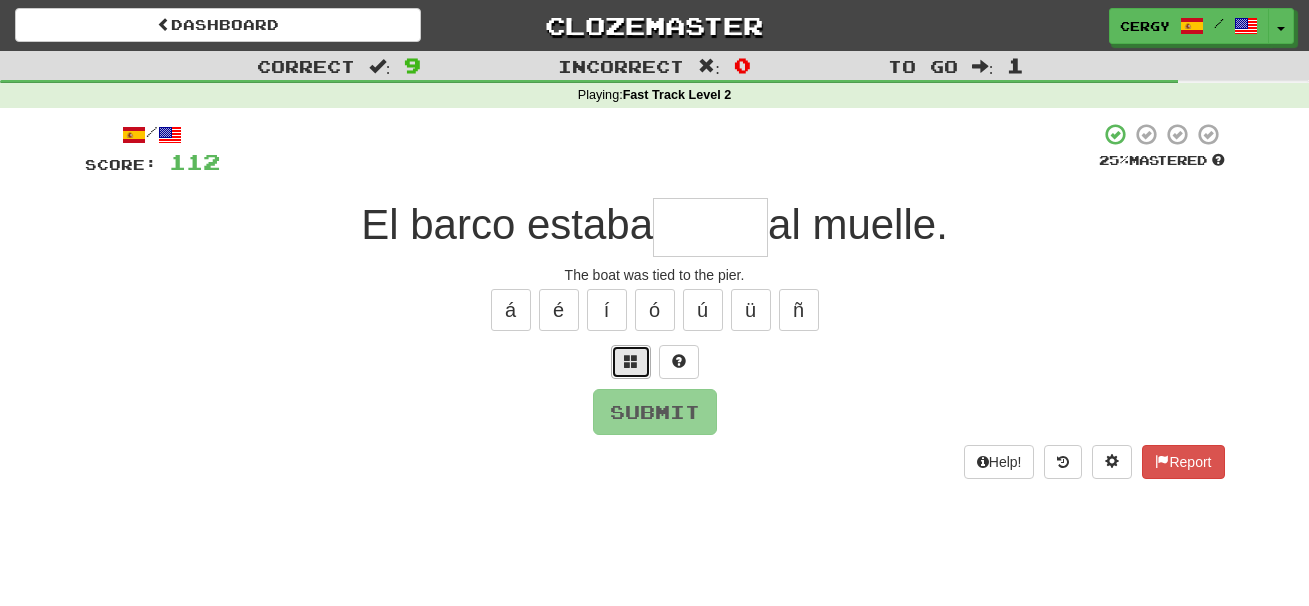 click at bounding box center [631, 361] 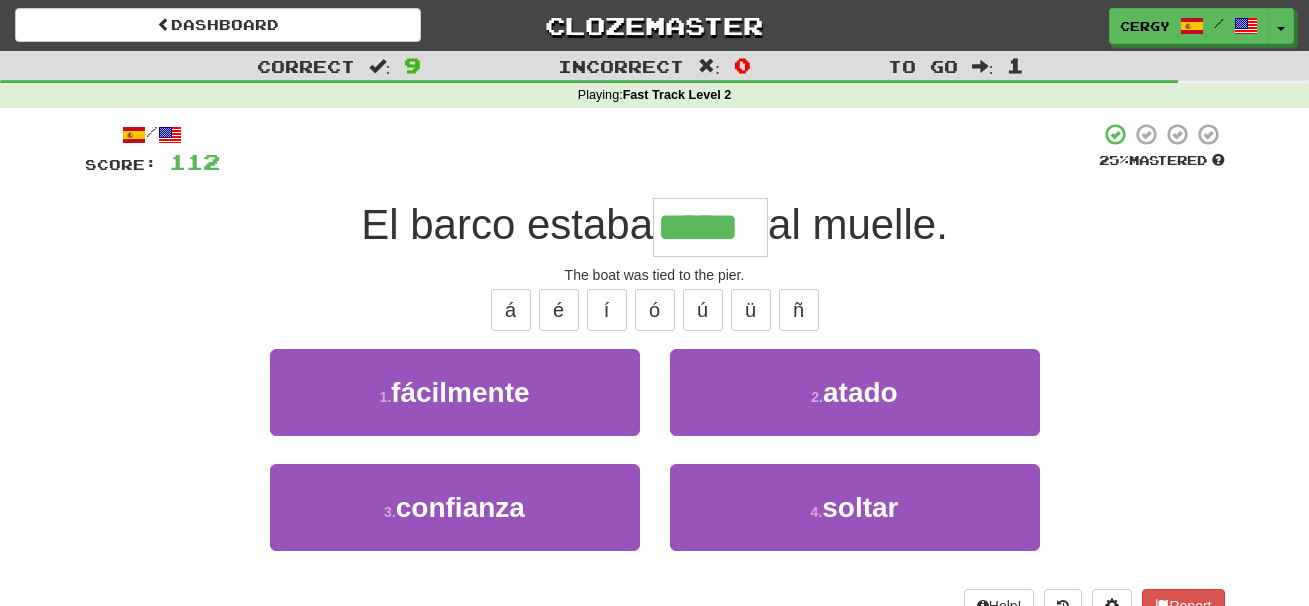 type on "*****" 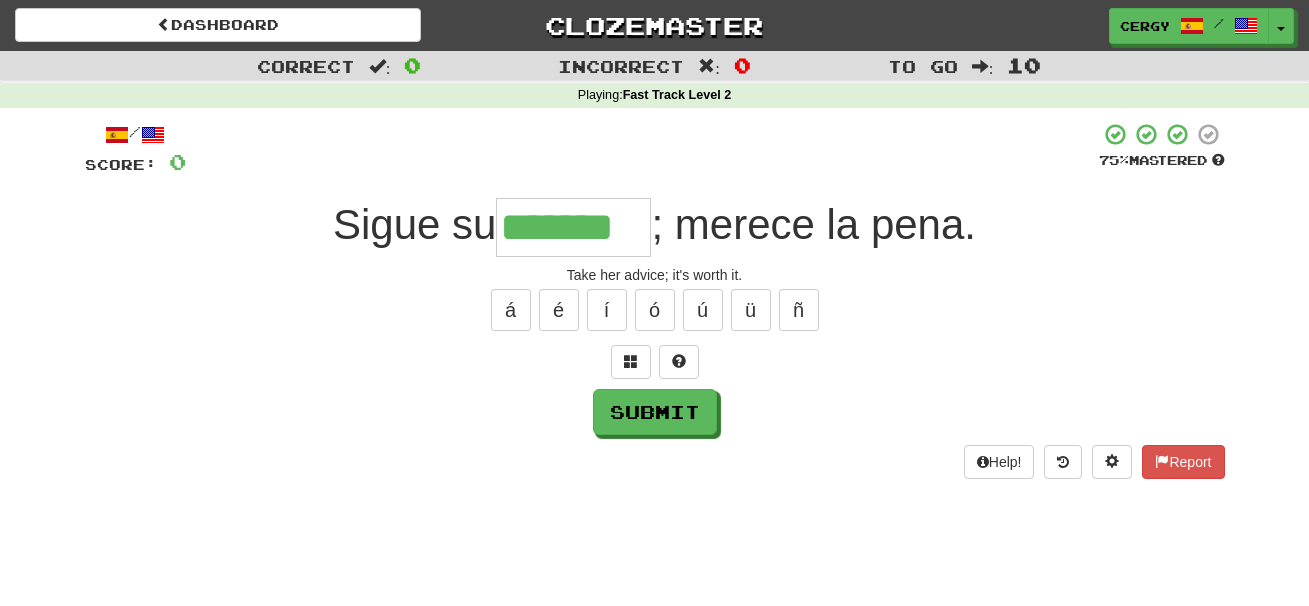 type on "*******" 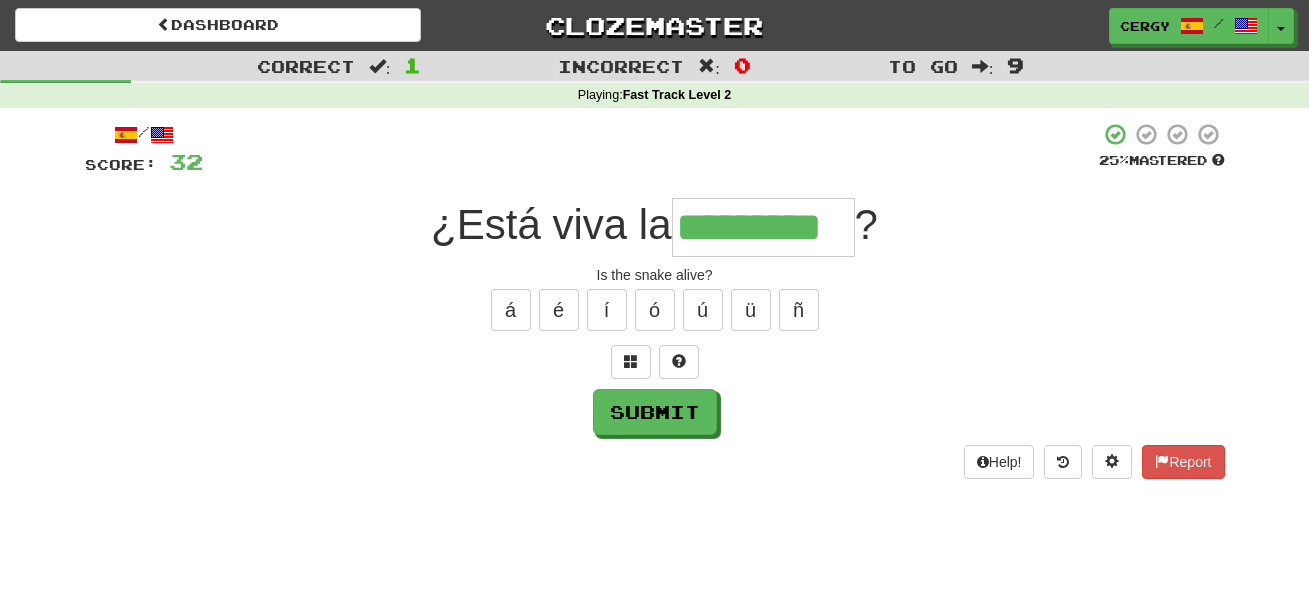 type on "*********" 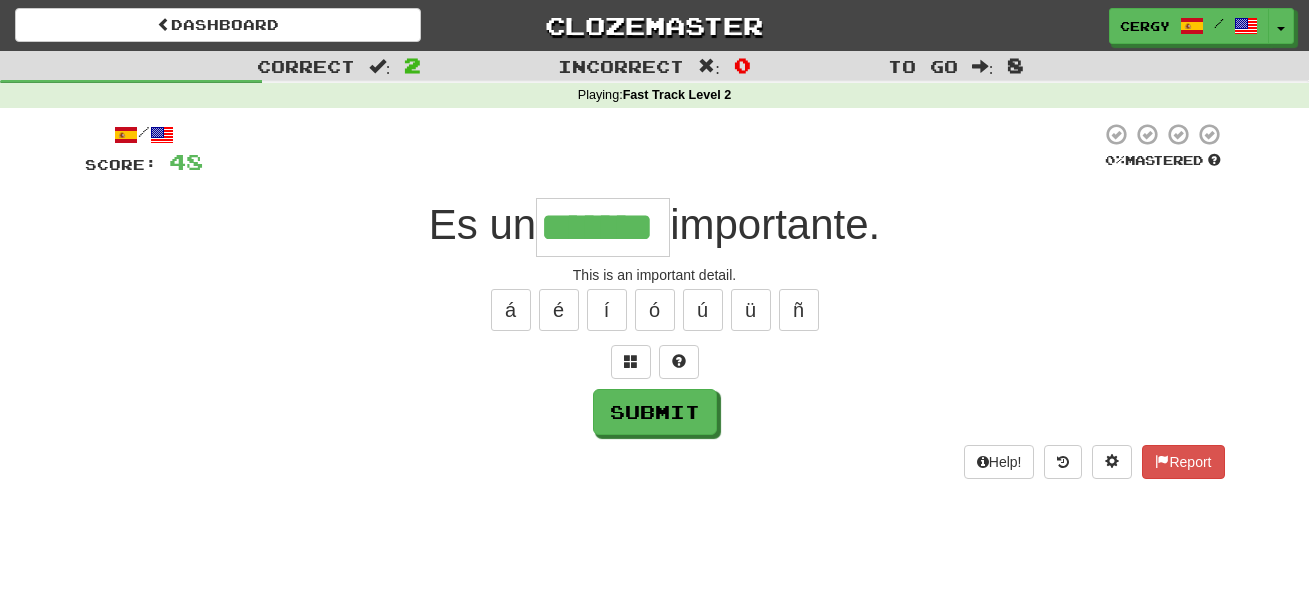 type on "*******" 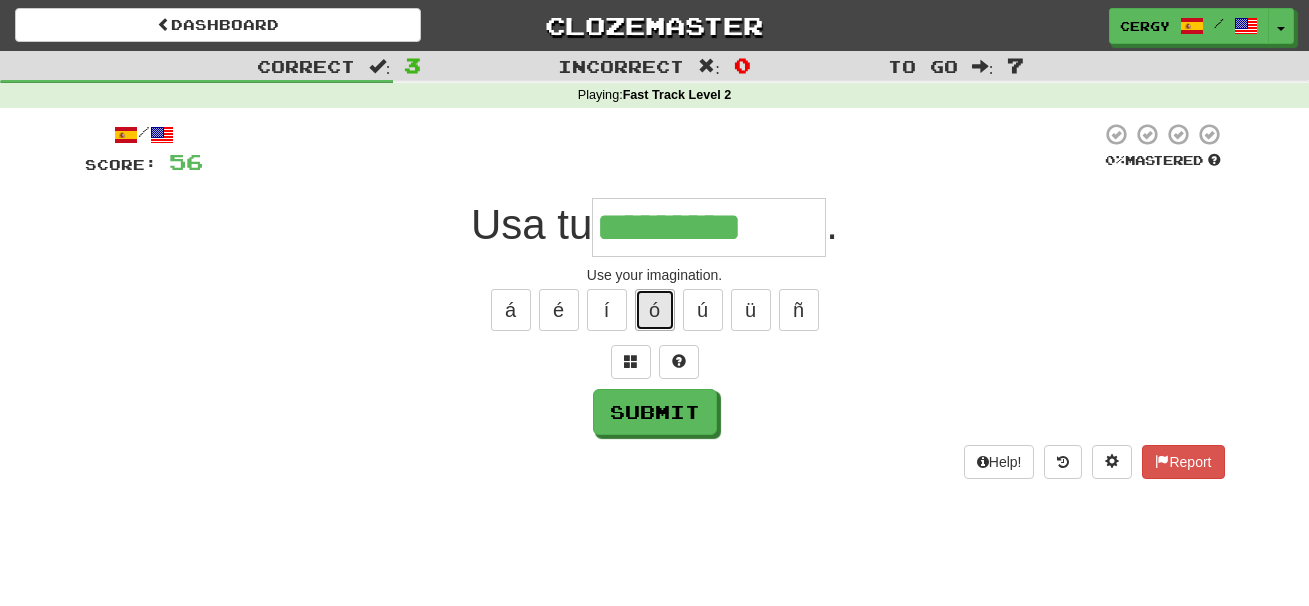 click on "ó" at bounding box center [655, 310] 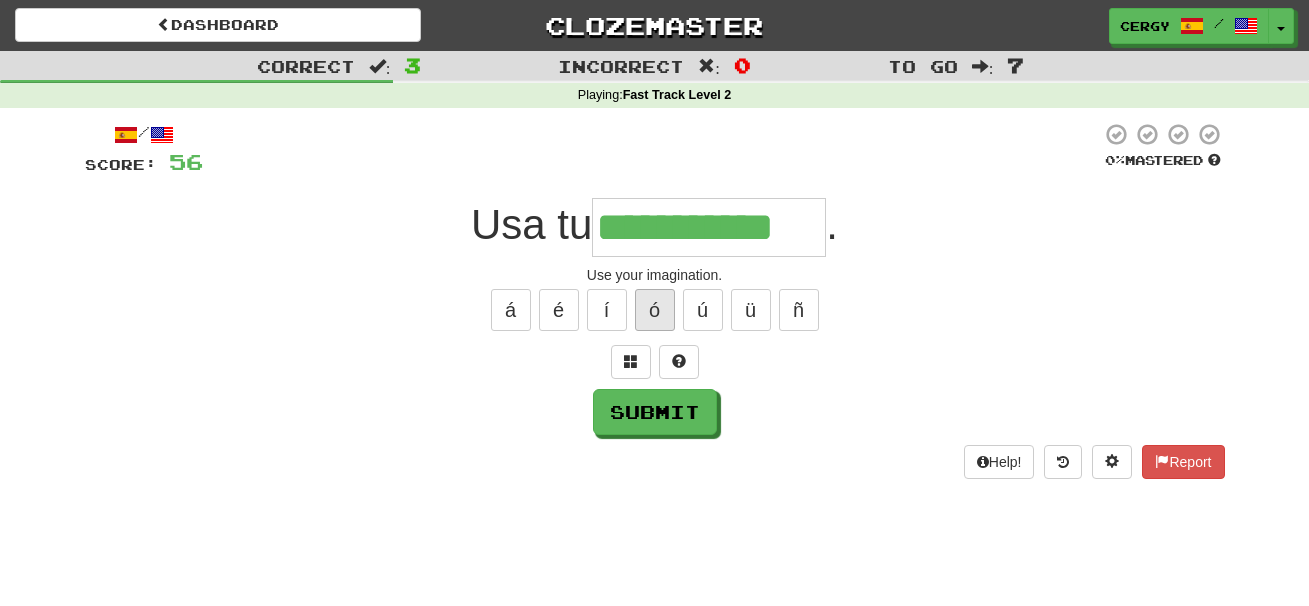 type on "**********" 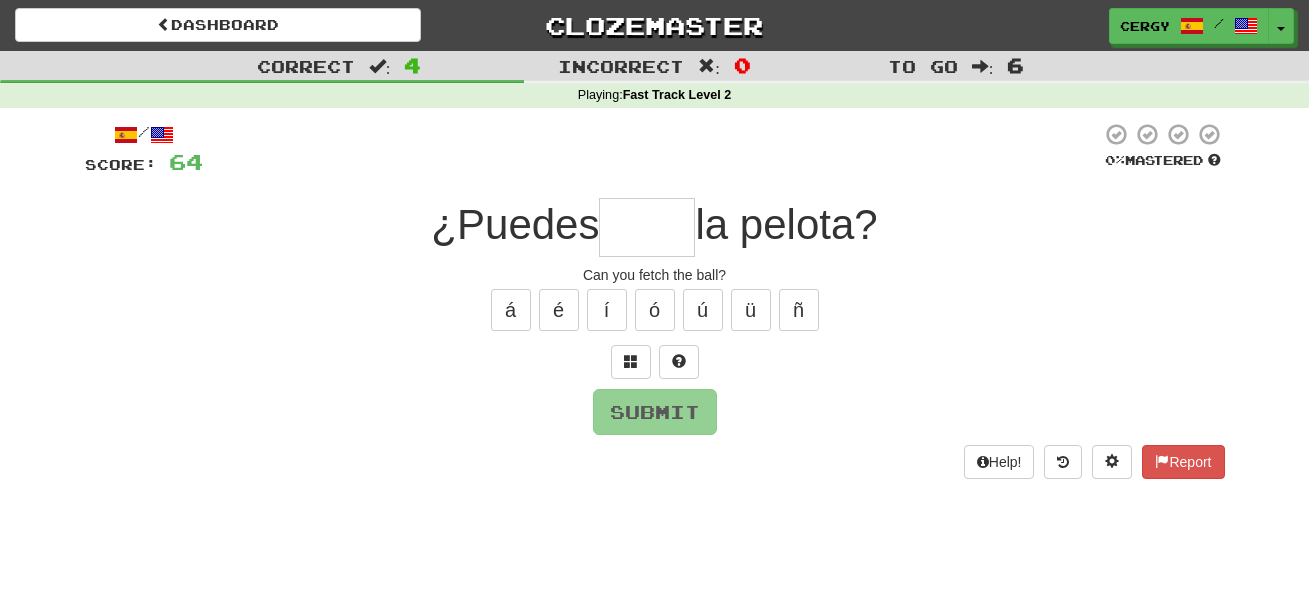type on "*" 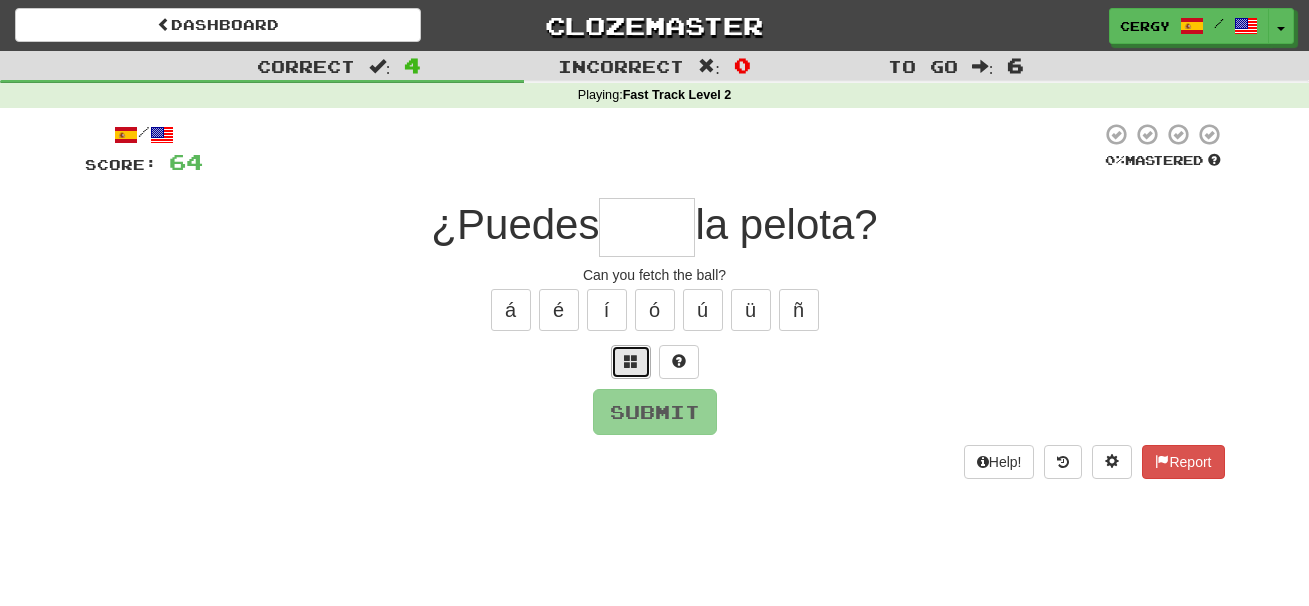 click at bounding box center [631, 361] 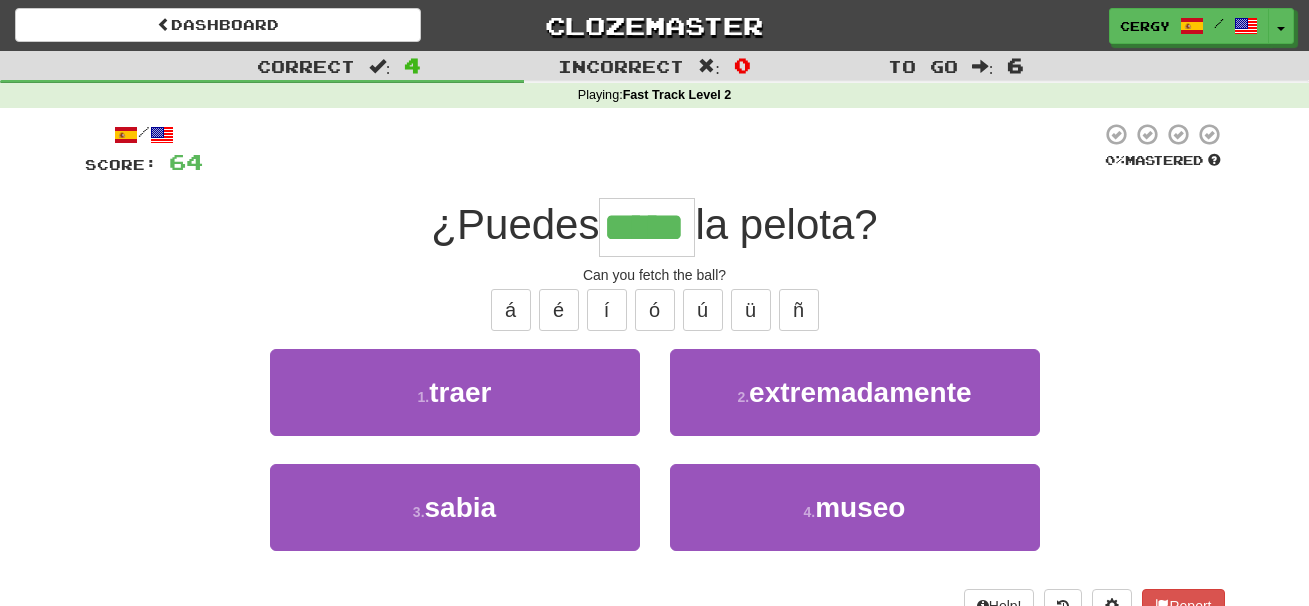 type on "*****" 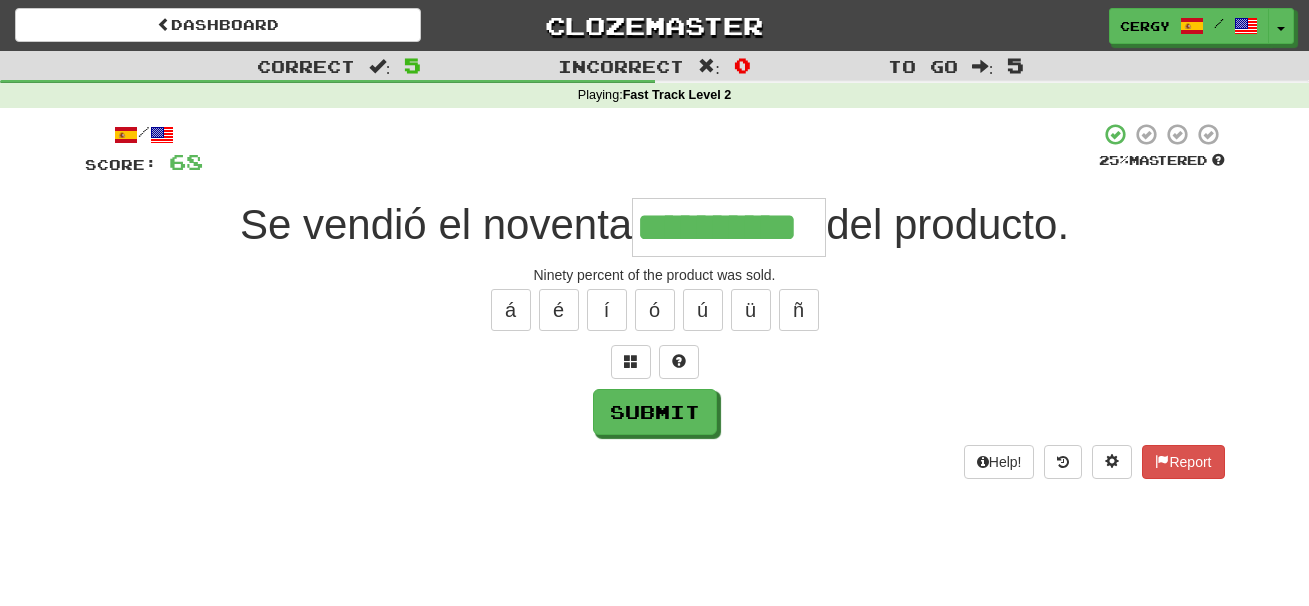 type on "**********" 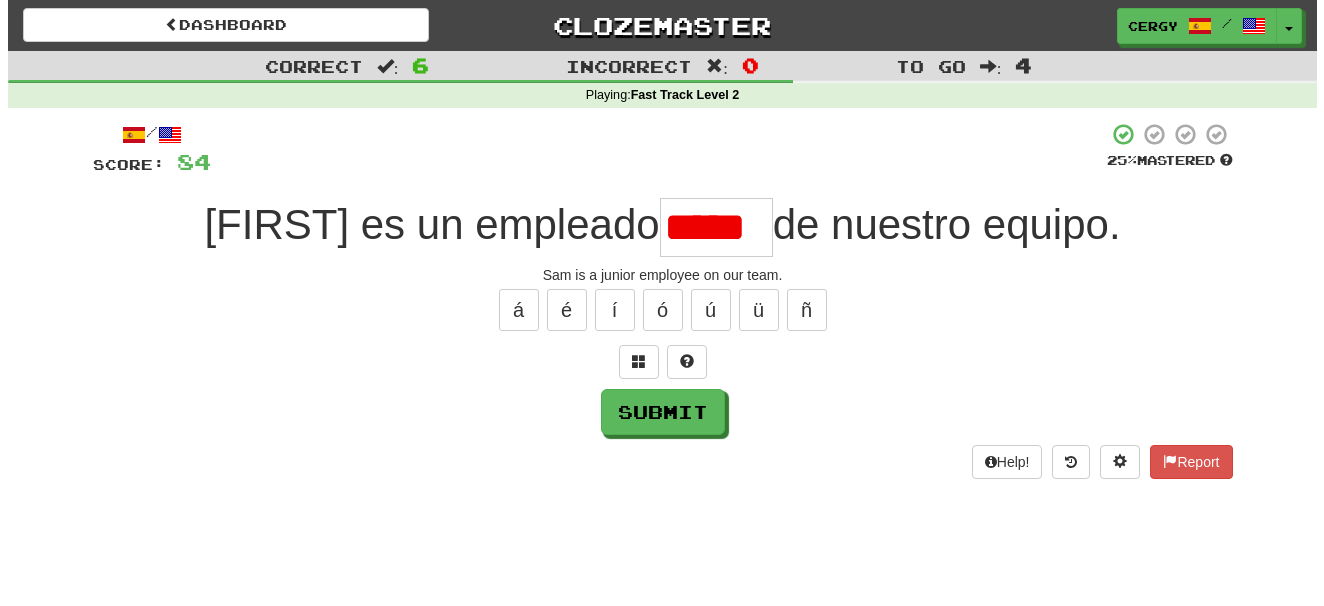 scroll, scrollTop: 0, scrollLeft: 0, axis: both 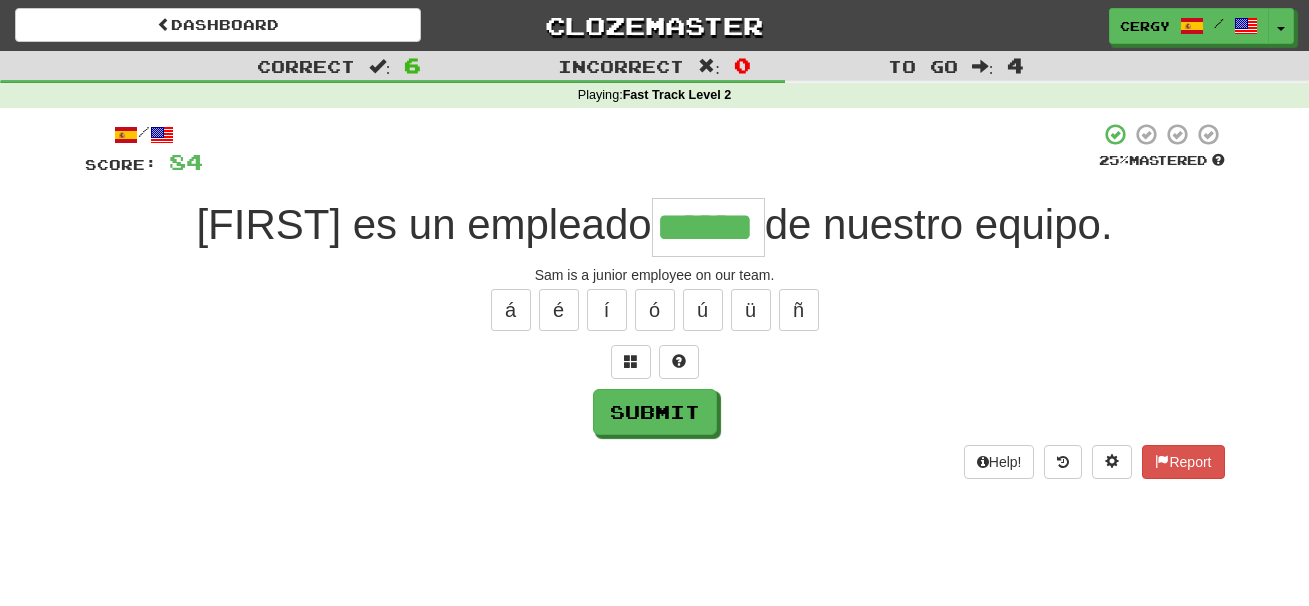 type on "******" 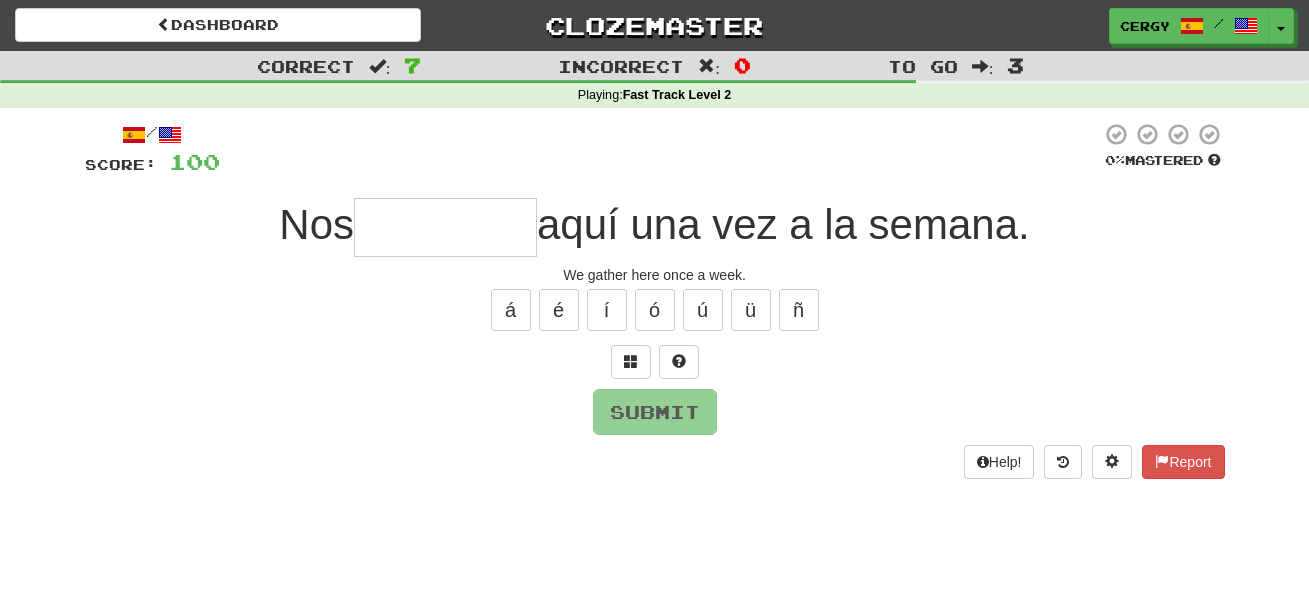 type on "*" 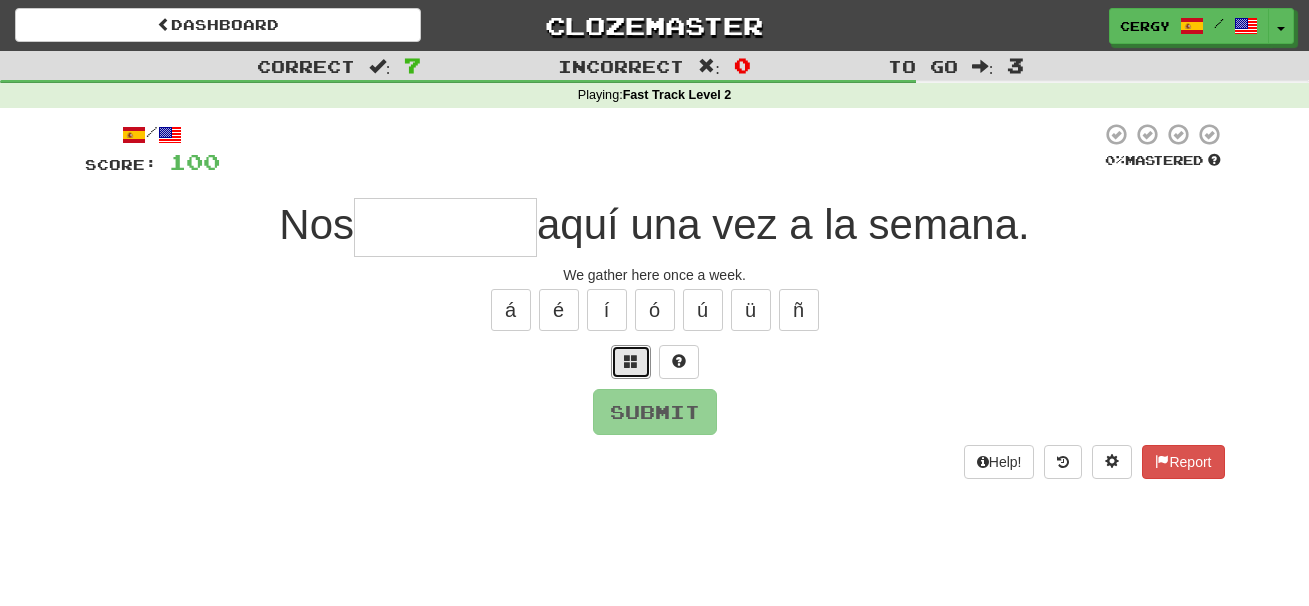 click at bounding box center [631, 361] 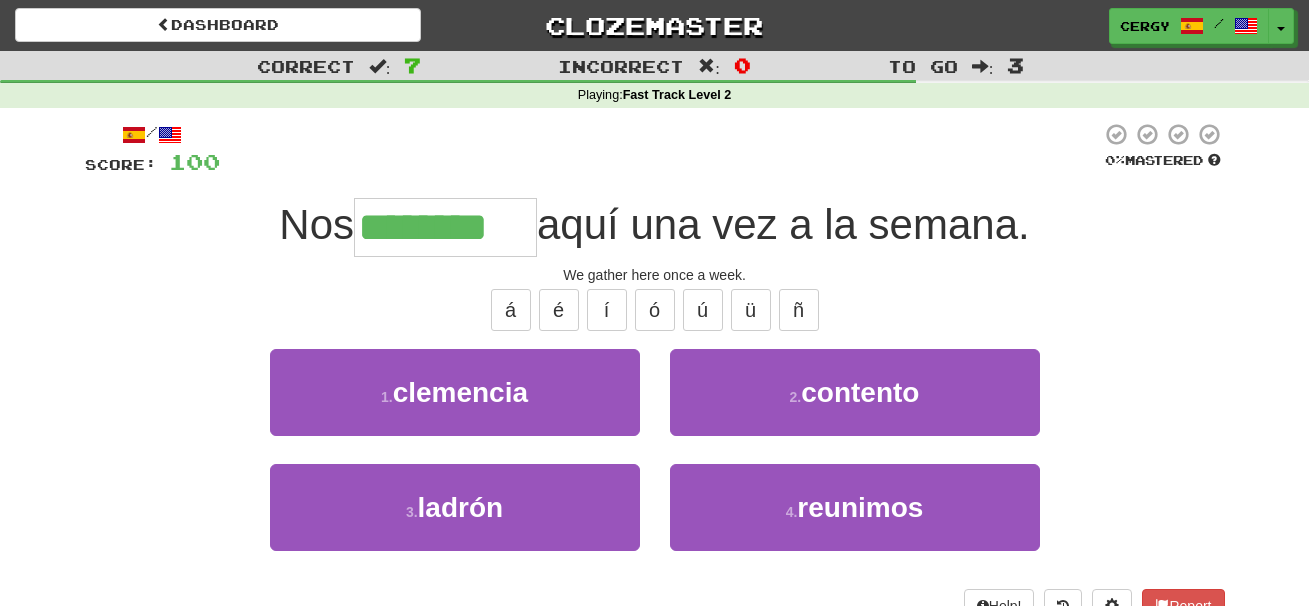 type on "********" 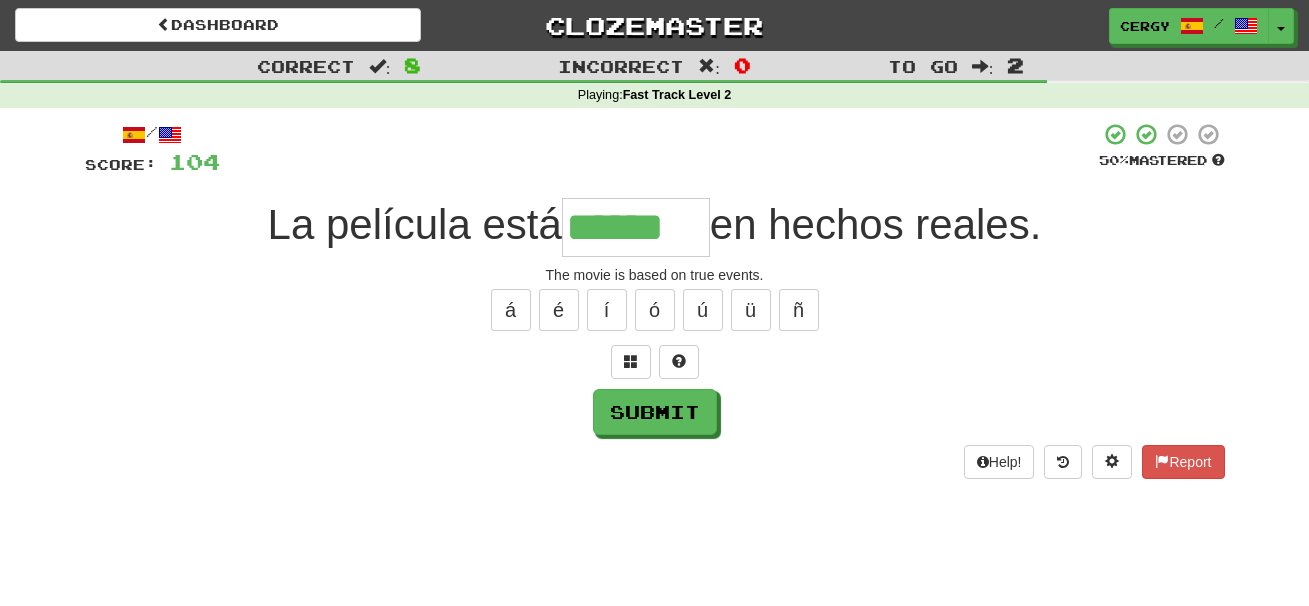 type on "******" 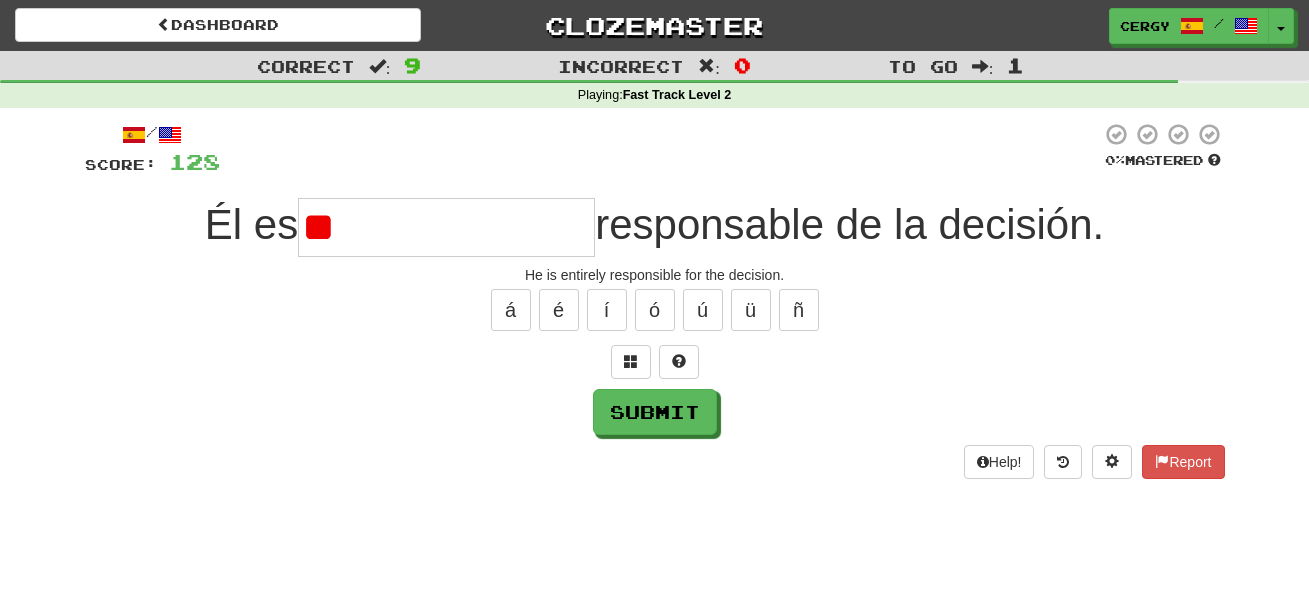 type on "*" 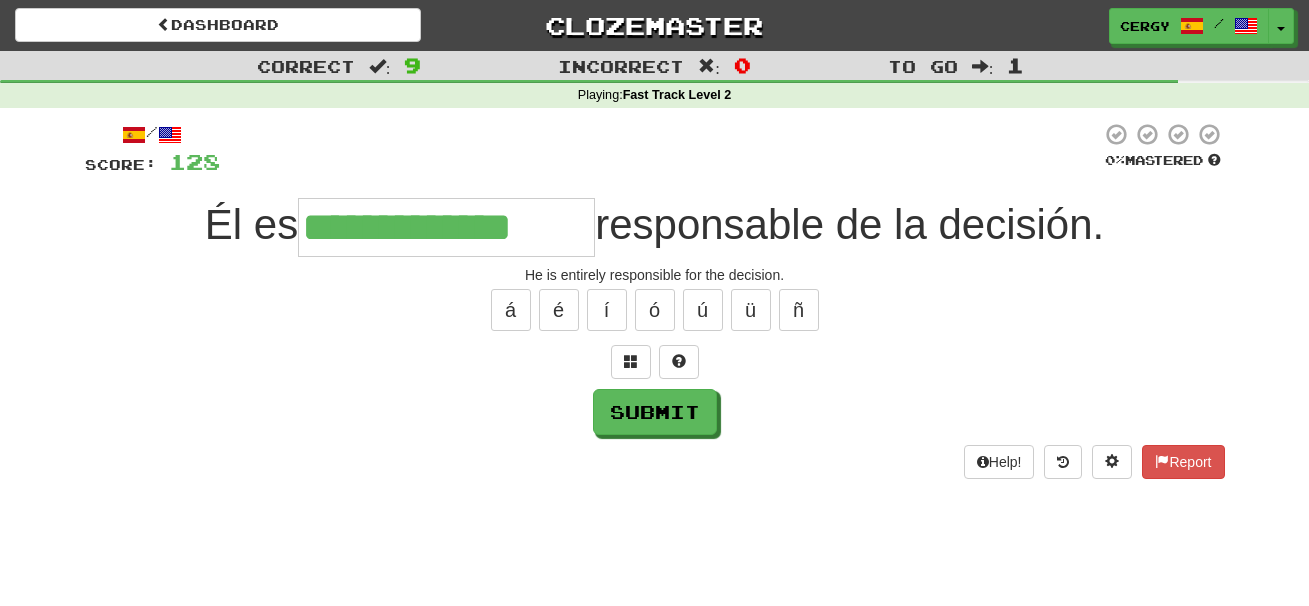 type on "**********" 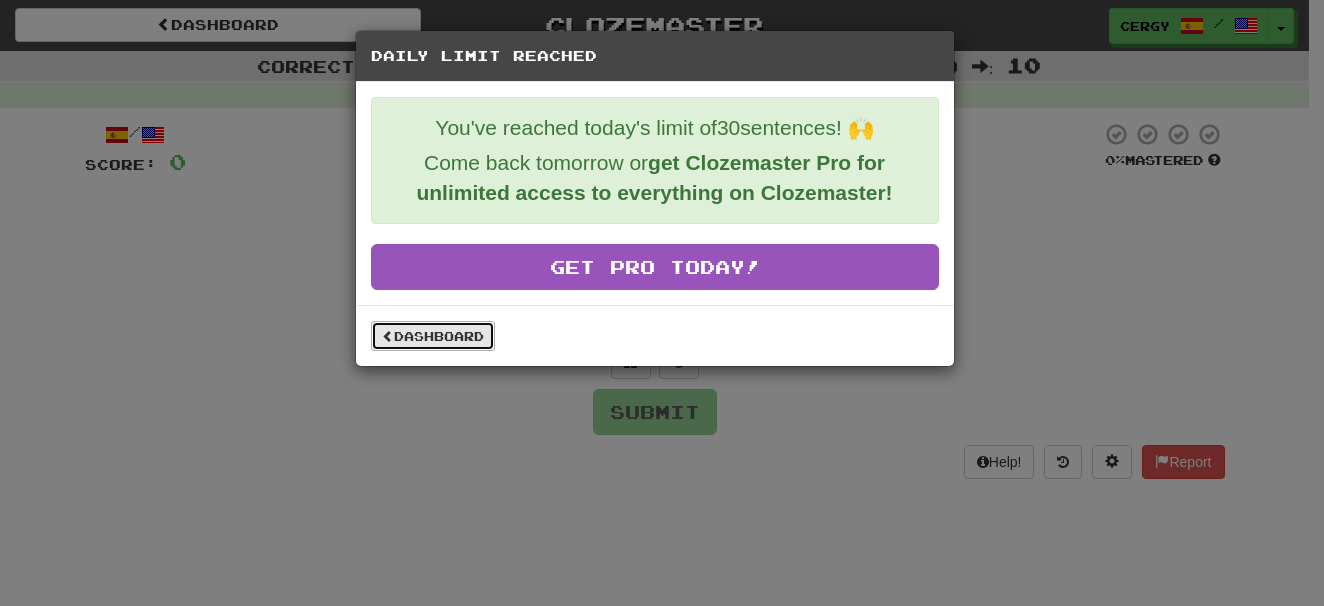 click on "Dashboard" at bounding box center [433, 336] 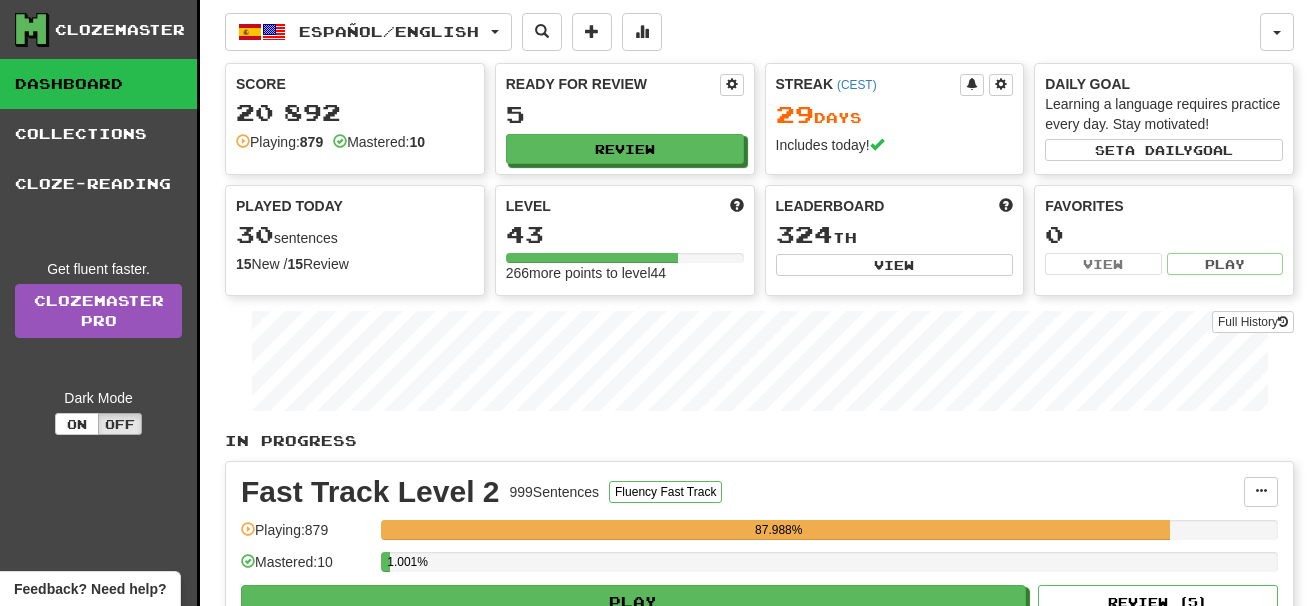 scroll, scrollTop: 0, scrollLeft: 0, axis: both 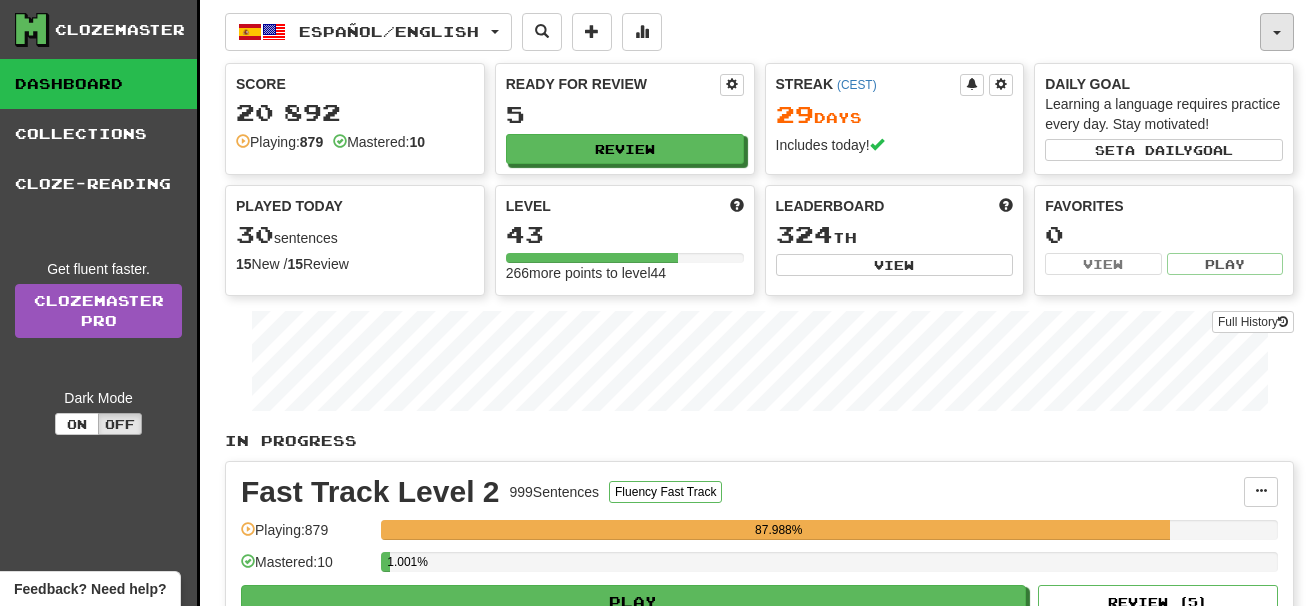 click at bounding box center [1277, 32] 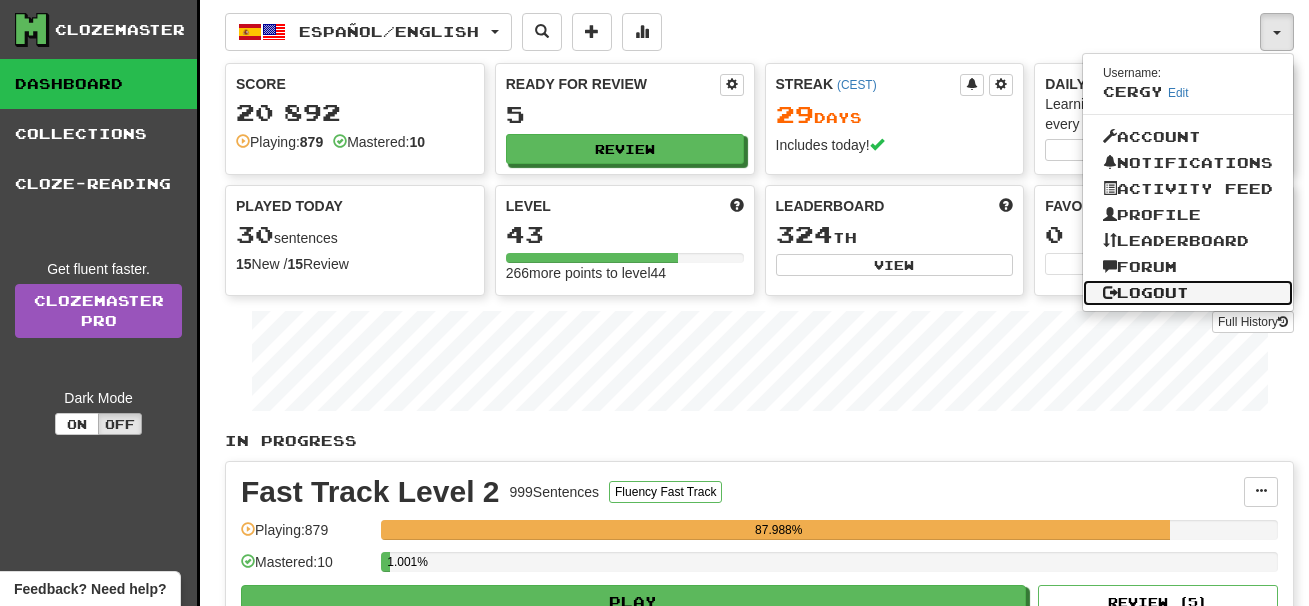 click on "Logout" at bounding box center (1188, 293) 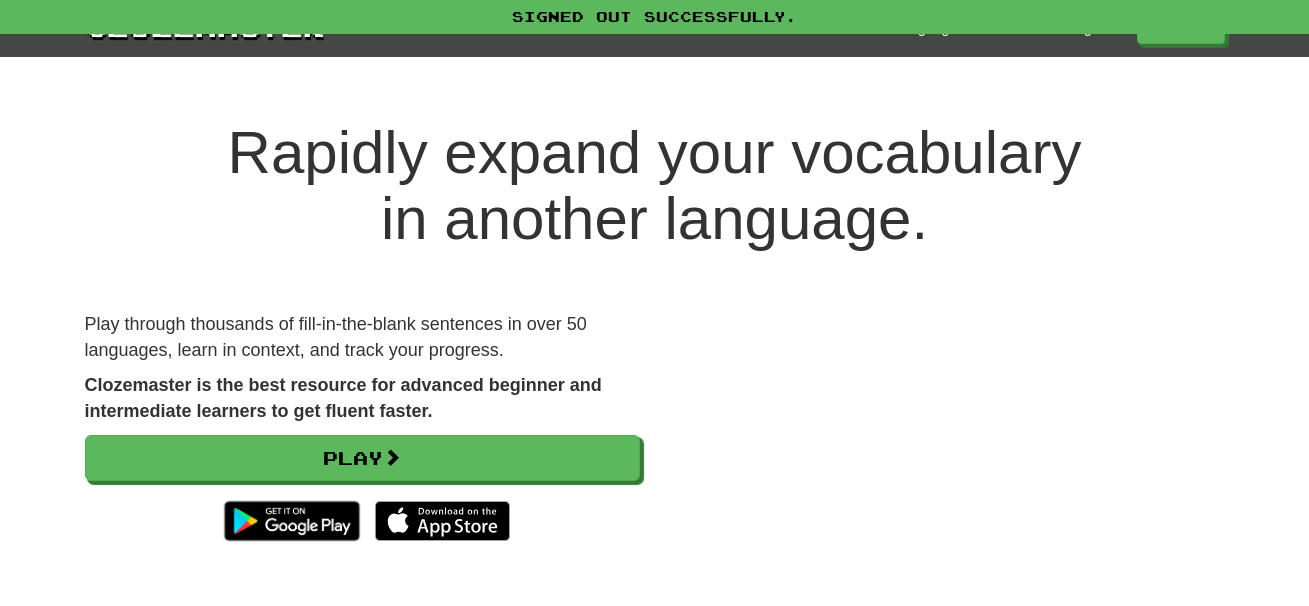 scroll, scrollTop: 0, scrollLeft: 0, axis: both 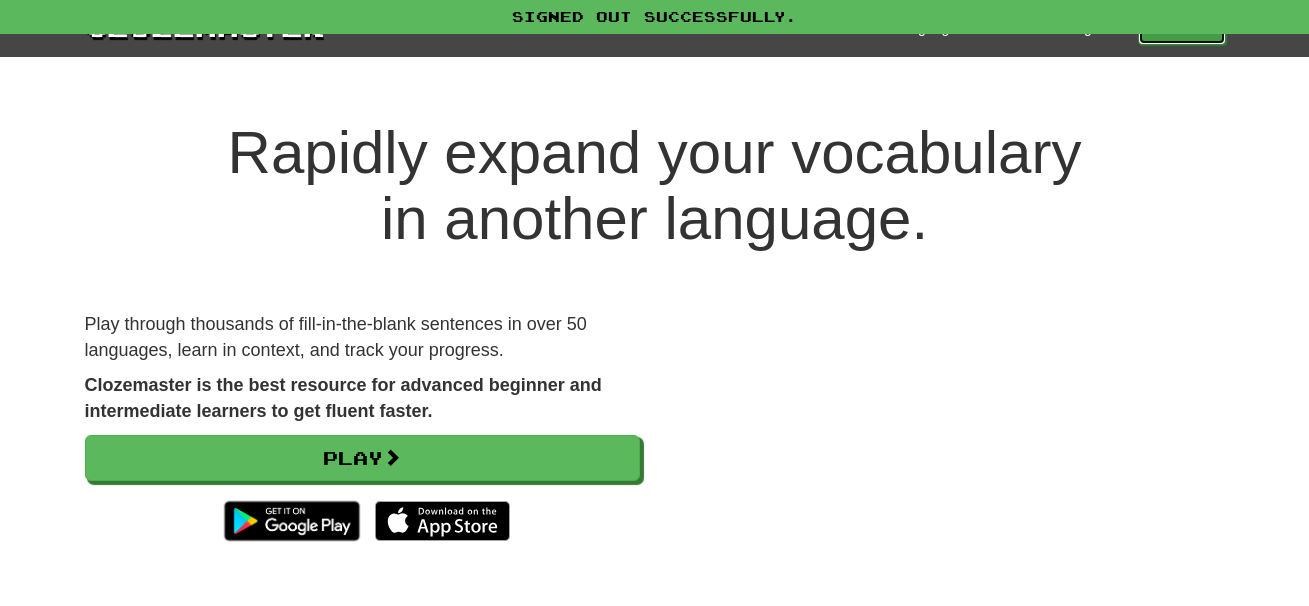 click on "Play" at bounding box center [1182, 28] 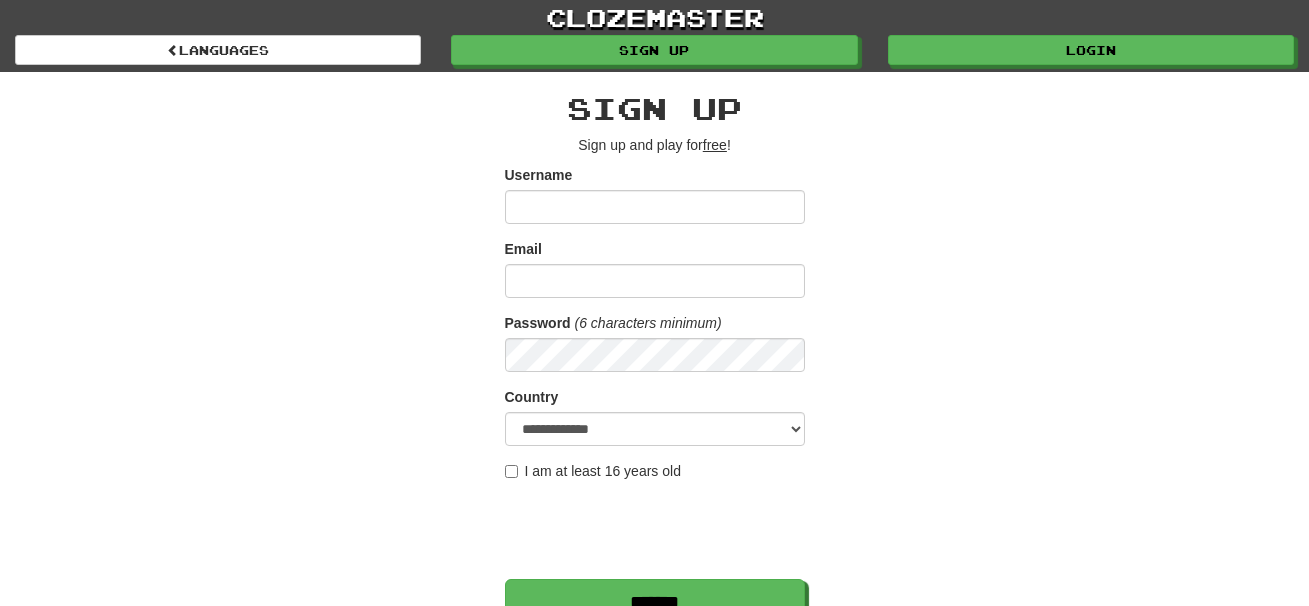 scroll, scrollTop: 0, scrollLeft: 0, axis: both 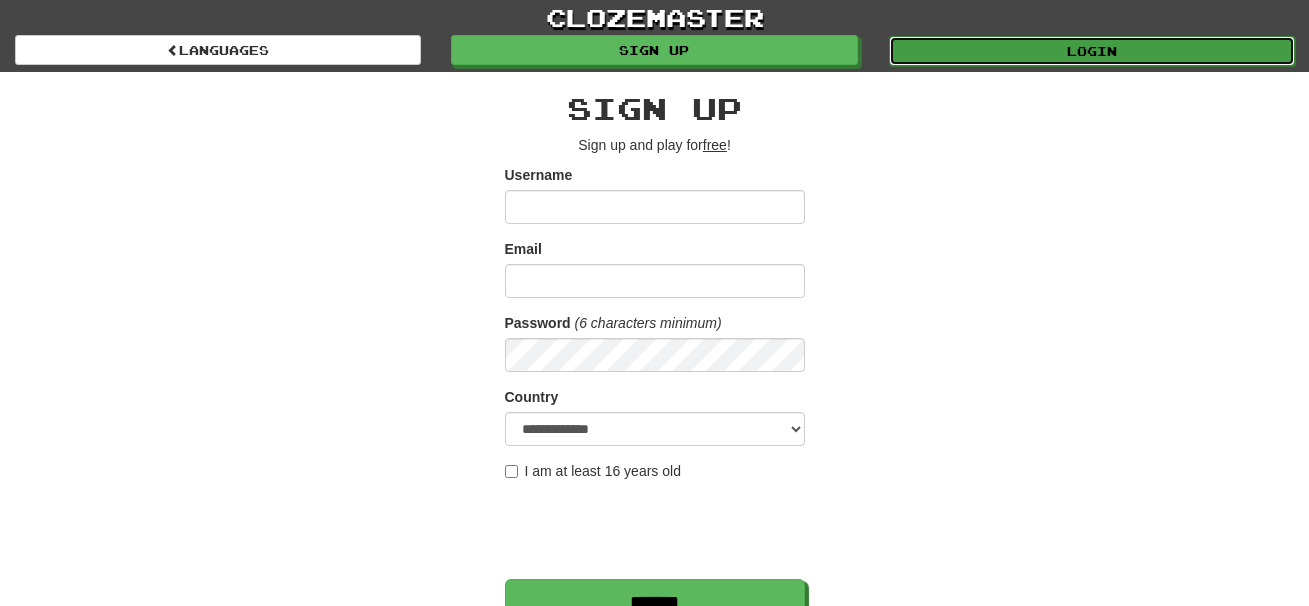 click on "Login" at bounding box center (1092, 51) 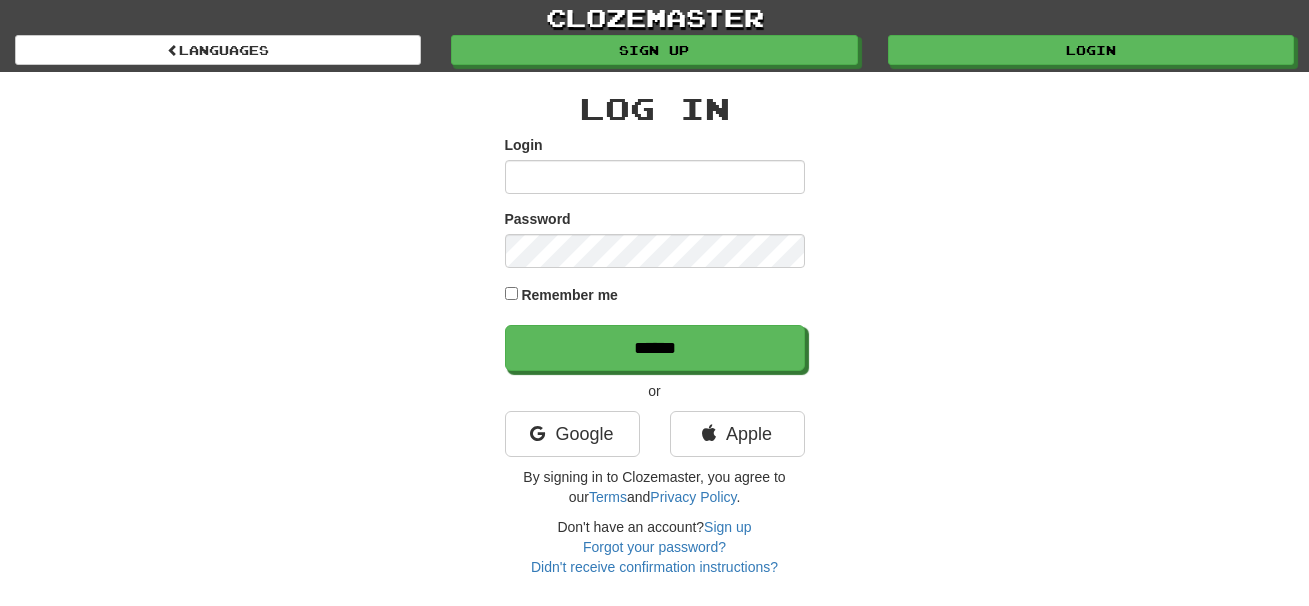scroll, scrollTop: 0, scrollLeft: 0, axis: both 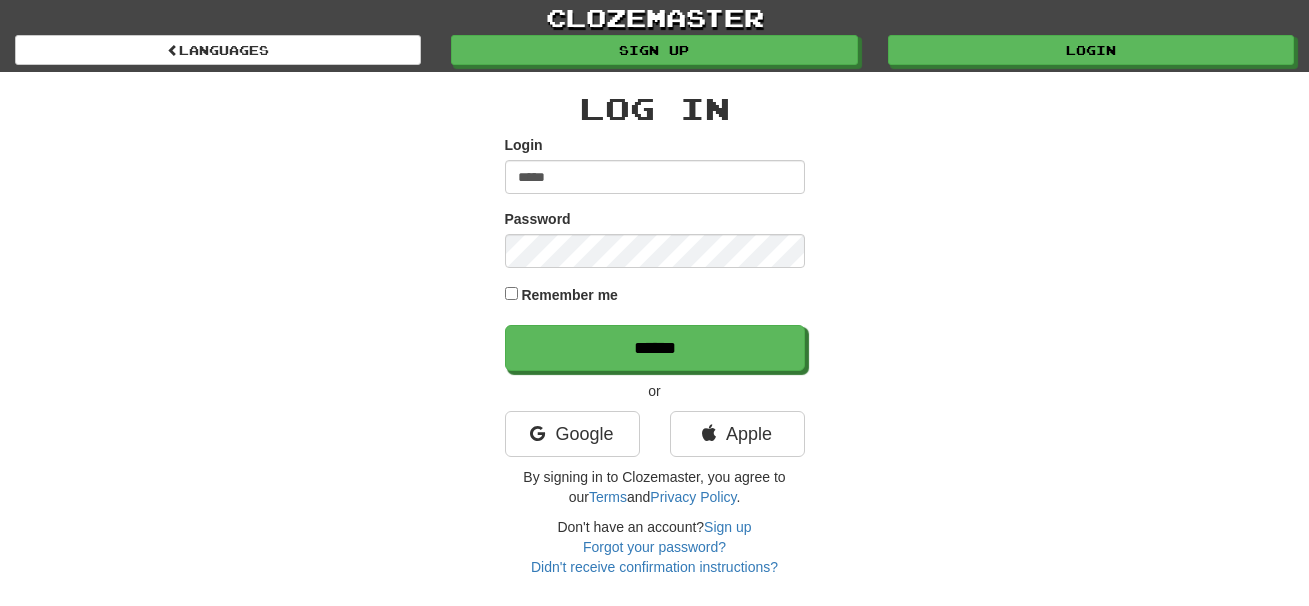 click on "*****" at bounding box center (655, 177) 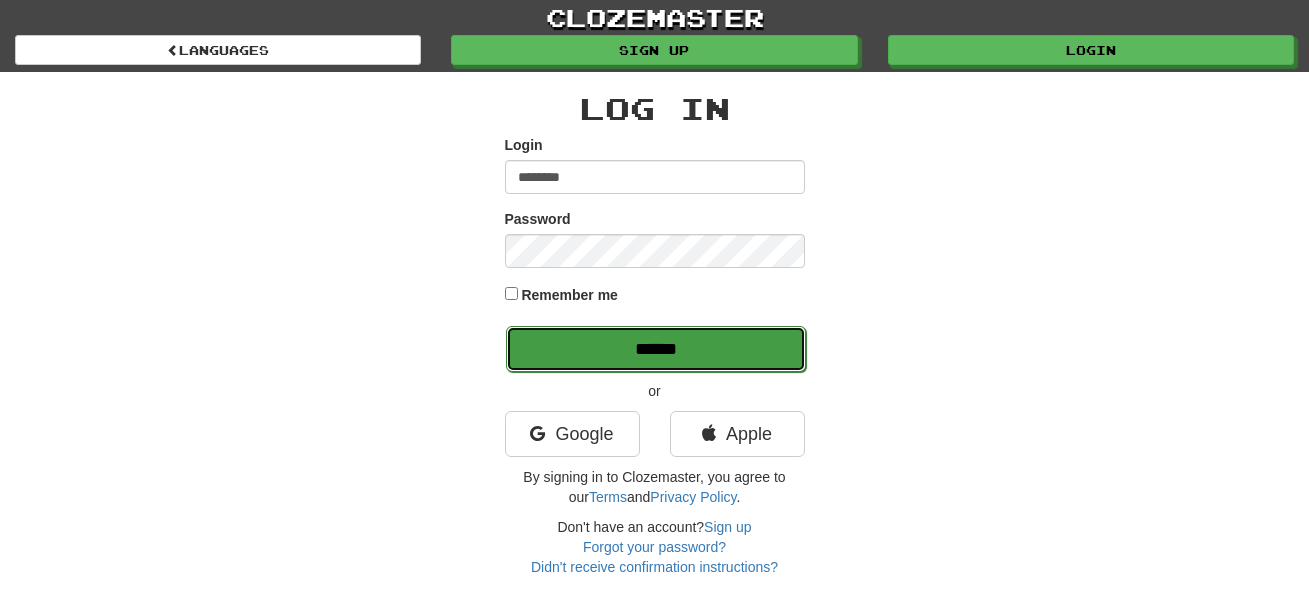 click on "******" at bounding box center [656, 349] 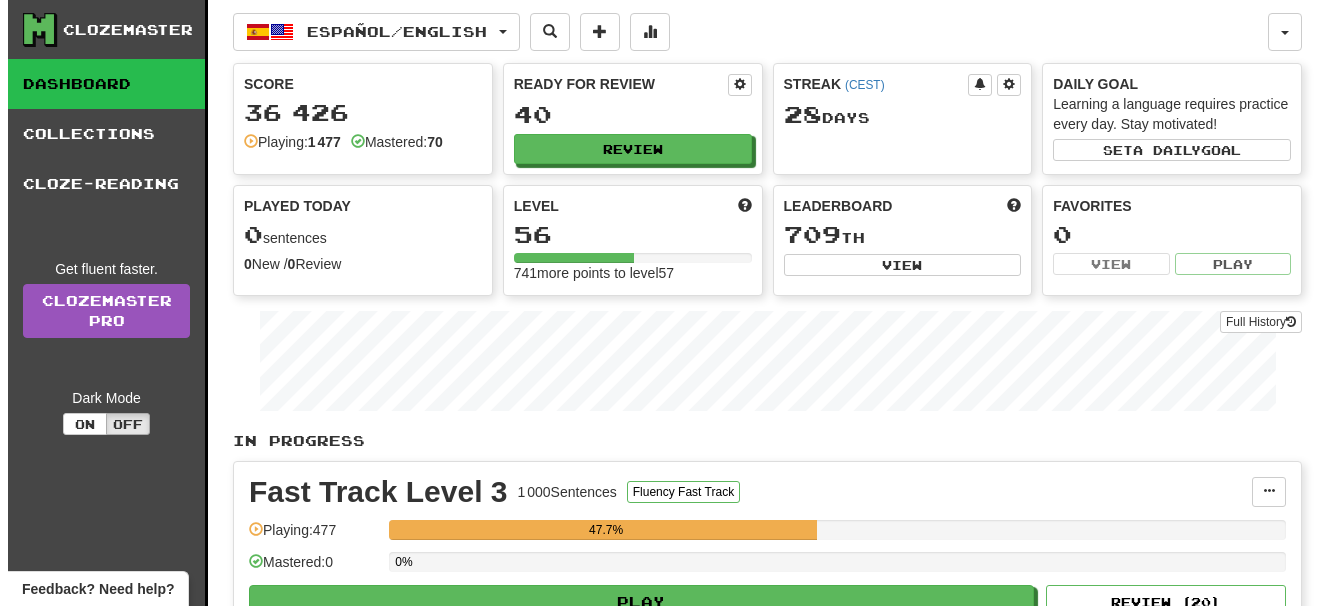 scroll, scrollTop: 0, scrollLeft: 0, axis: both 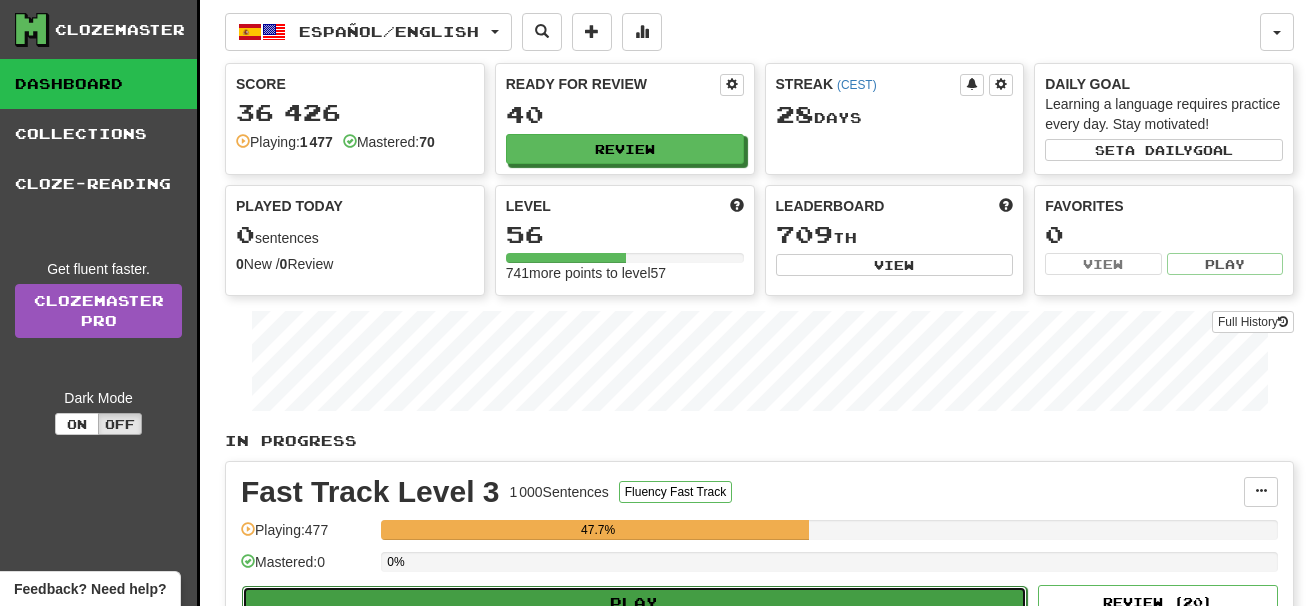 click on "Play" at bounding box center (634, 603) 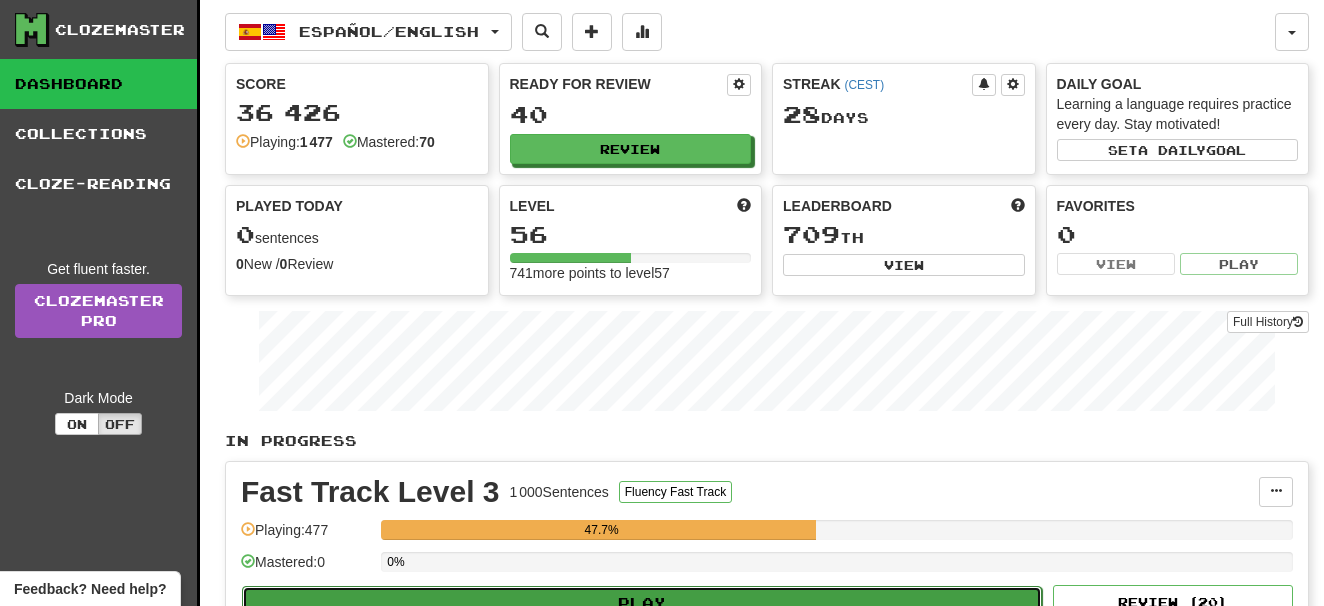 select on "**" 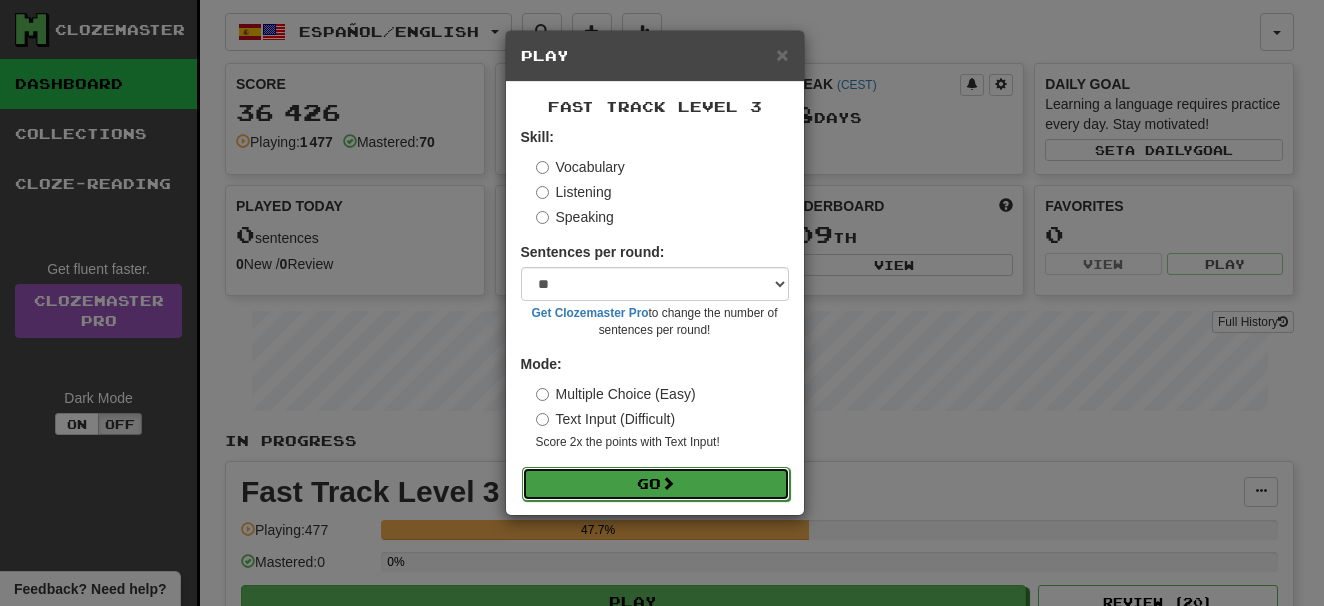 click at bounding box center [668, 483] 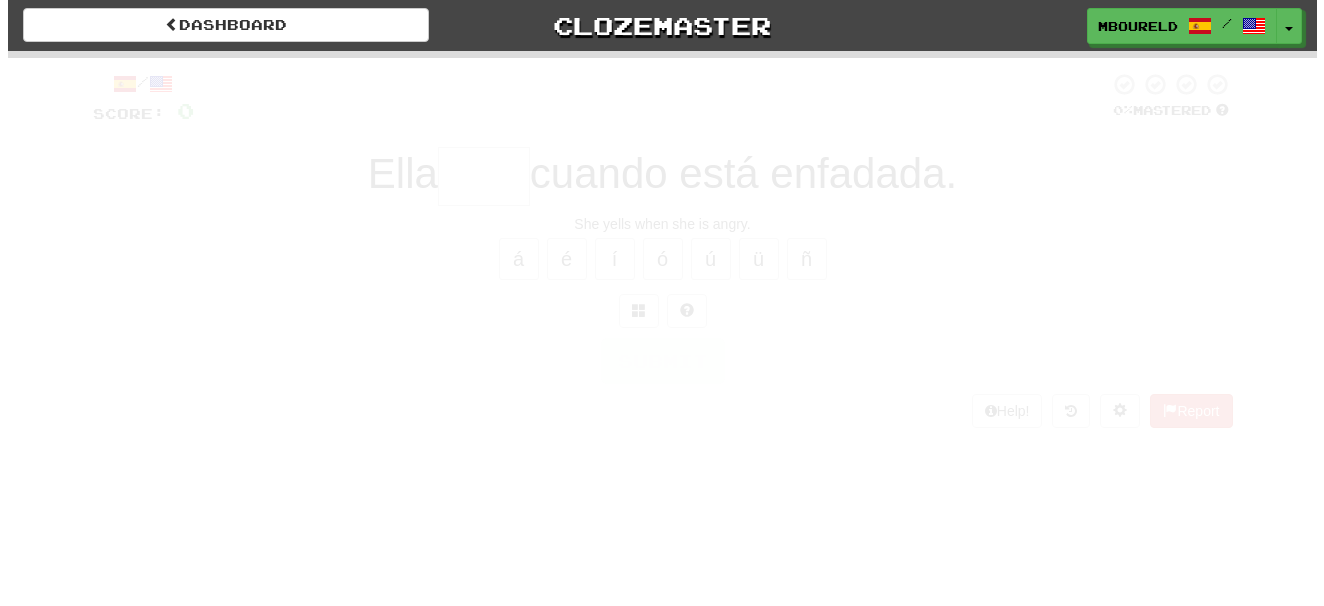 scroll, scrollTop: 0, scrollLeft: 0, axis: both 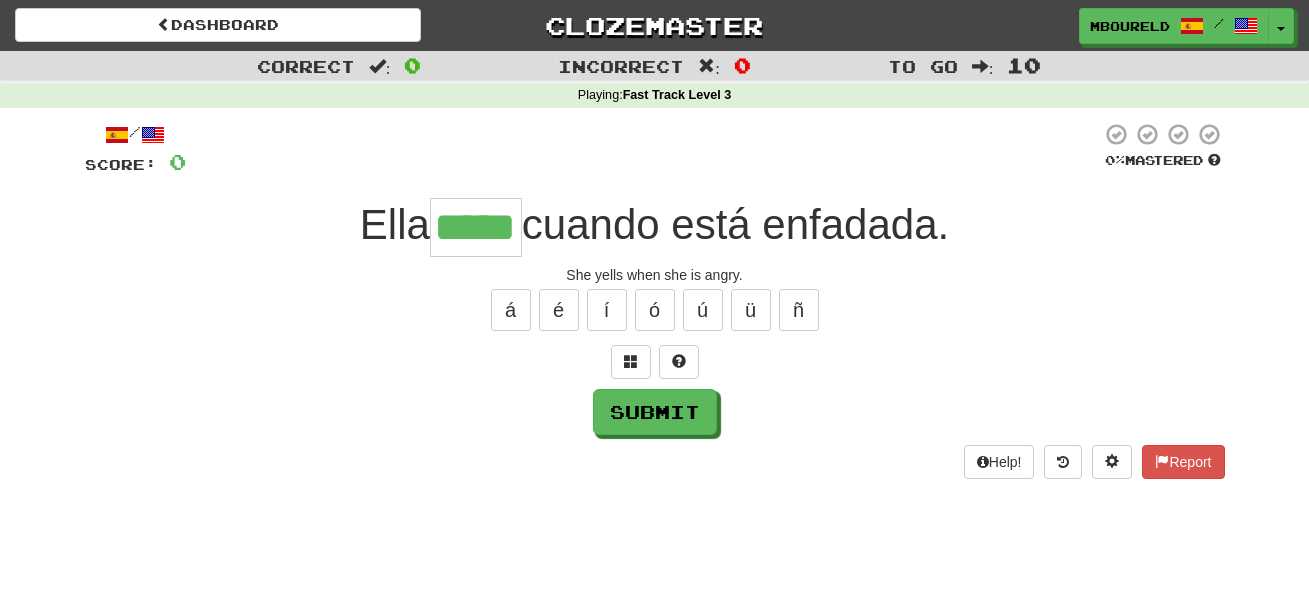 type on "*****" 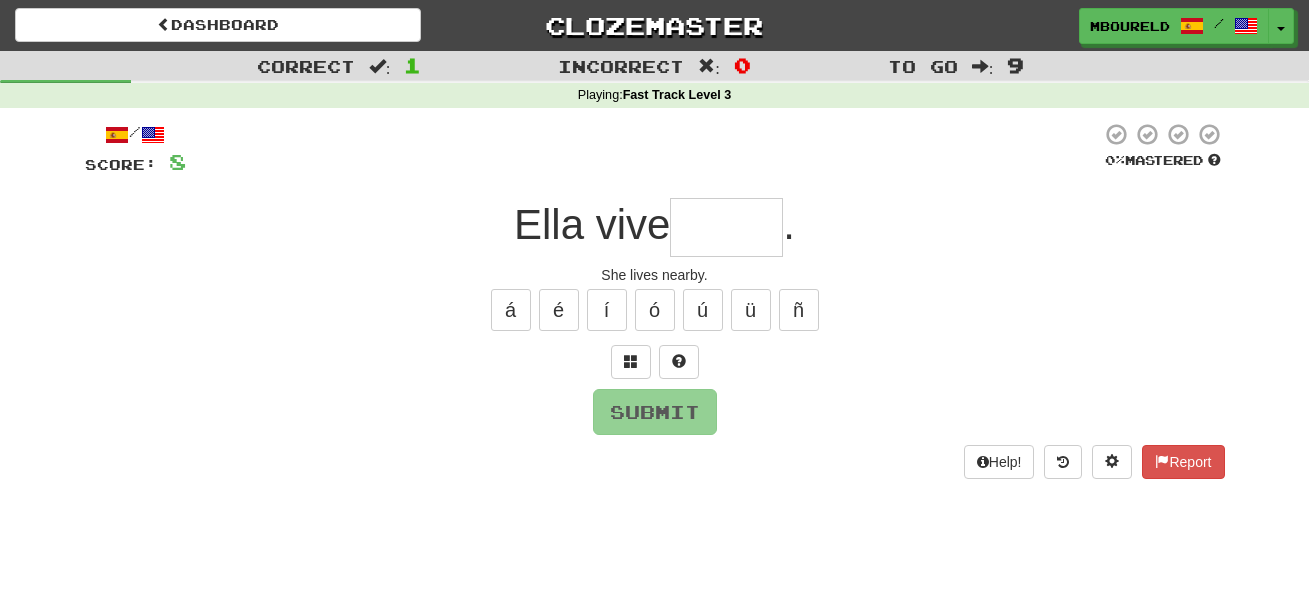 type on "*" 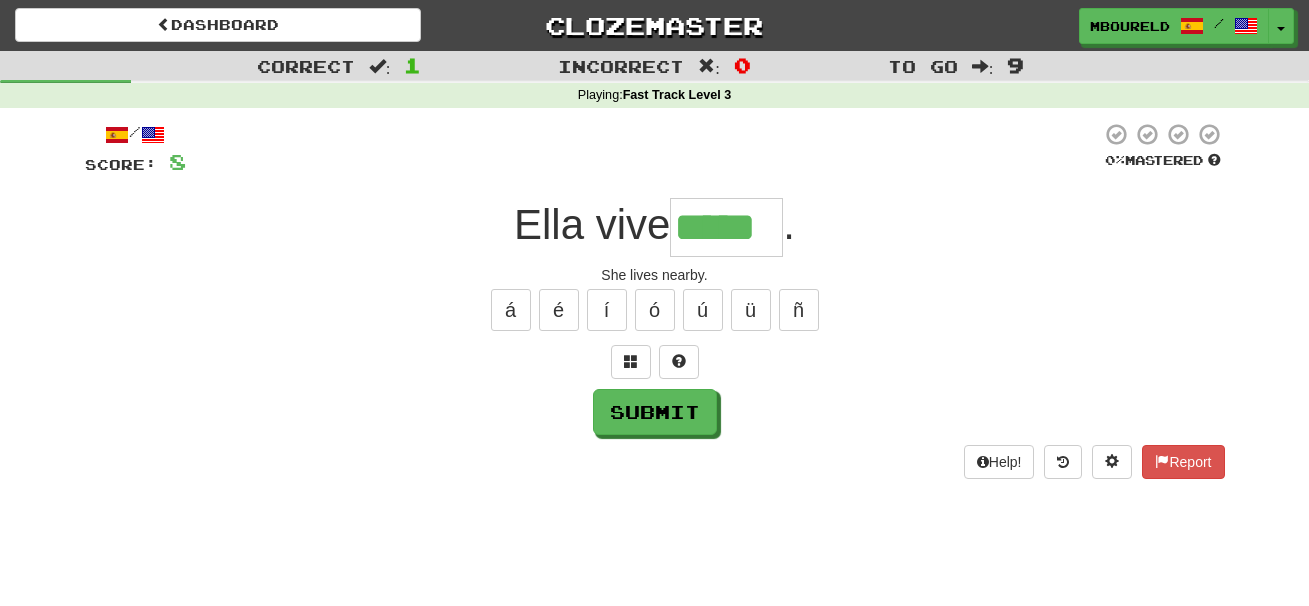 type on "*****" 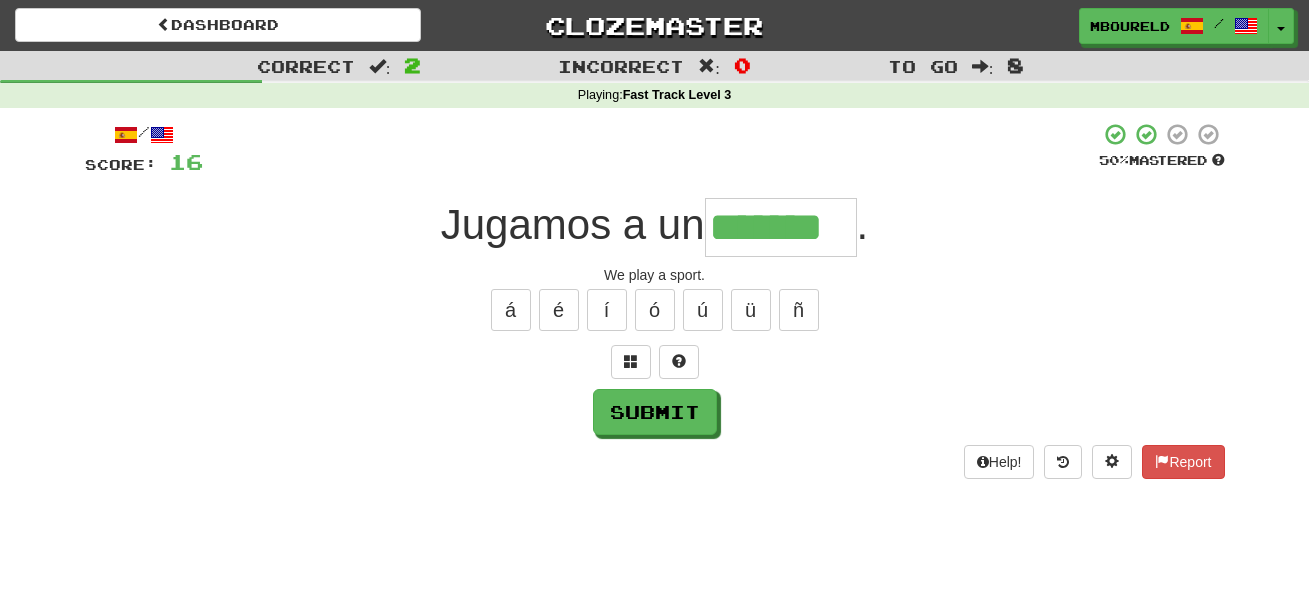 type on "*******" 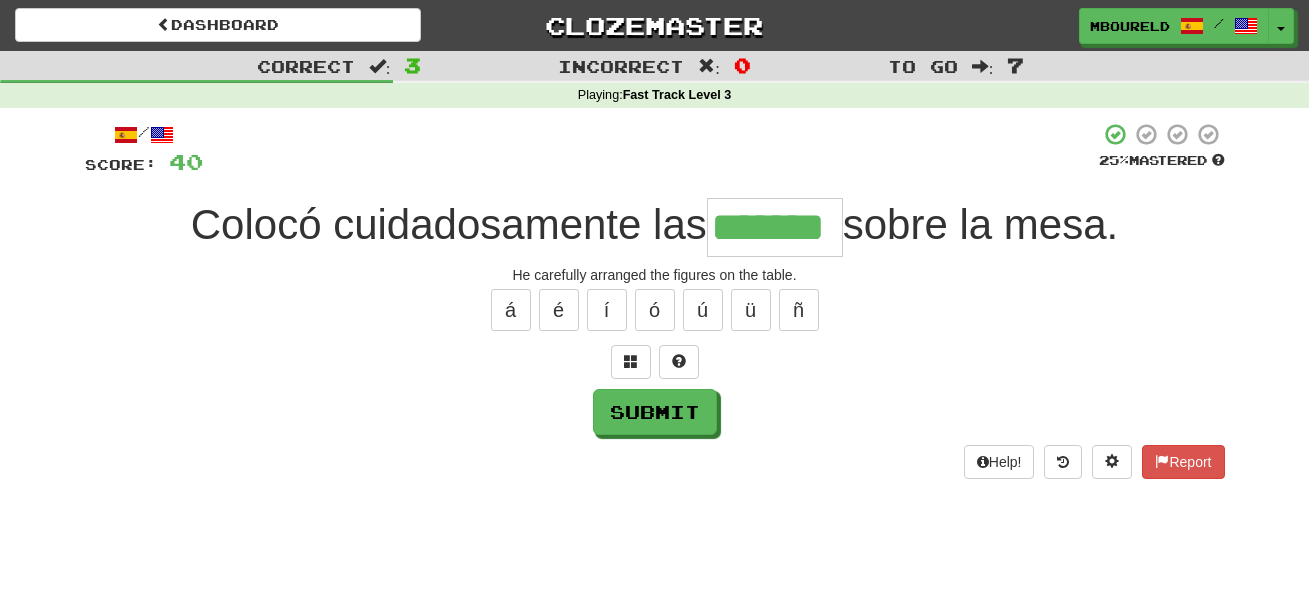 type on "*******" 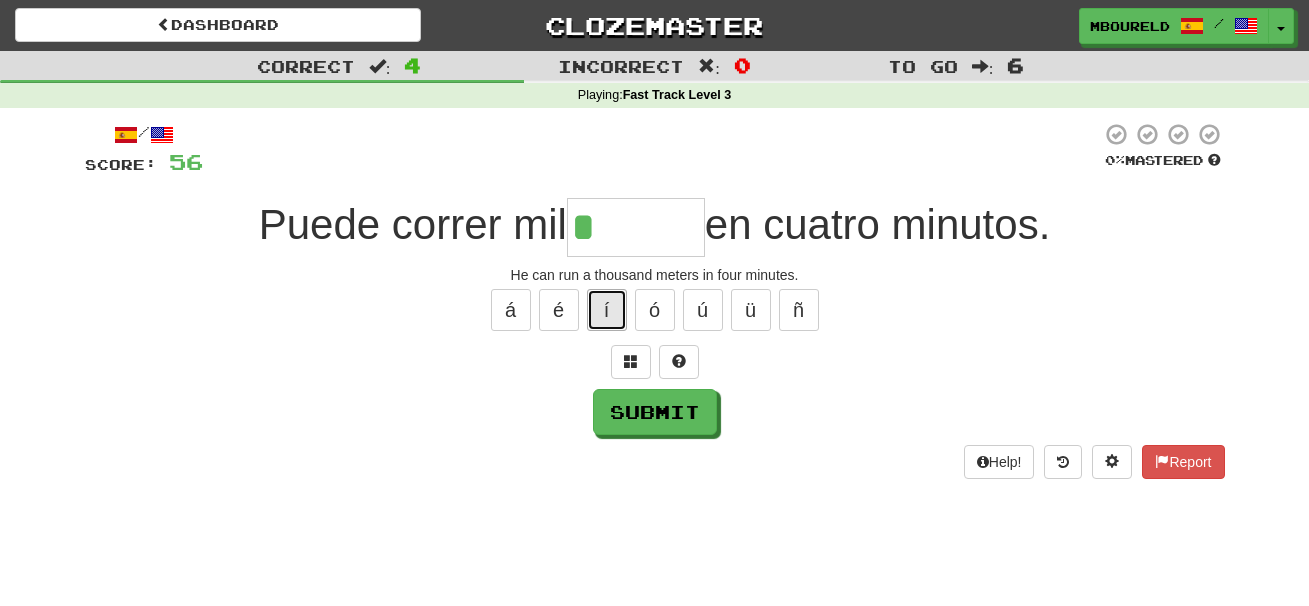 click on "í" at bounding box center [607, 310] 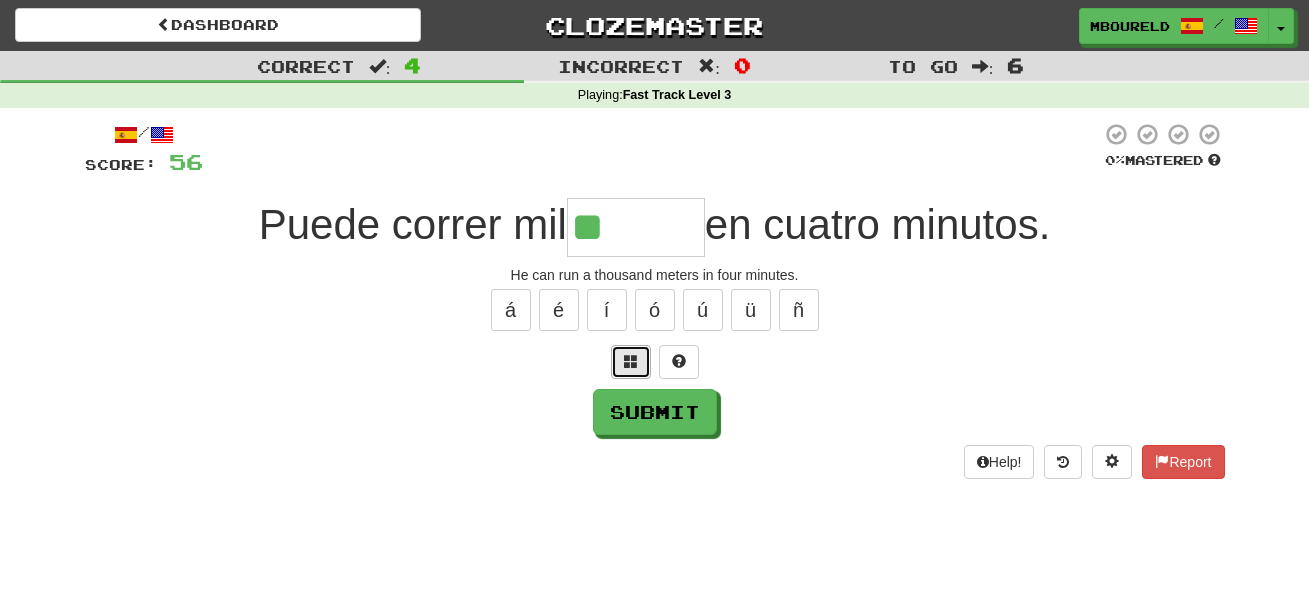 click at bounding box center (631, 361) 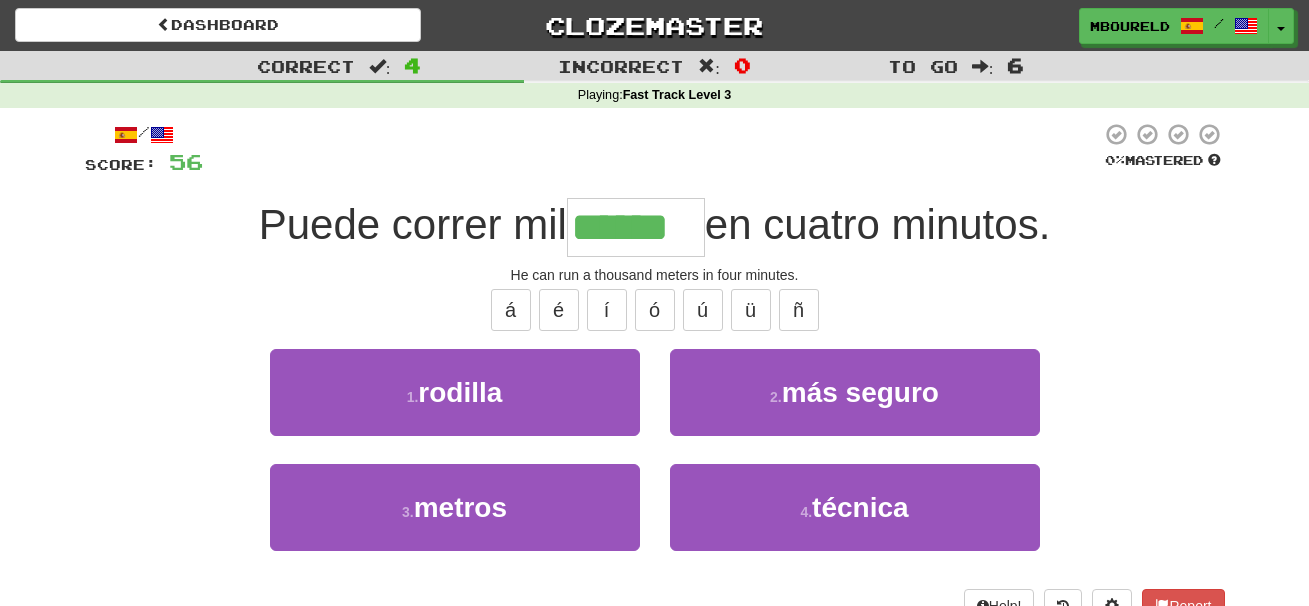 type on "******" 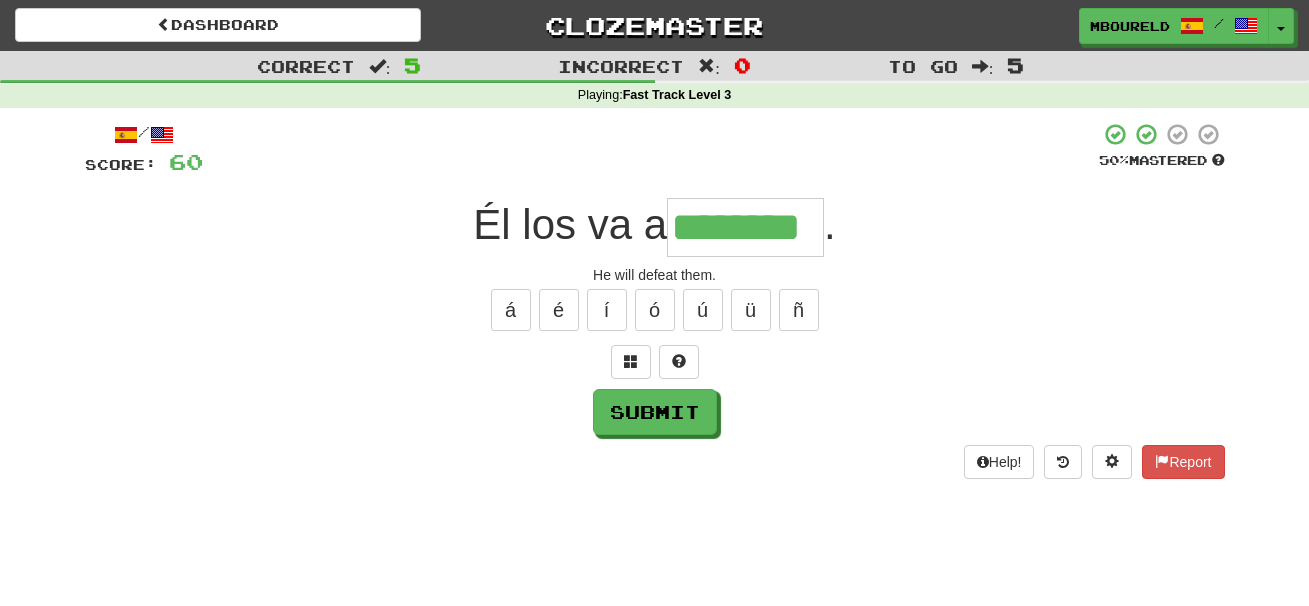 type on "********" 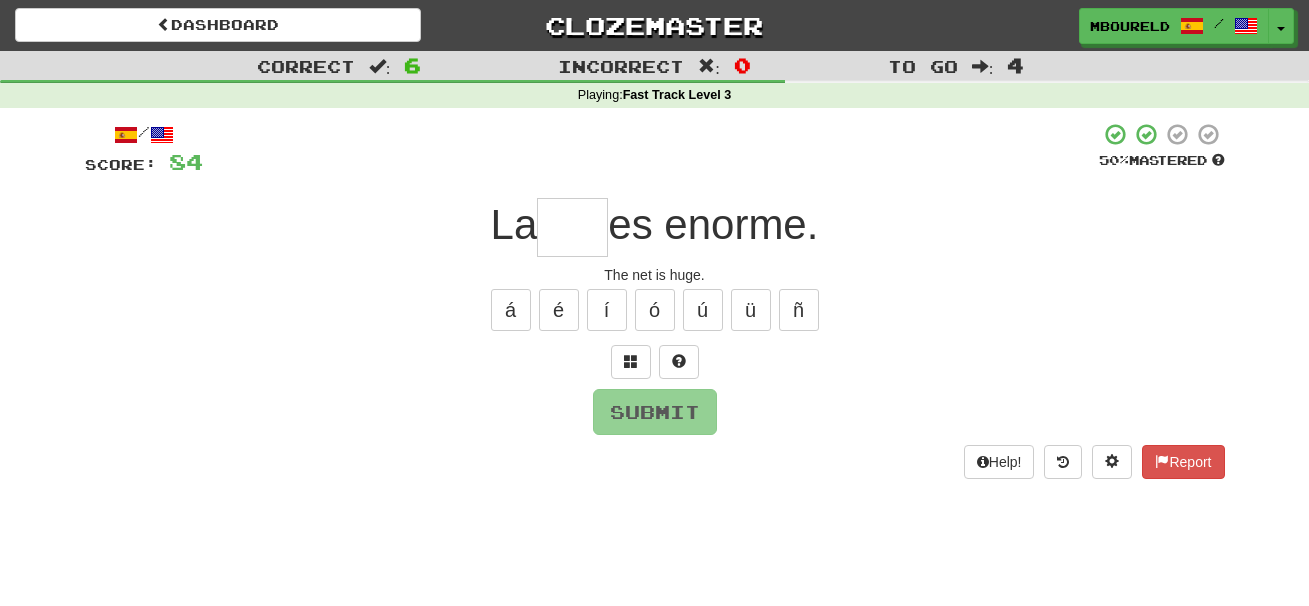 type on "*" 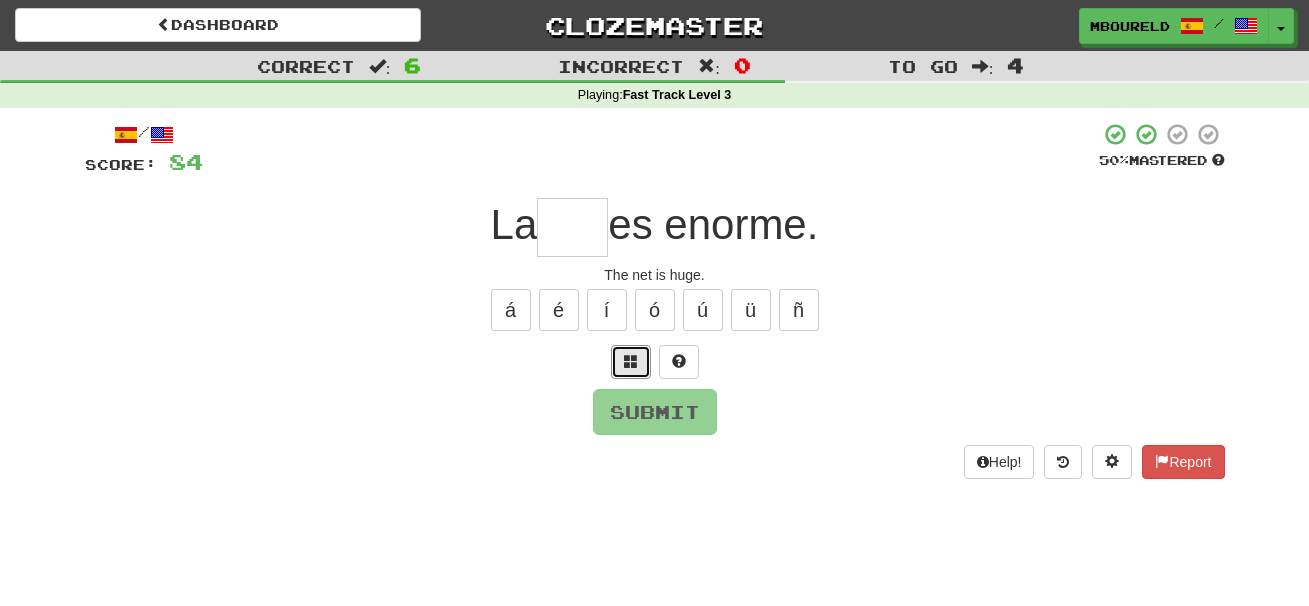 click at bounding box center (631, 361) 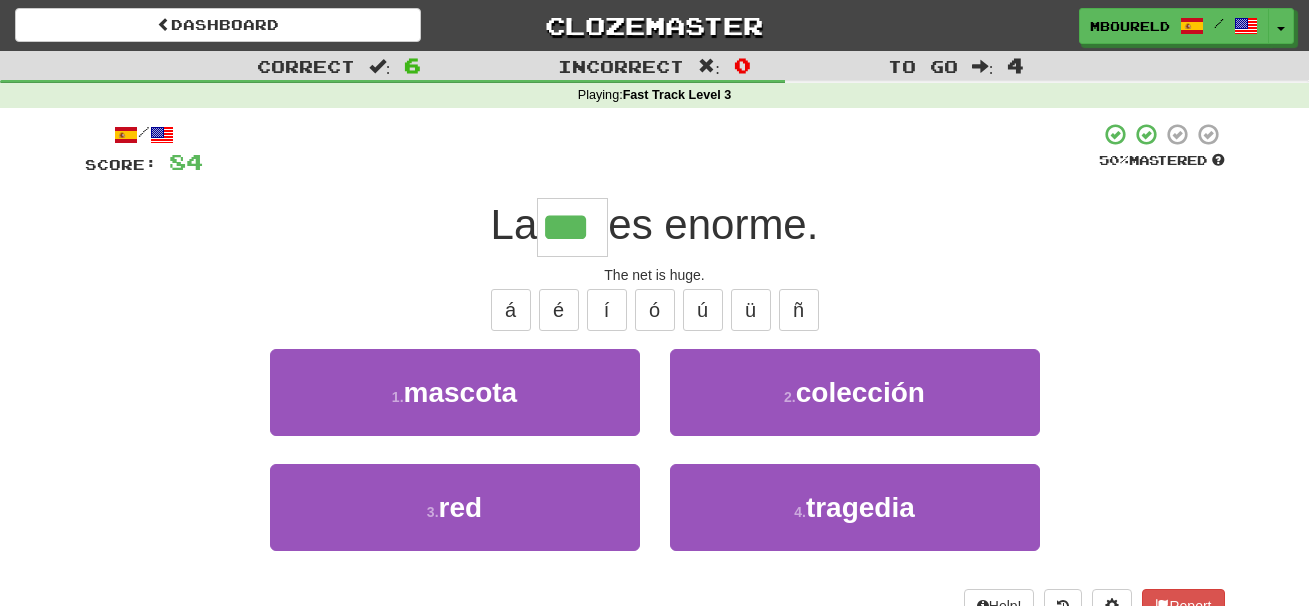 type on "***" 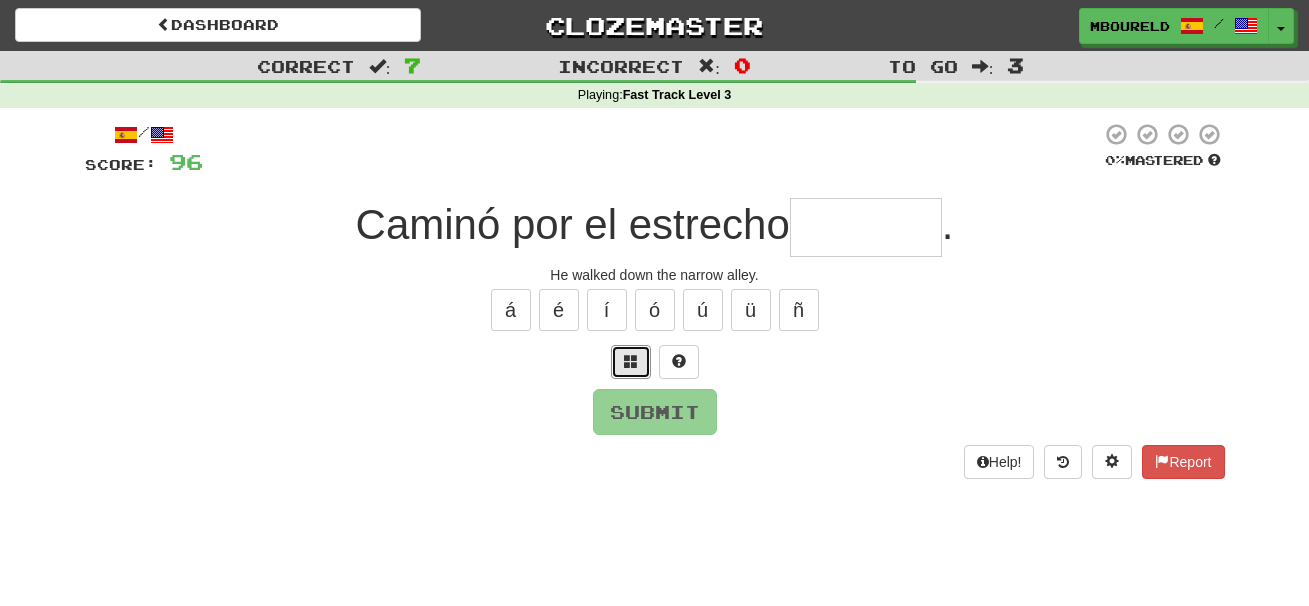 click at bounding box center (631, 361) 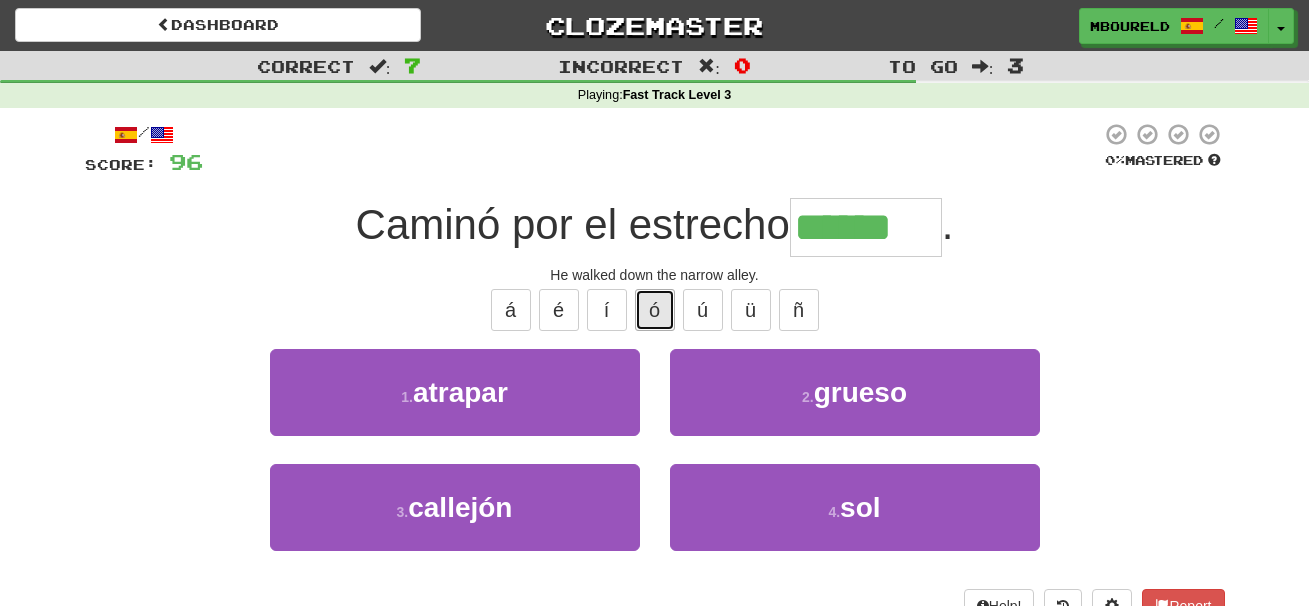 click on "ó" at bounding box center [655, 310] 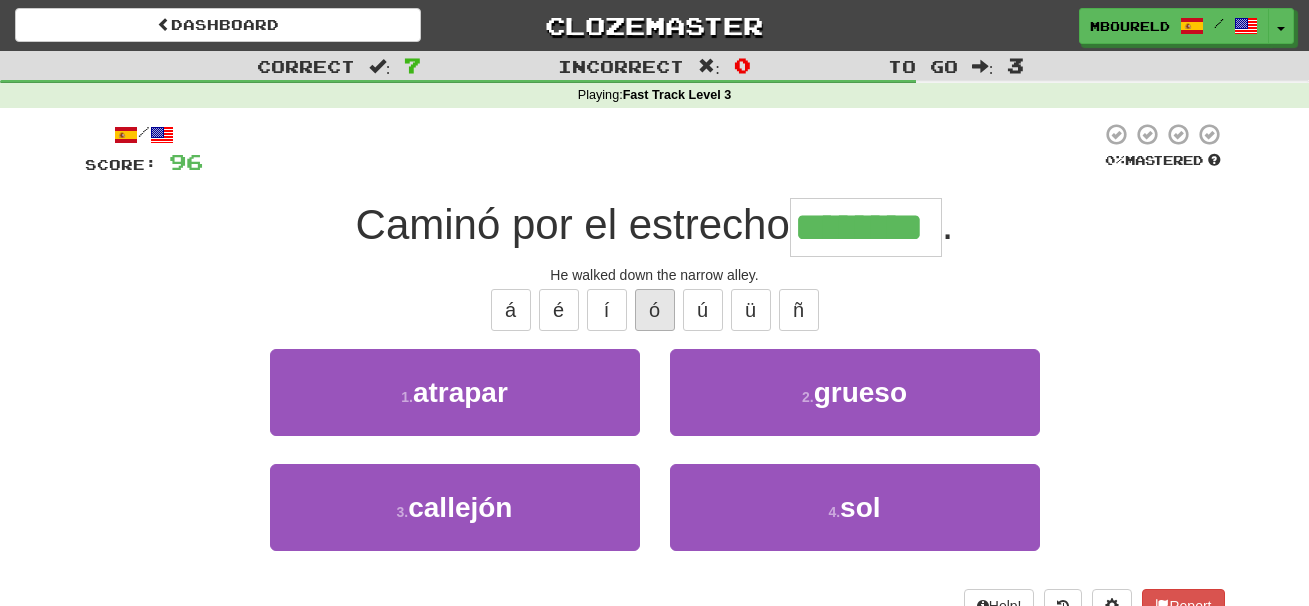 type on "********" 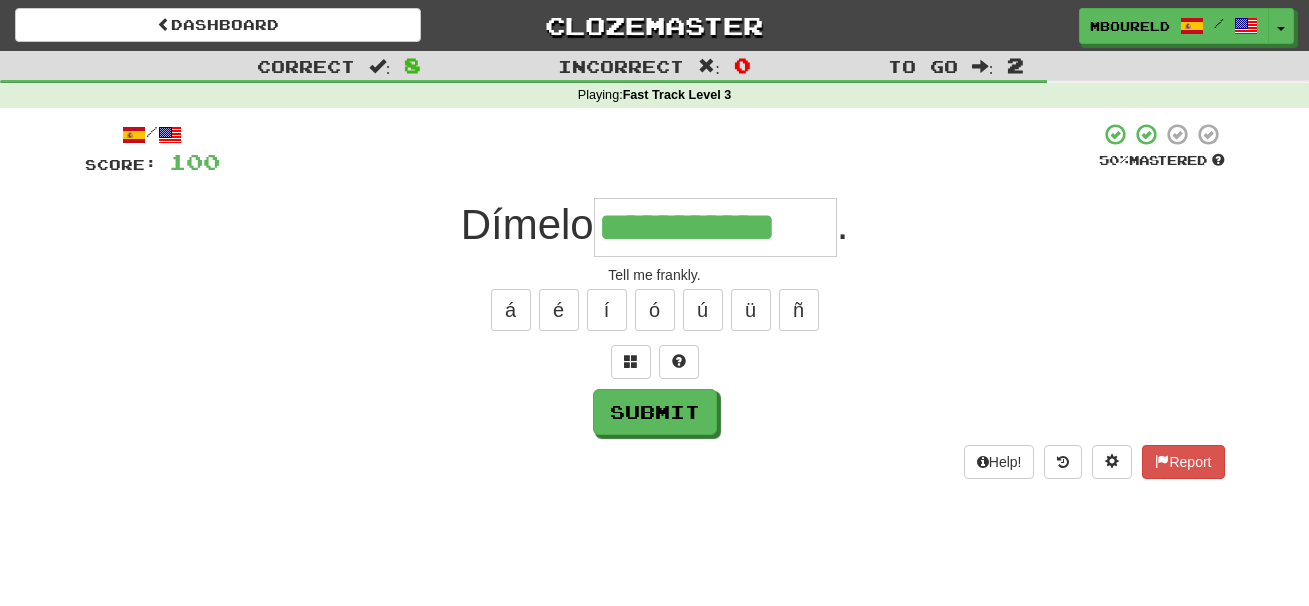 type on "**********" 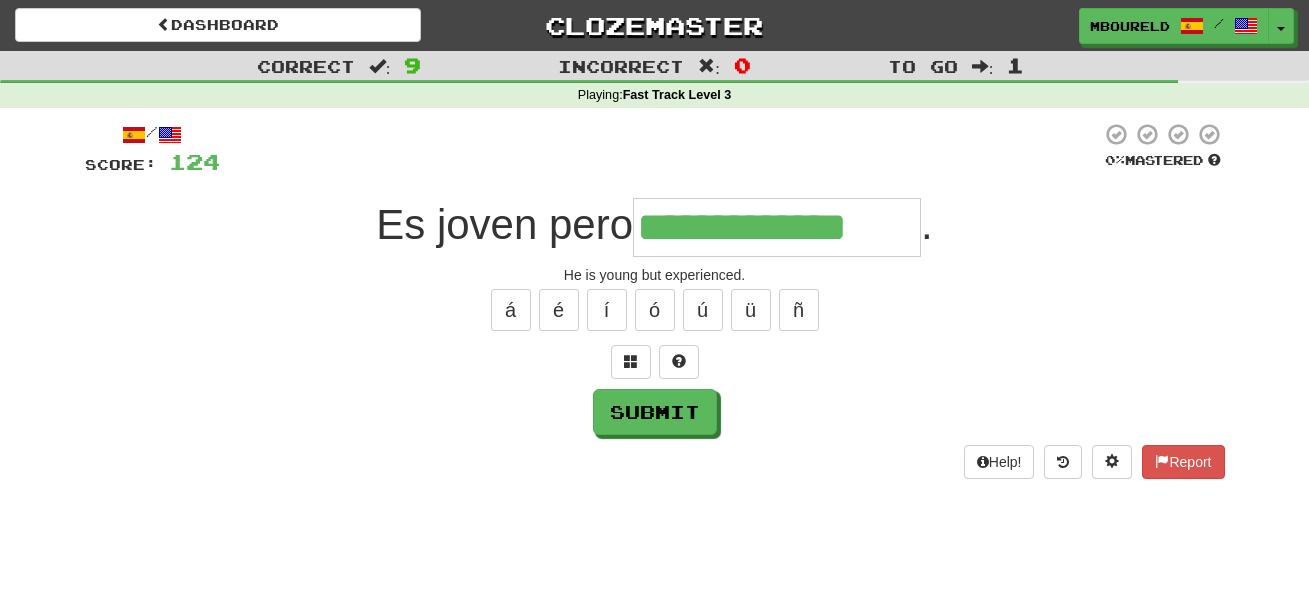 type on "**********" 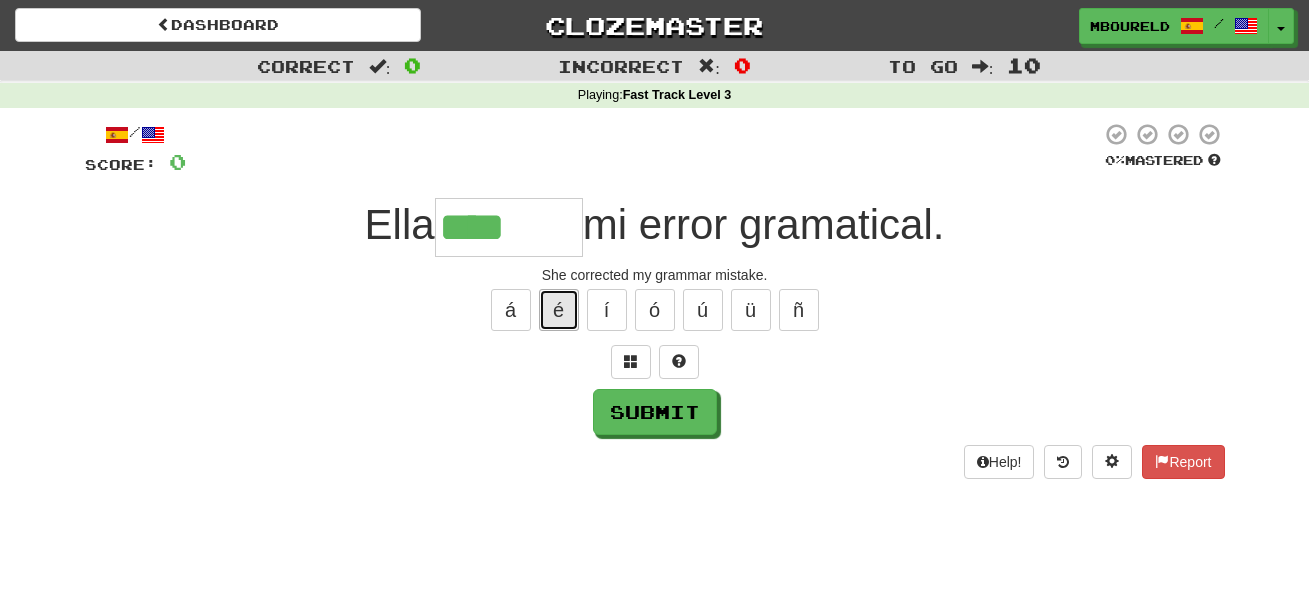 click on "é" at bounding box center (559, 310) 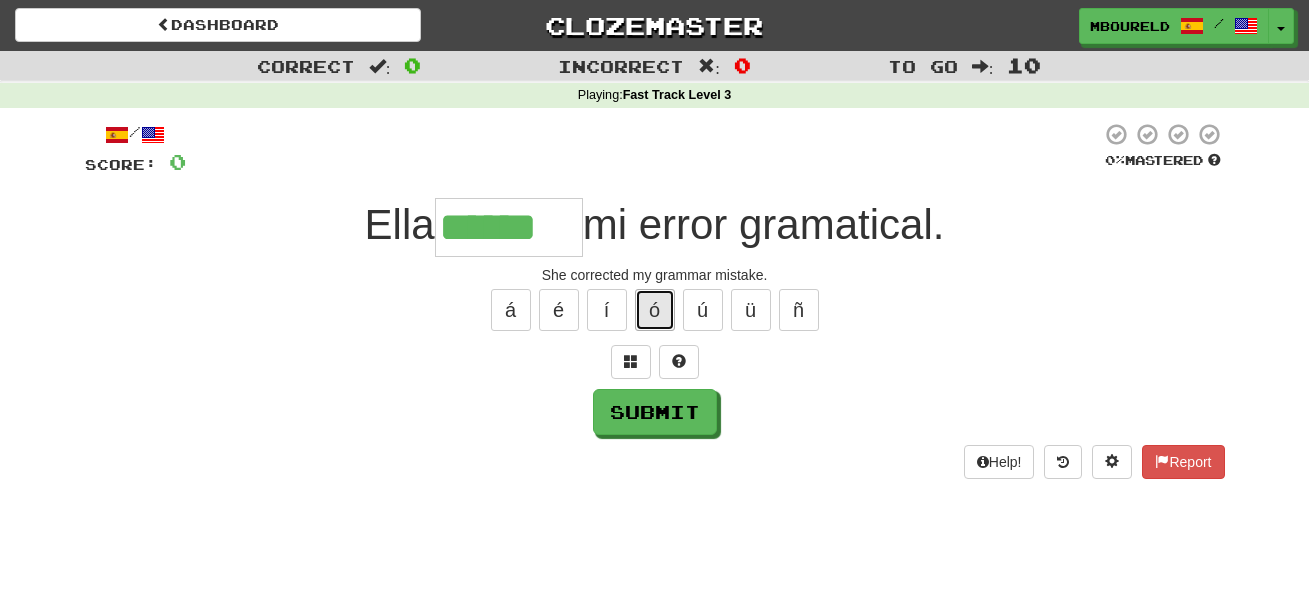 click on "ó" at bounding box center [655, 310] 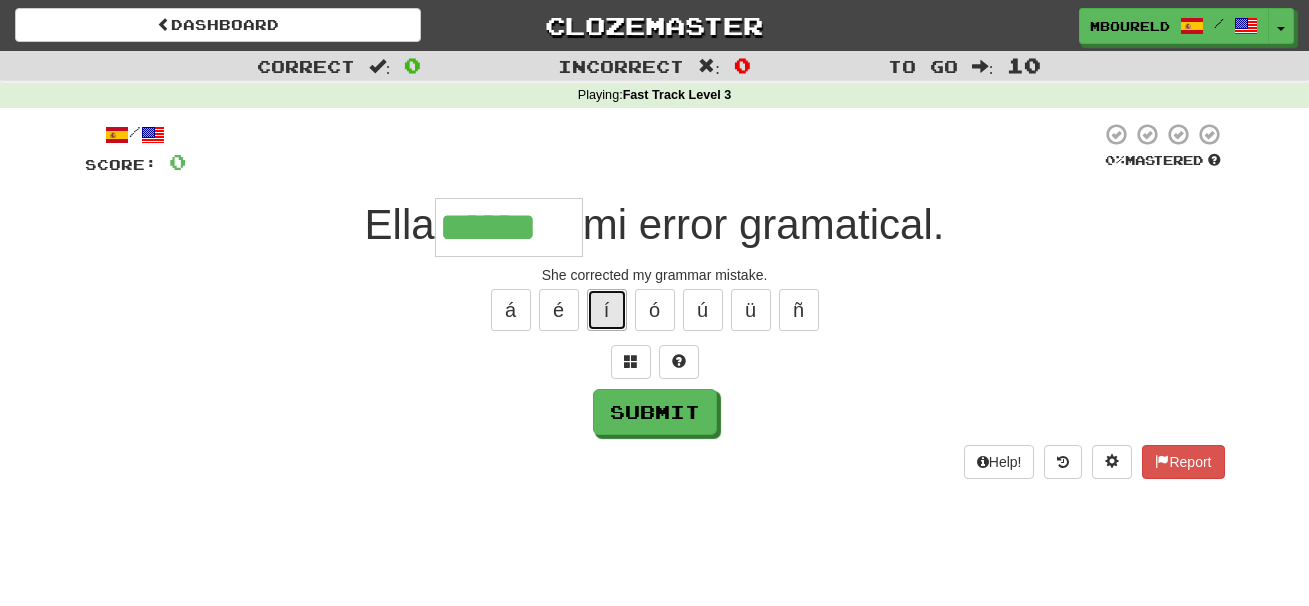 click on "í" at bounding box center [607, 310] 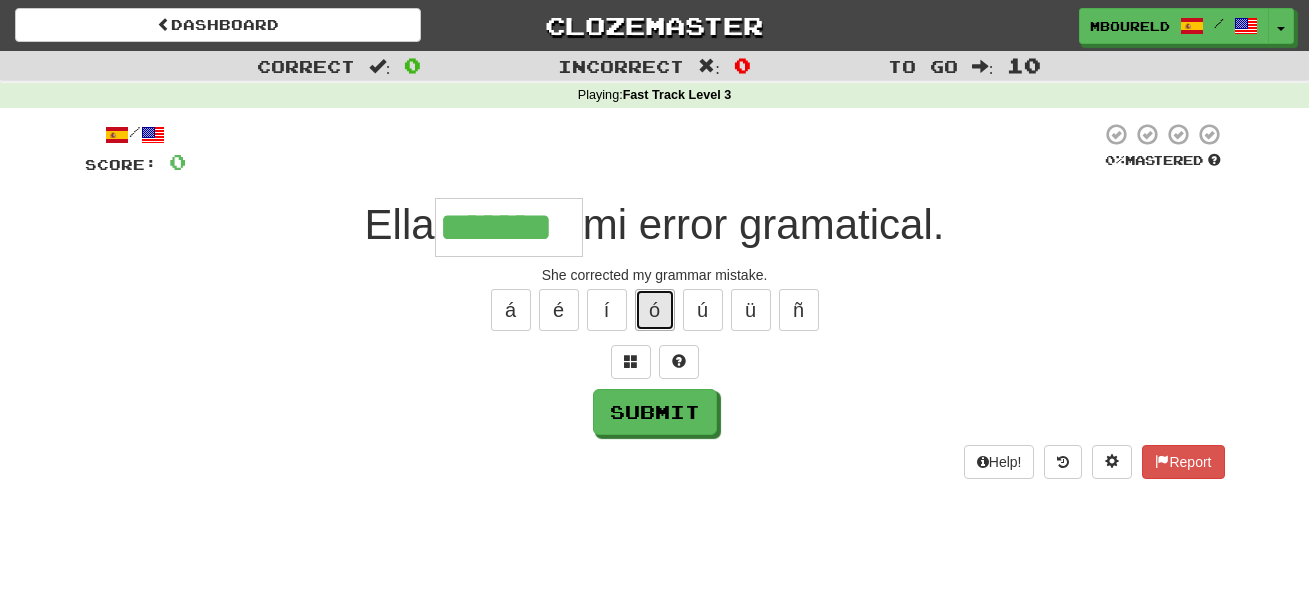 click on "ó" at bounding box center [655, 310] 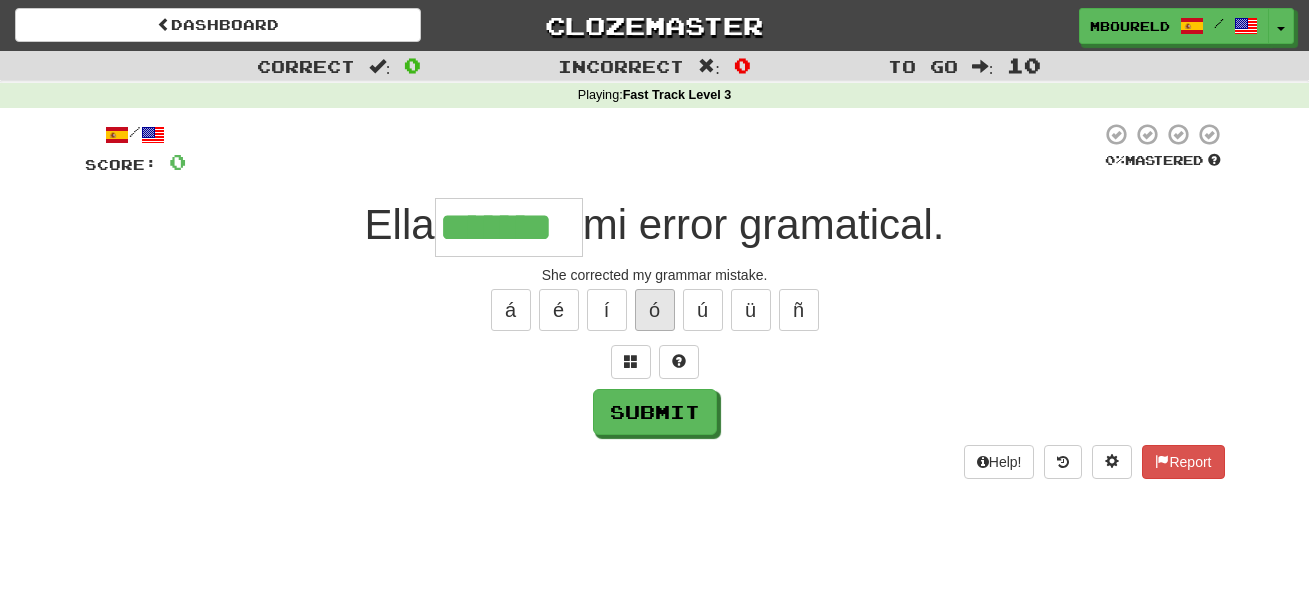 type on "********" 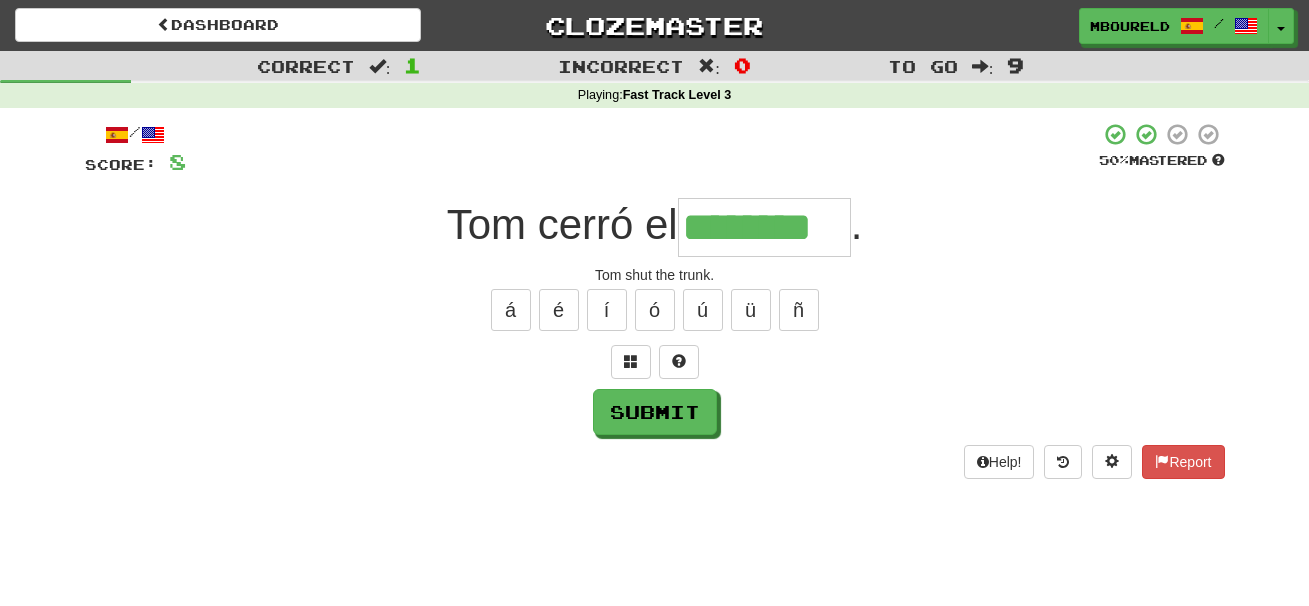 type on "********" 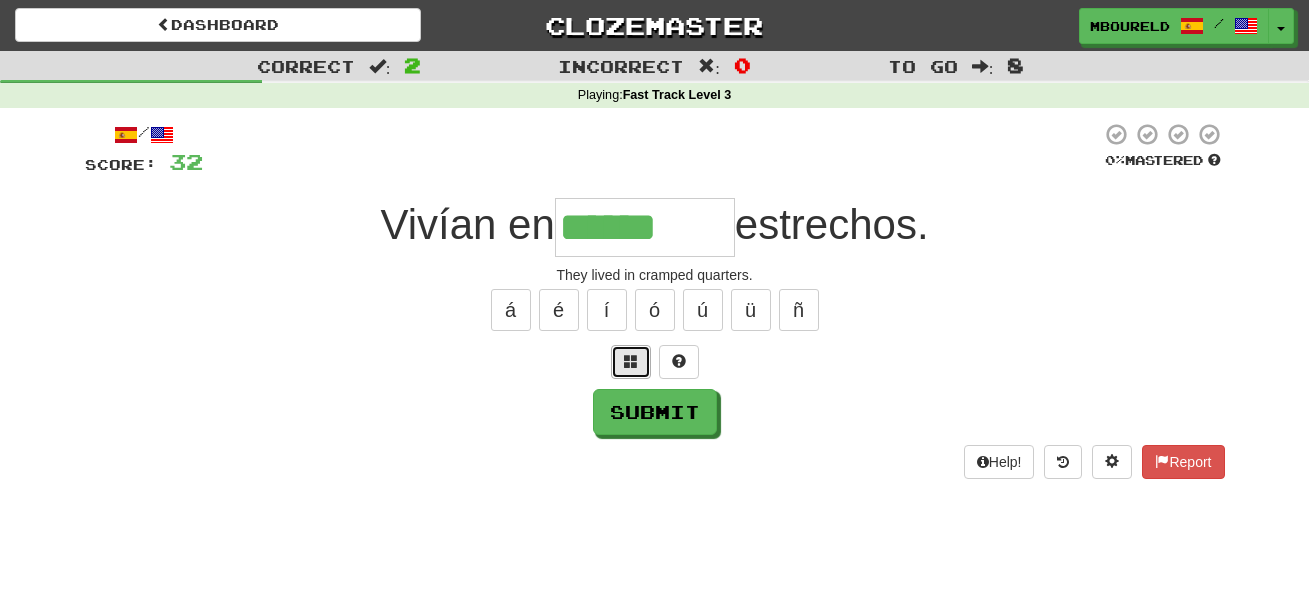 click at bounding box center [631, 361] 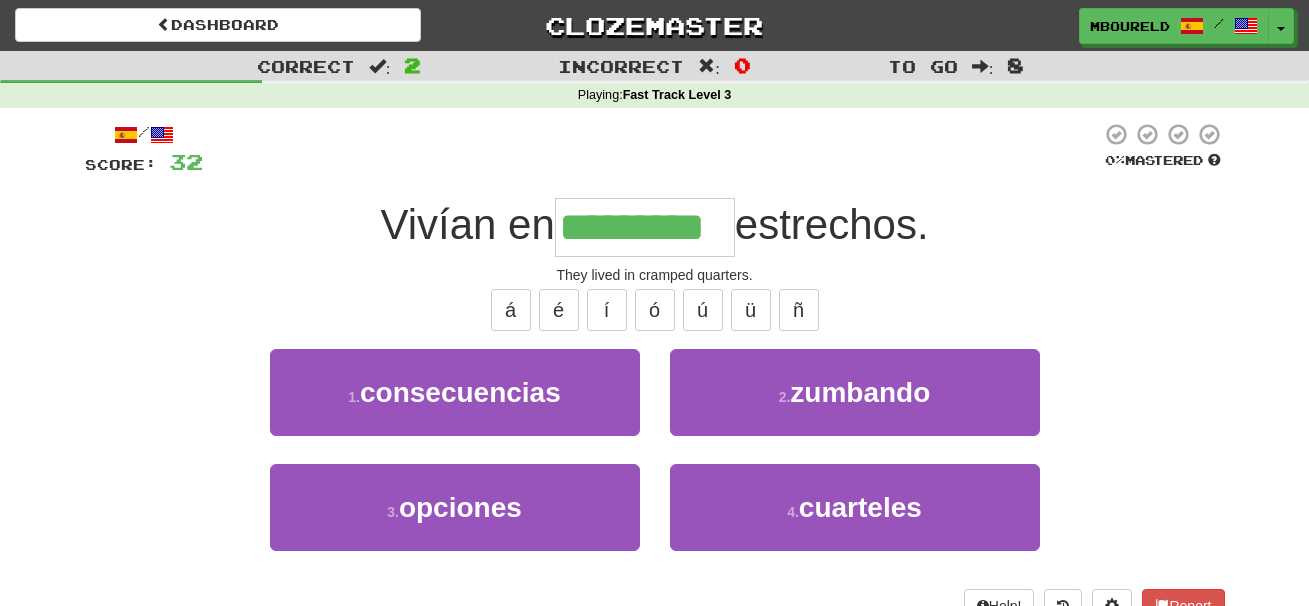 type on "*********" 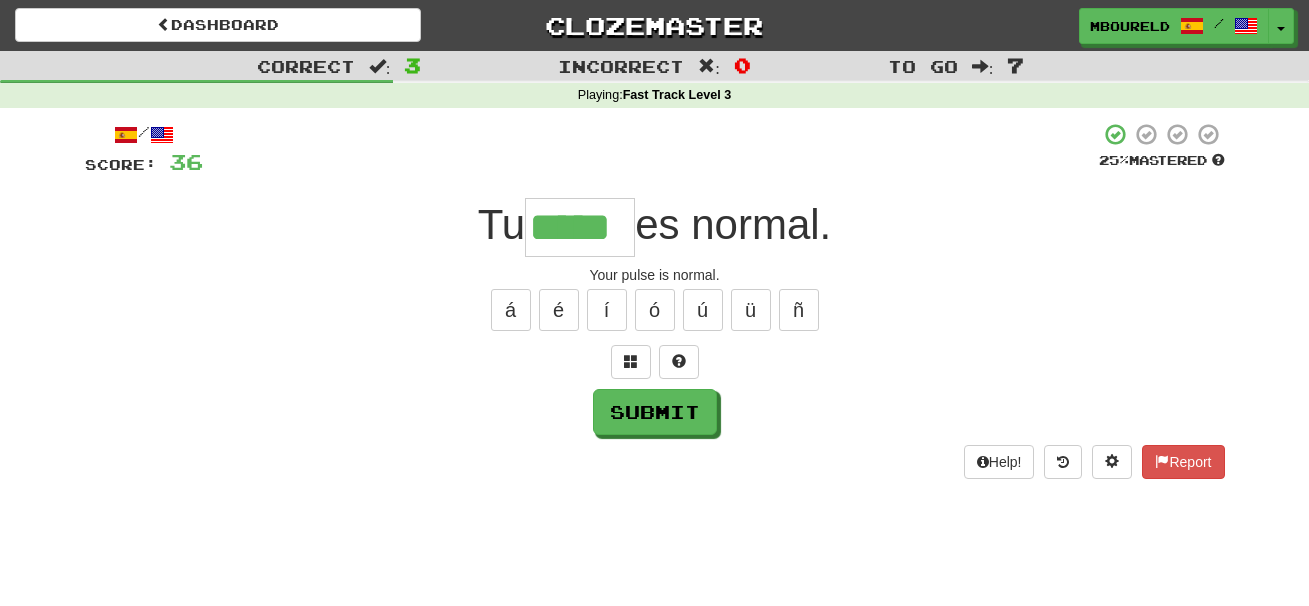 type on "*****" 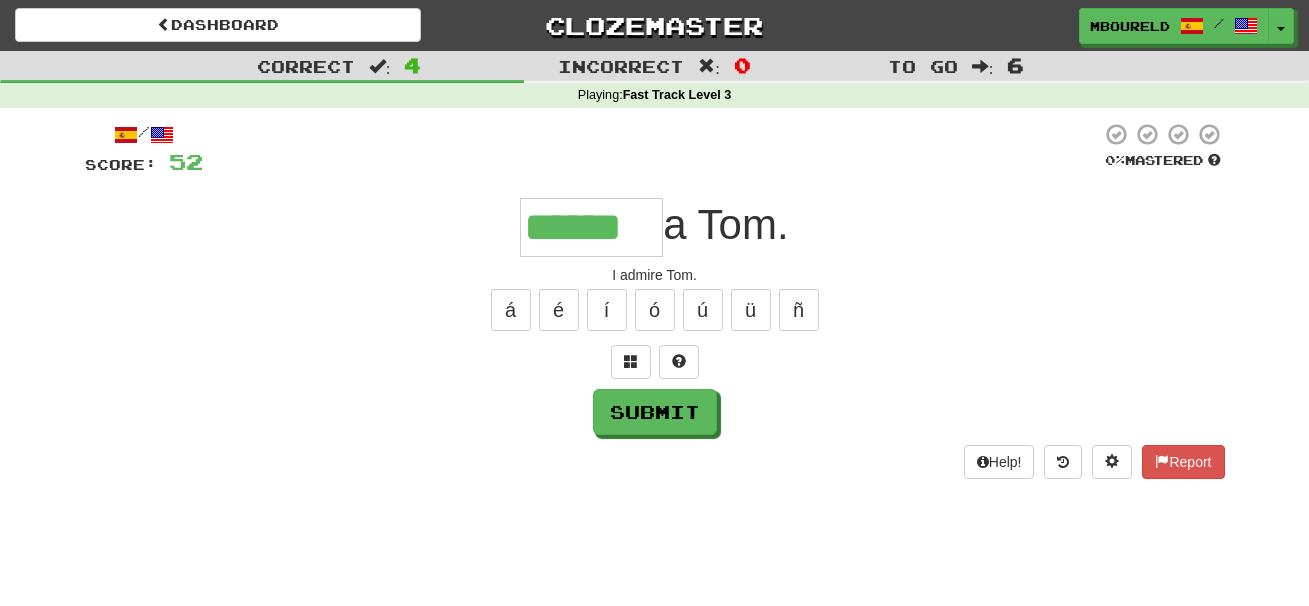 type on "******" 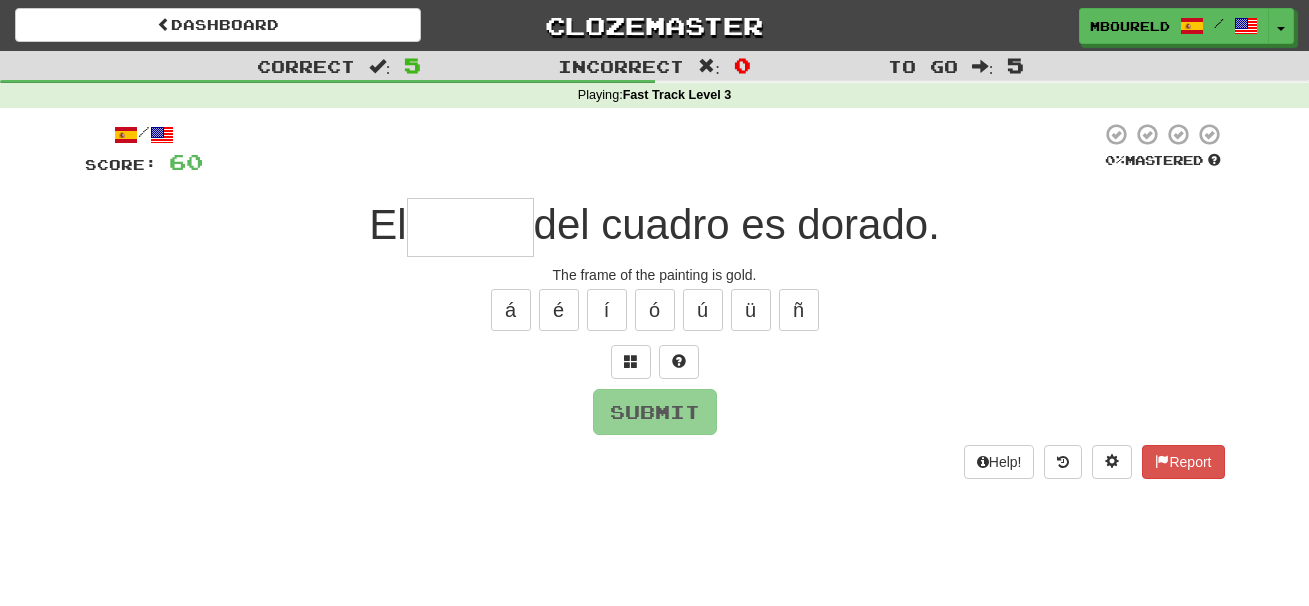 type on "*" 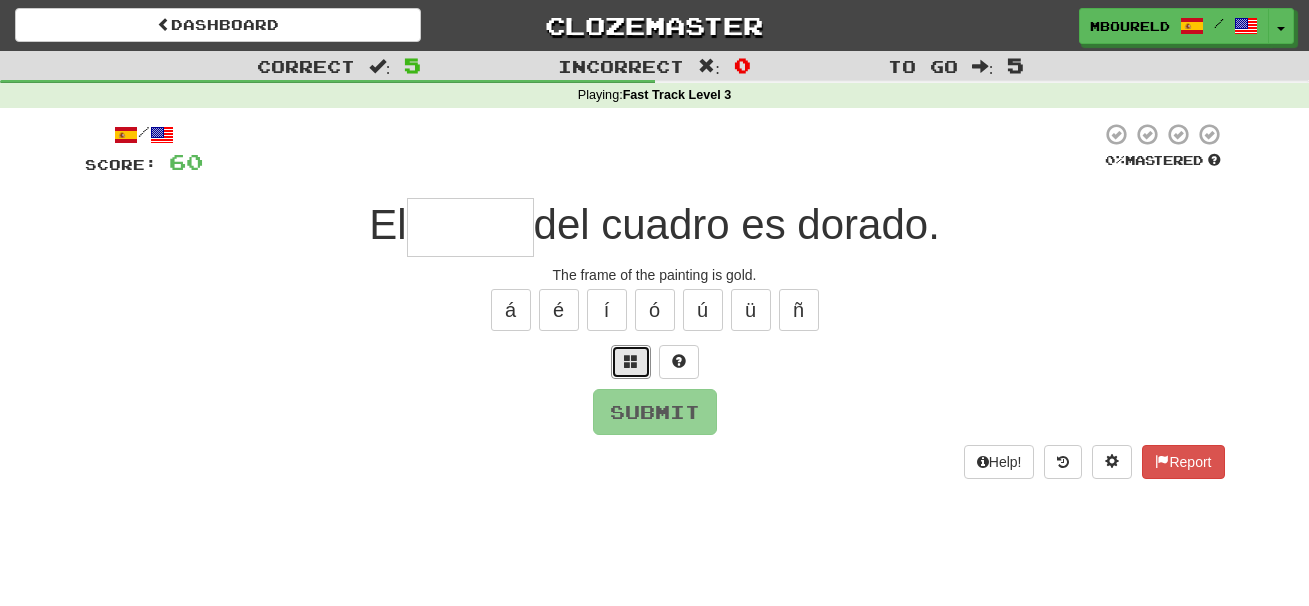 click at bounding box center [631, 361] 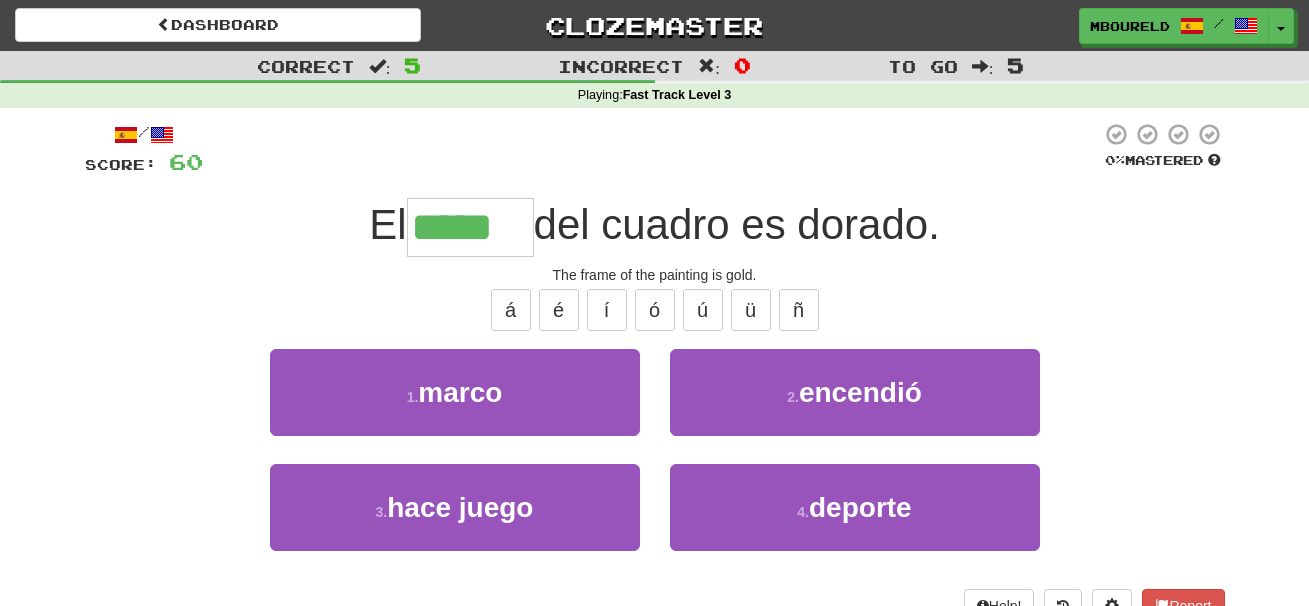 type on "*****" 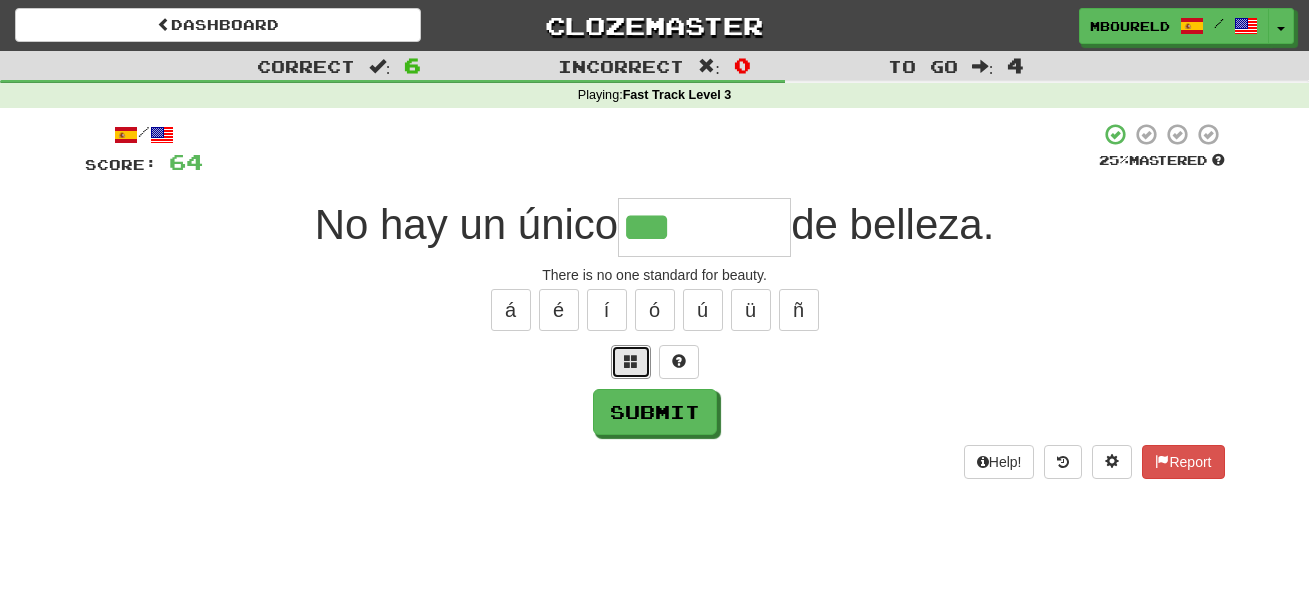 click at bounding box center [631, 361] 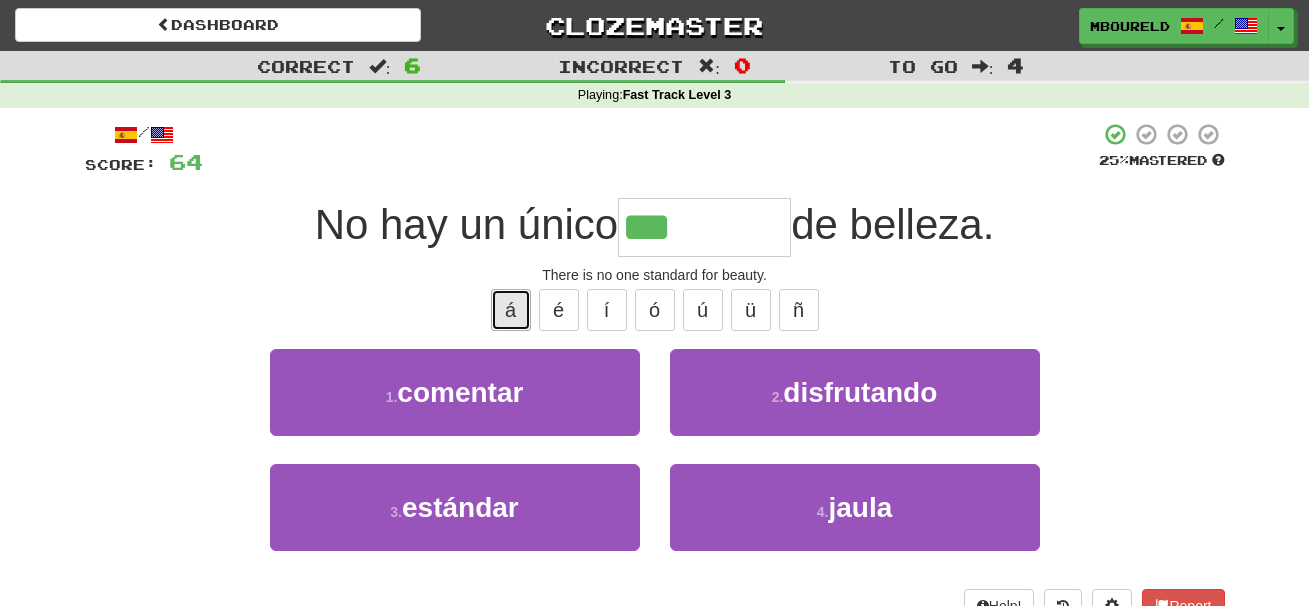 click on "á" at bounding box center (511, 310) 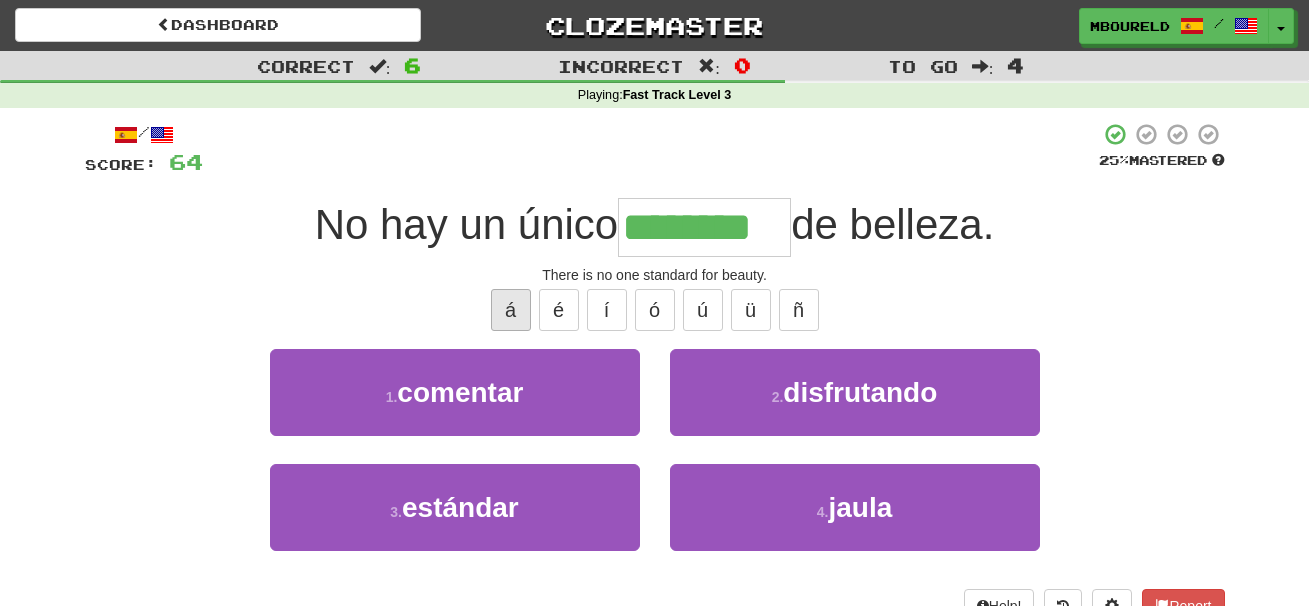type on "********" 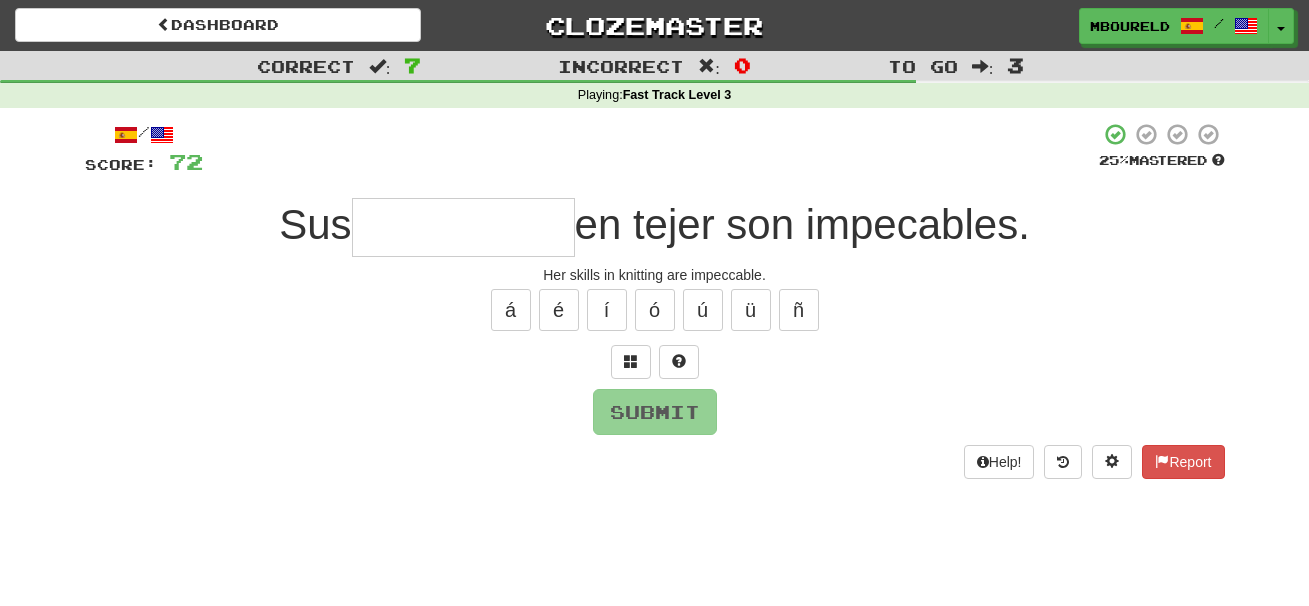 type on "*" 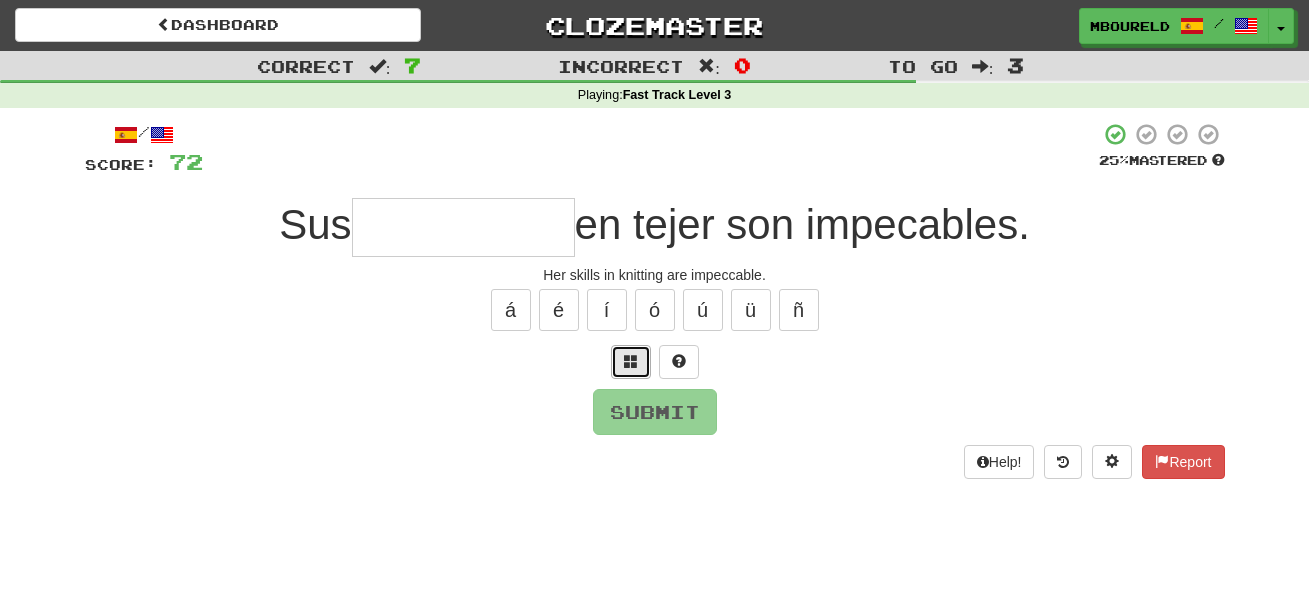 click at bounding box center (631, 361) 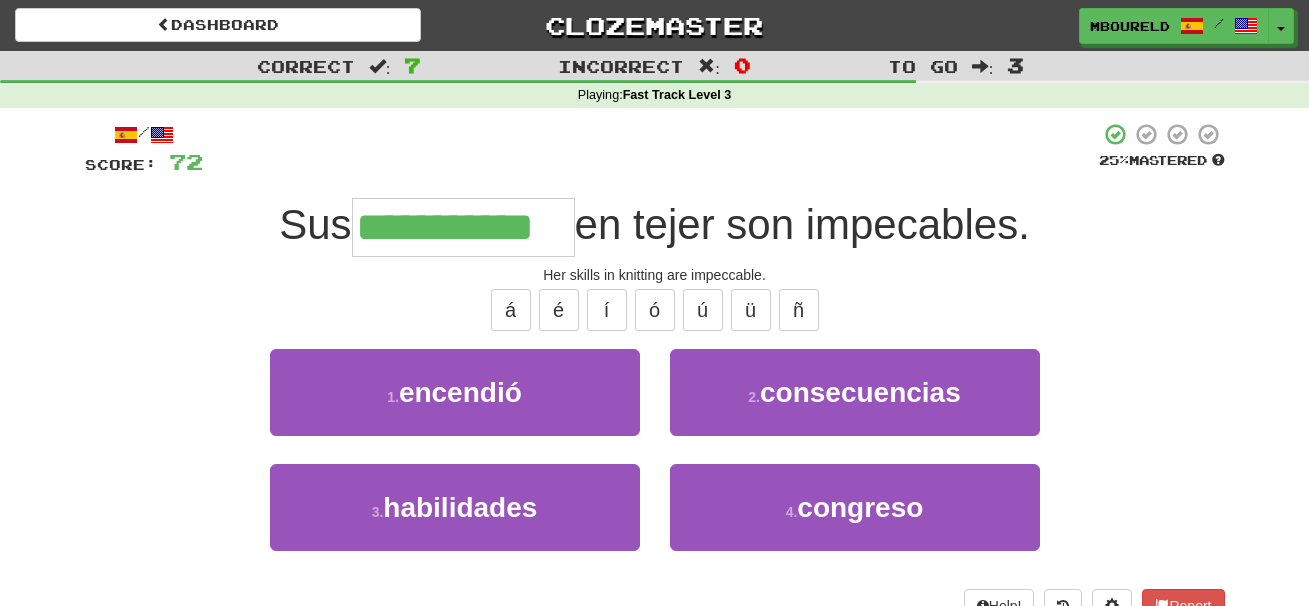 type on "**********" 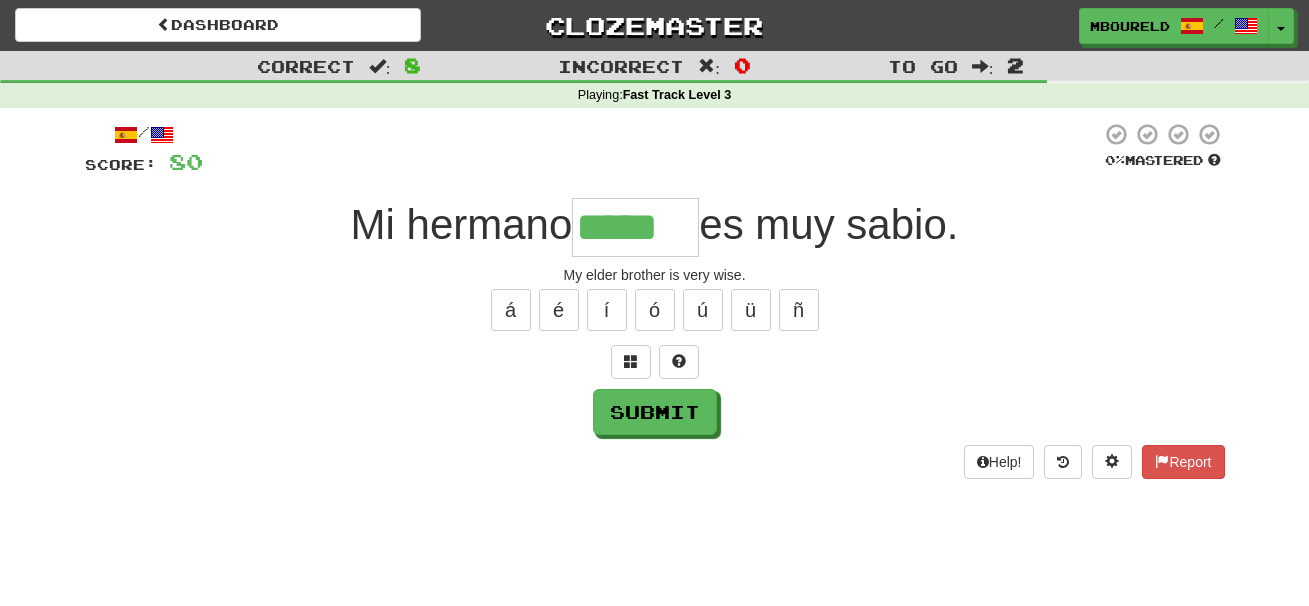 type on "*****" 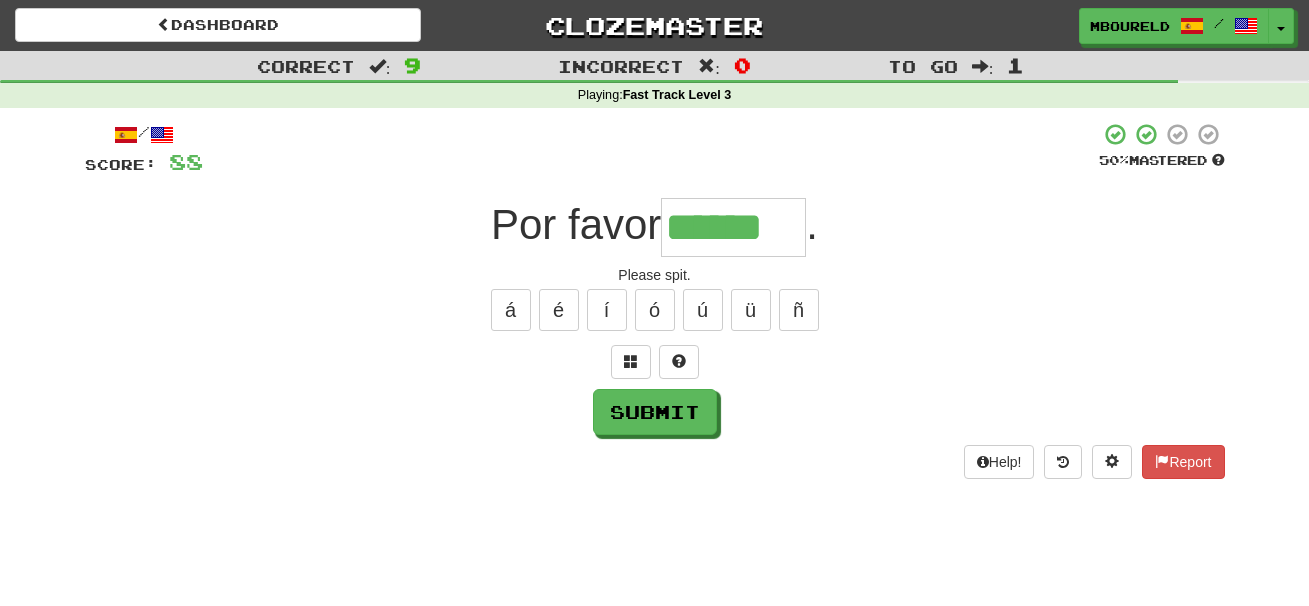 type on "******" 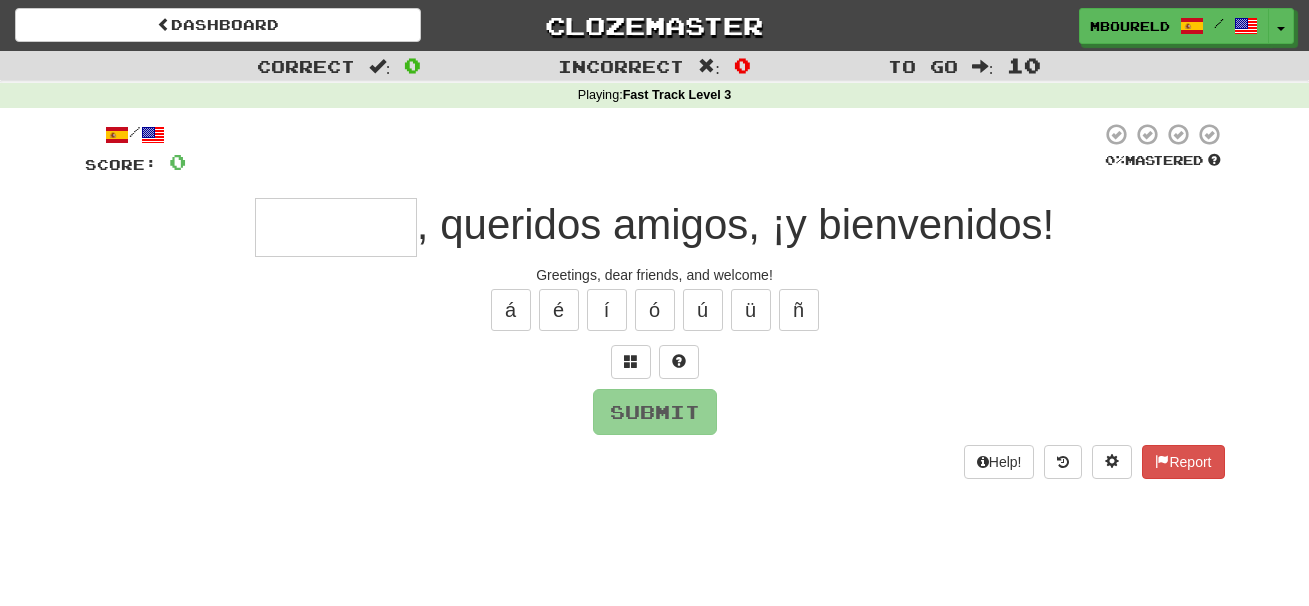 type on "*" 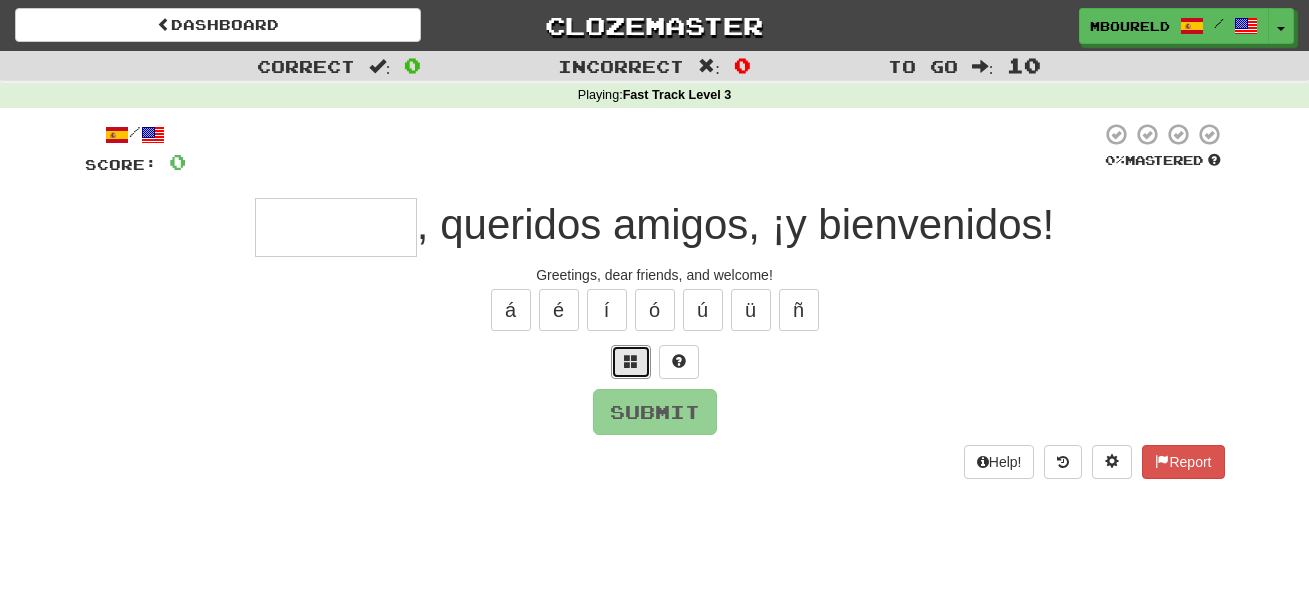 click at bounding box center [631, 361] 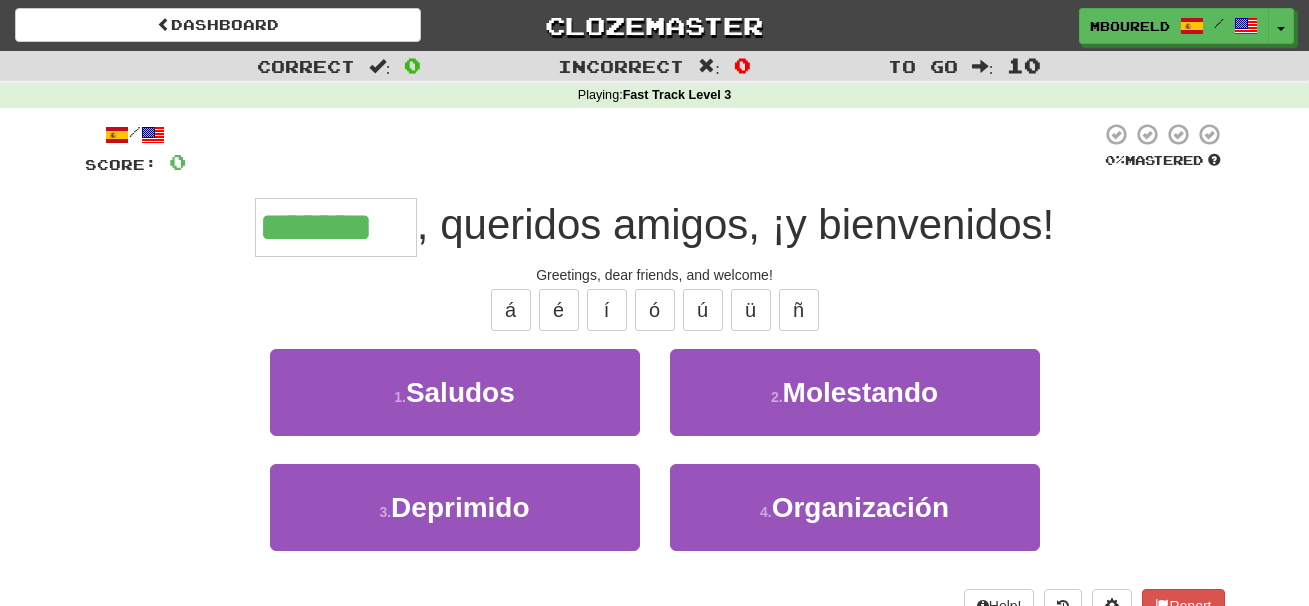 type on "*******" 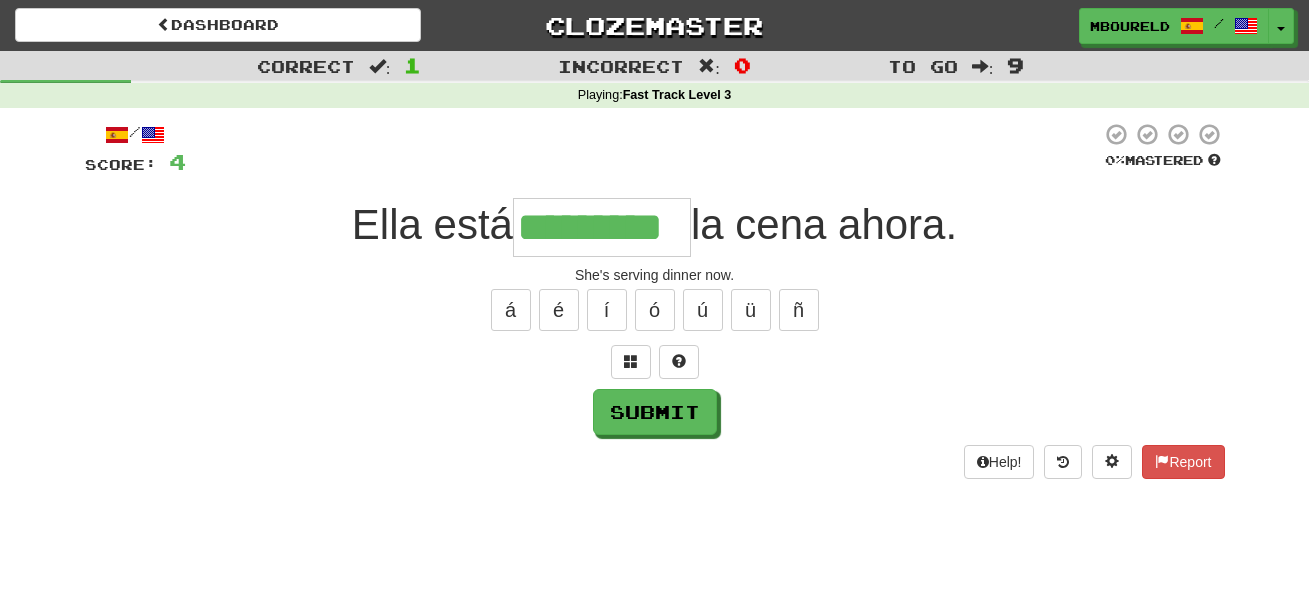 type on "*********" 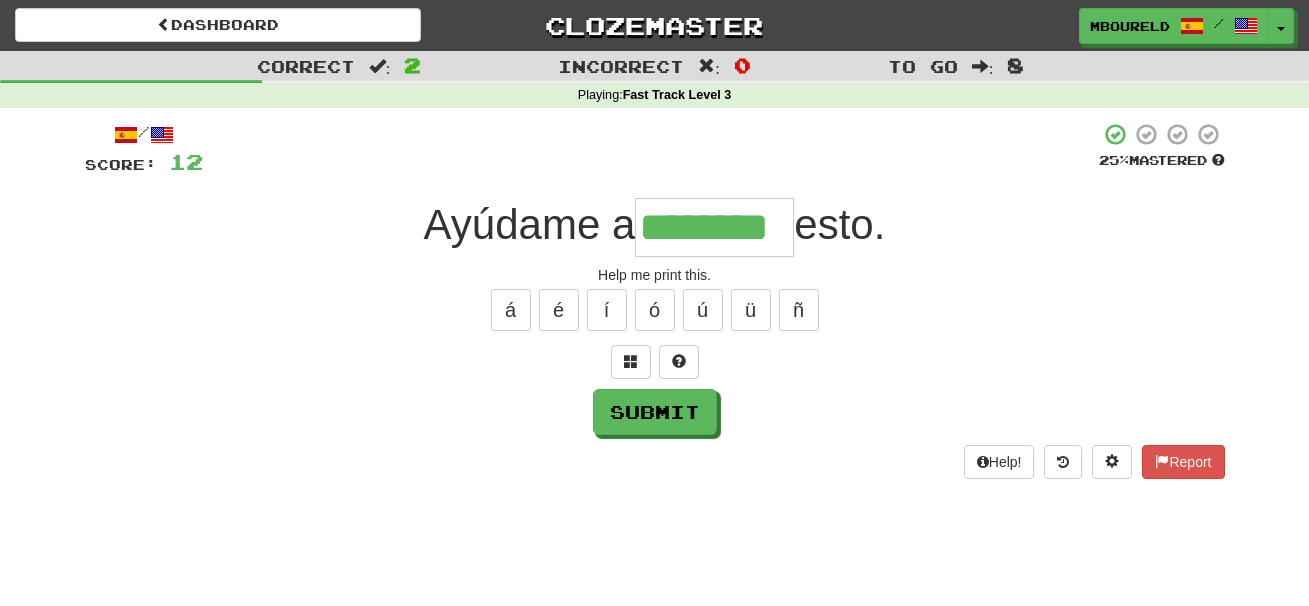 type on "********" 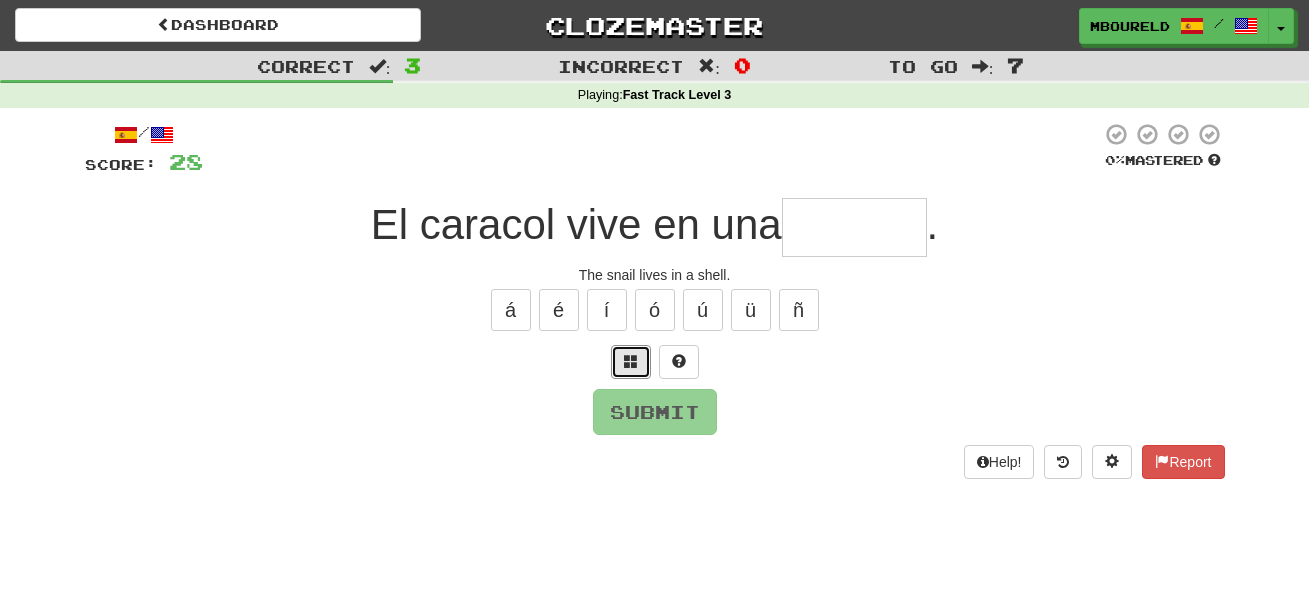 click at bounding box center (631, 361) 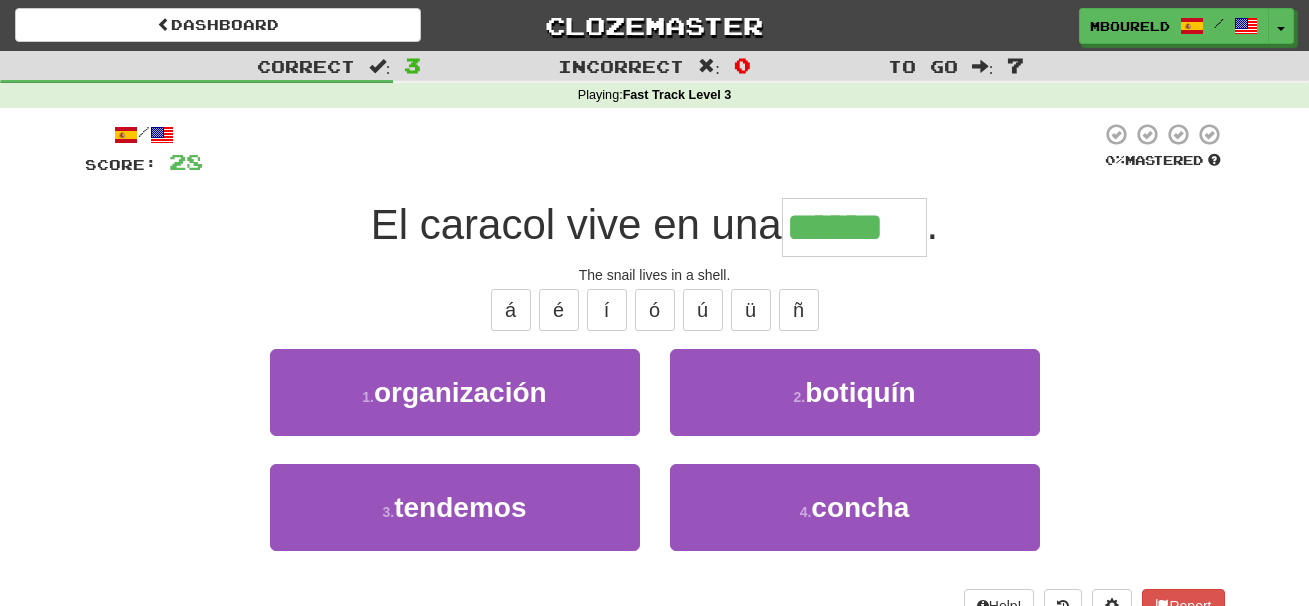 type on "******" 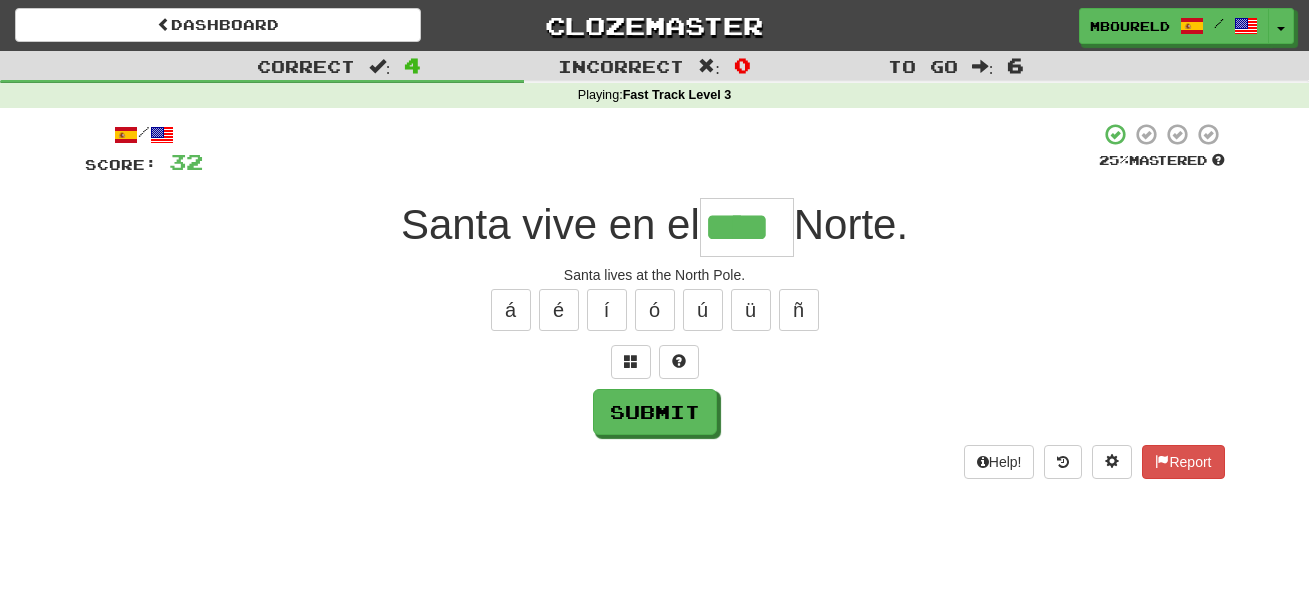 type on "****" 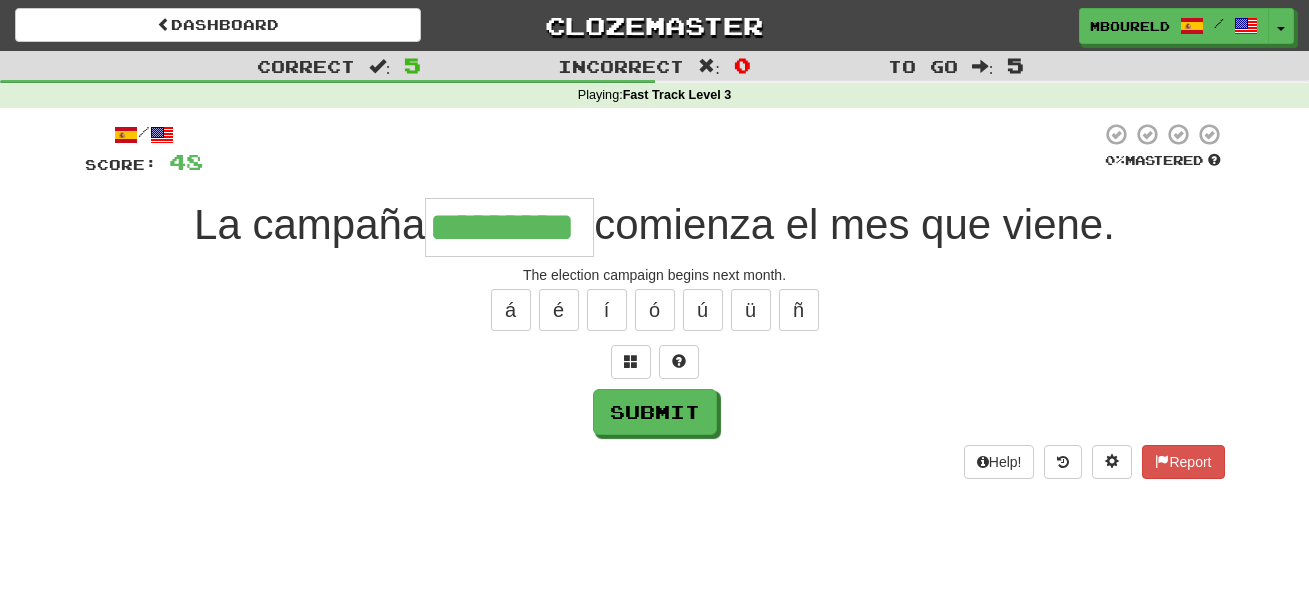 type on "*********" 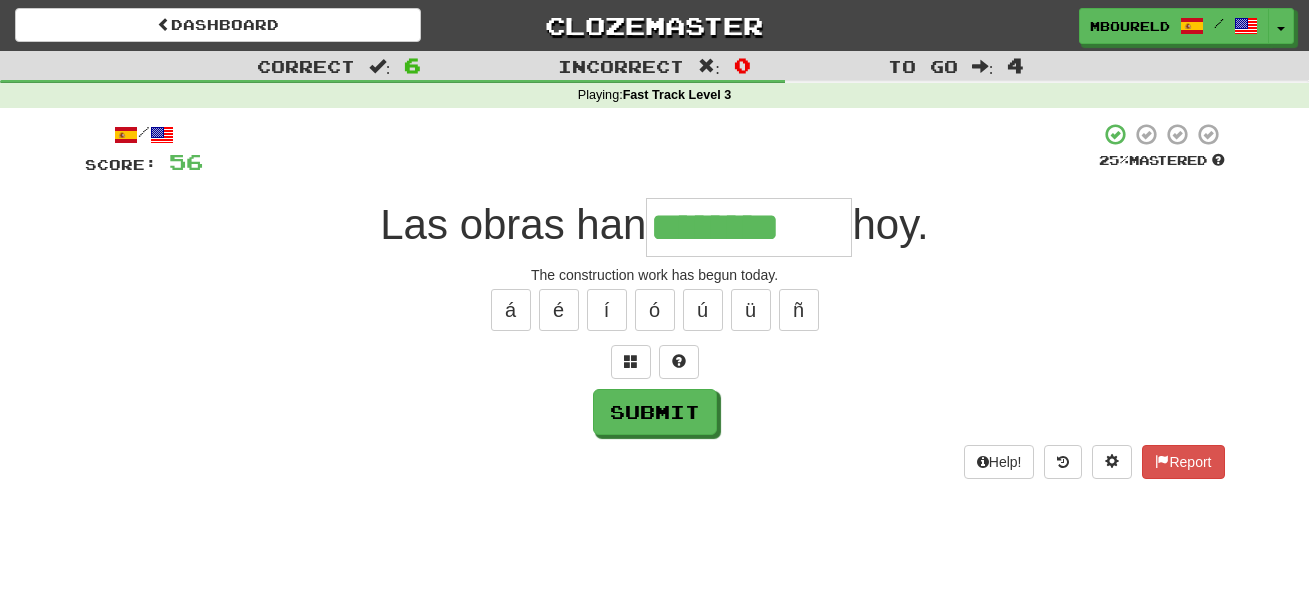 type on "********" 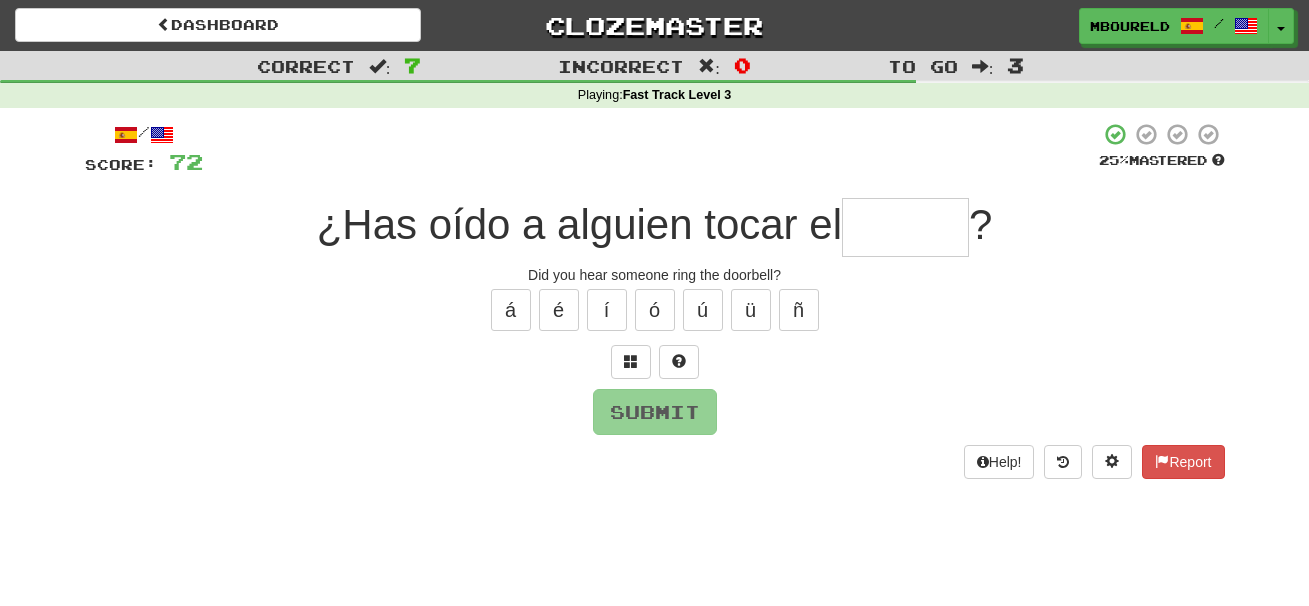 type on "*" 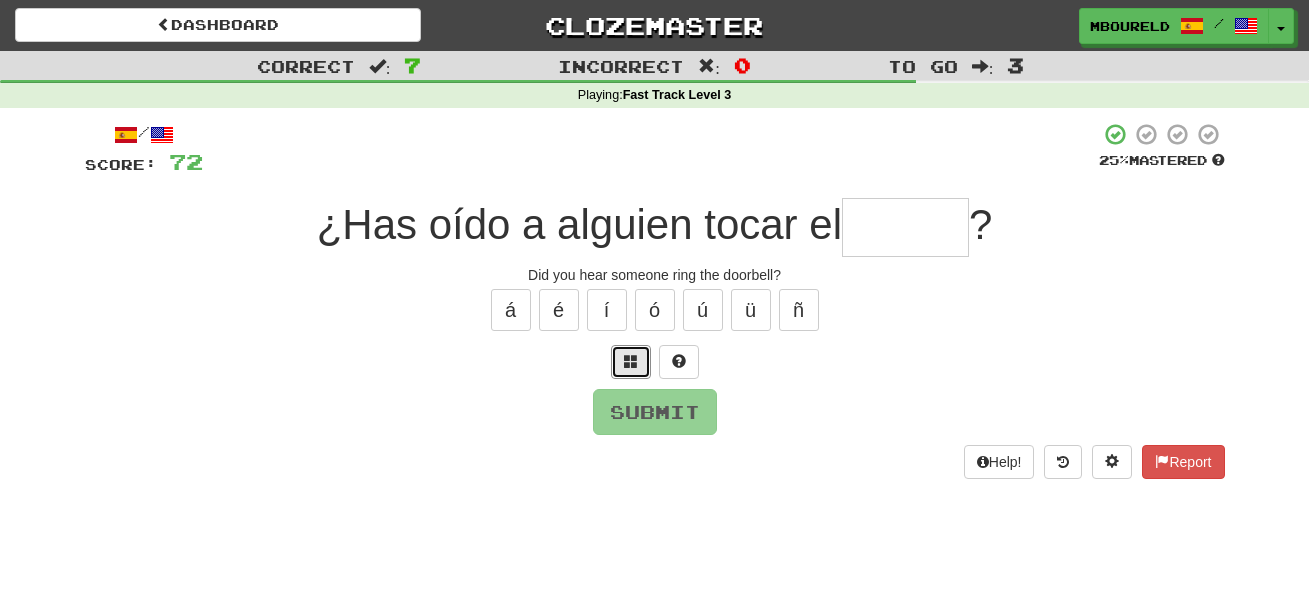 click at bounding box center [631, 361] 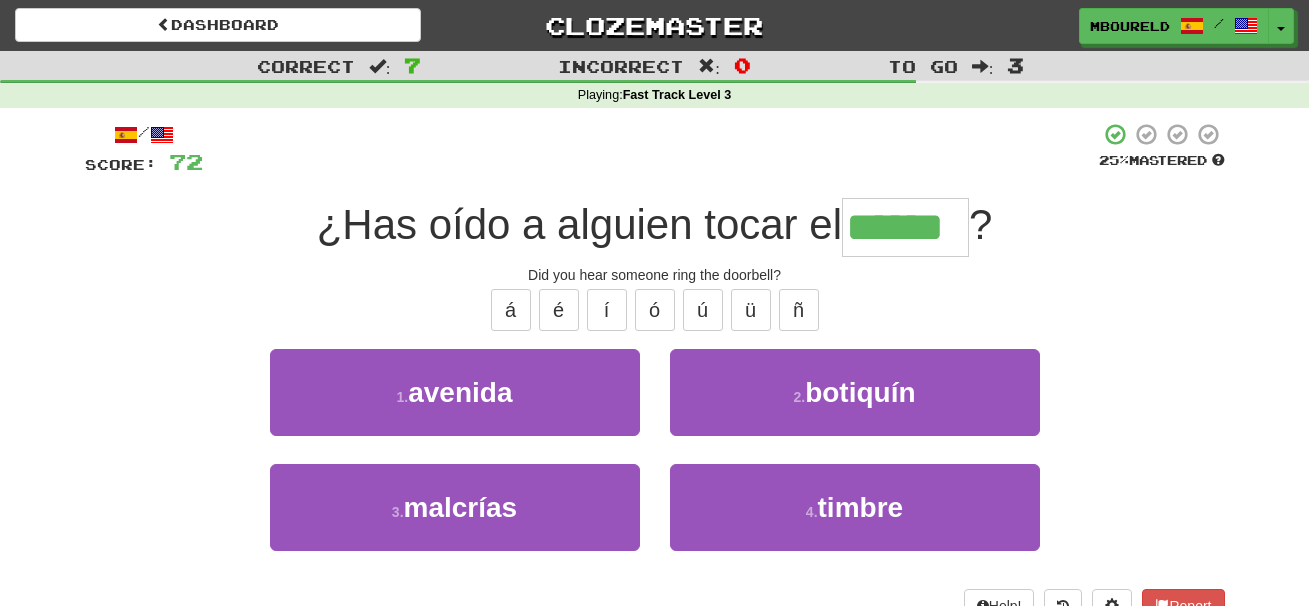 type on "******" 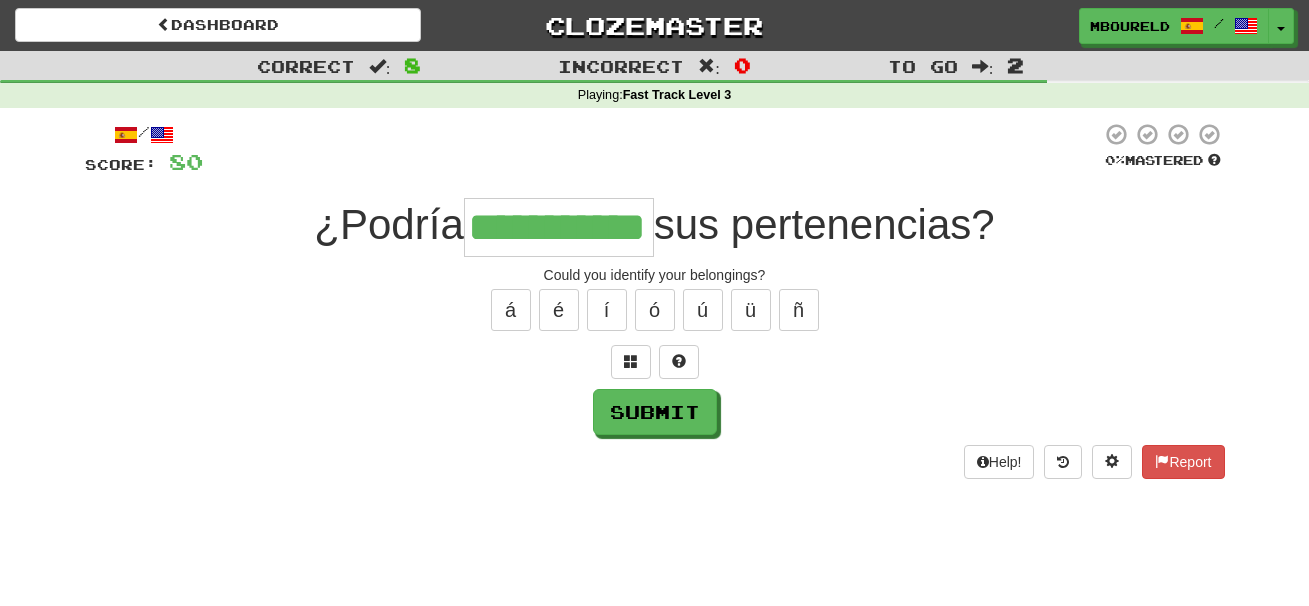 type on "**********" 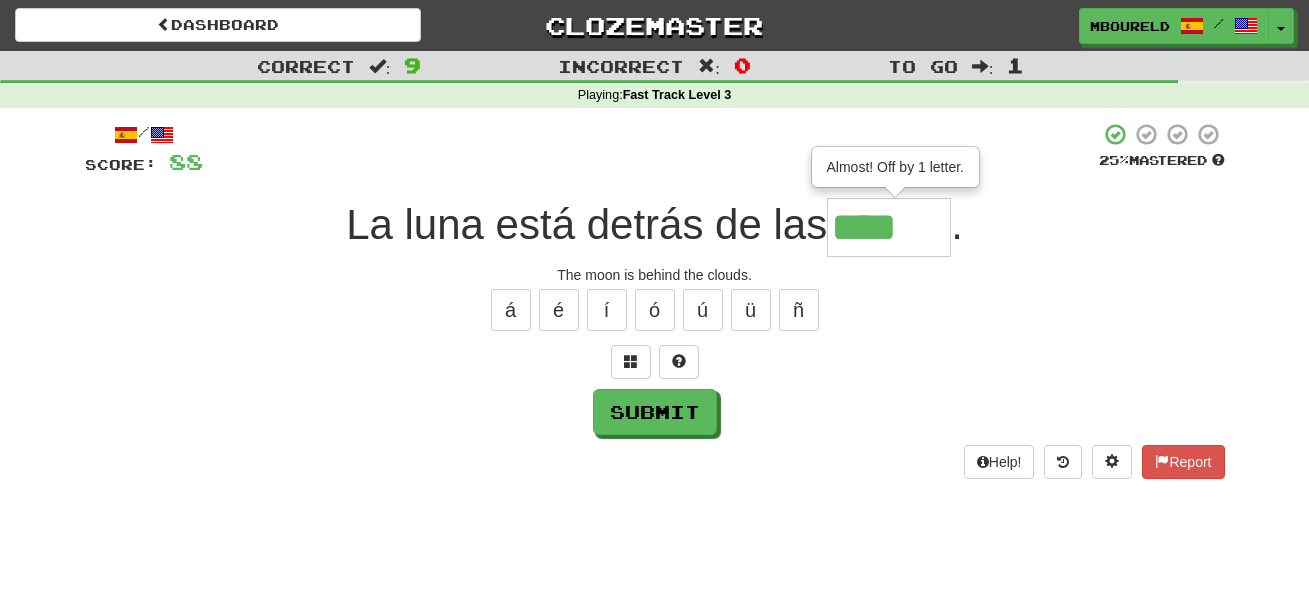 type on "*****" 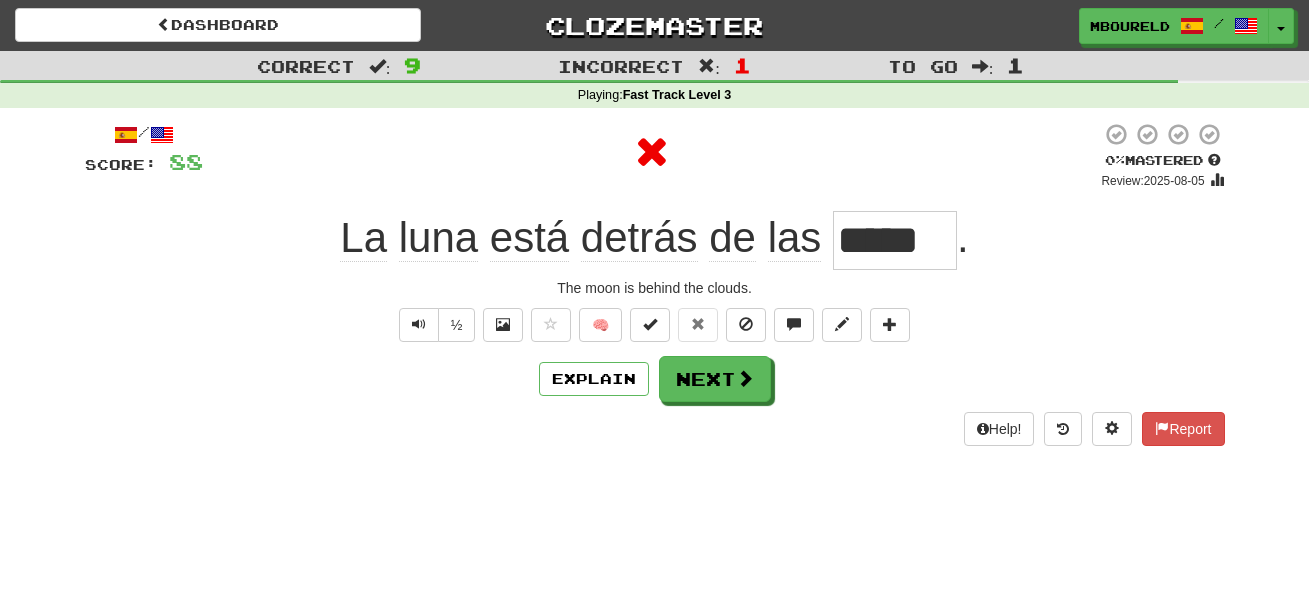 type 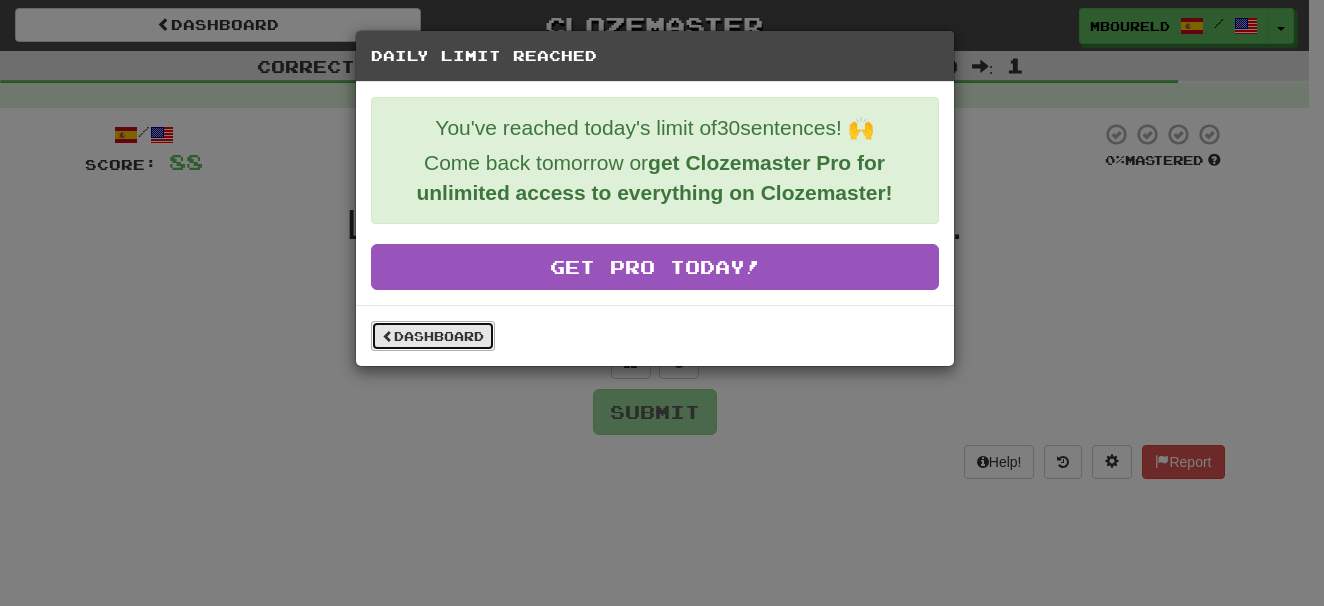click on "Dashboard" at bounding box center [433, 336] 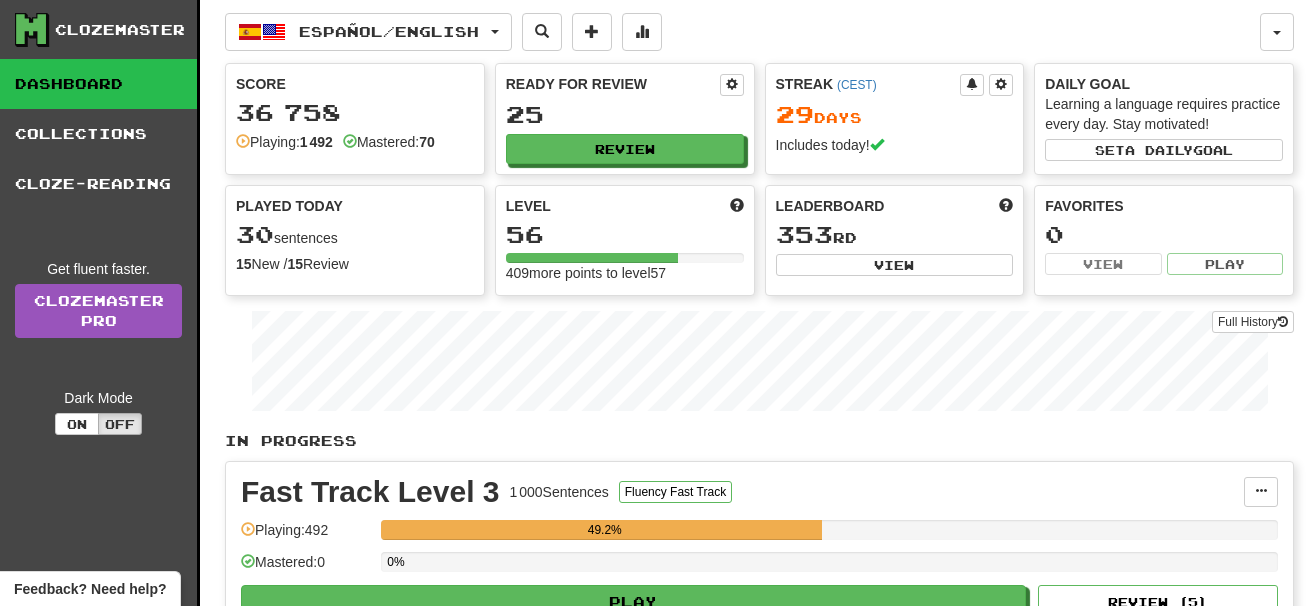 scroll, scrollTop: 0, scrollLeft: 0, axis: both 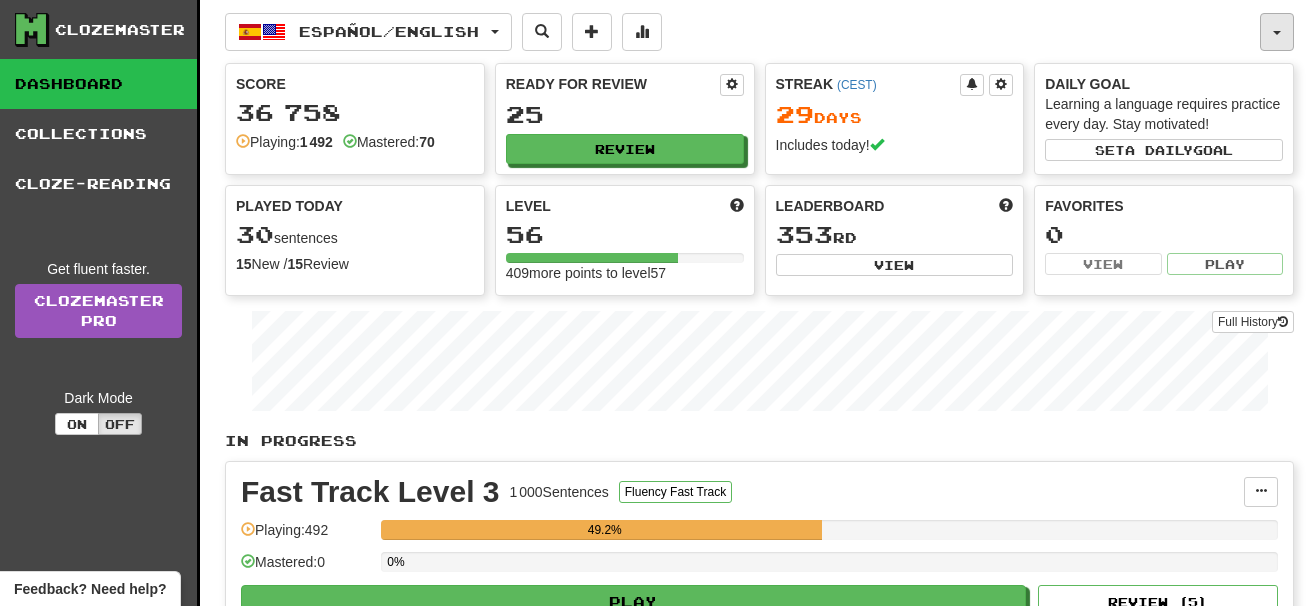 click at bounding box center (1277, 32) 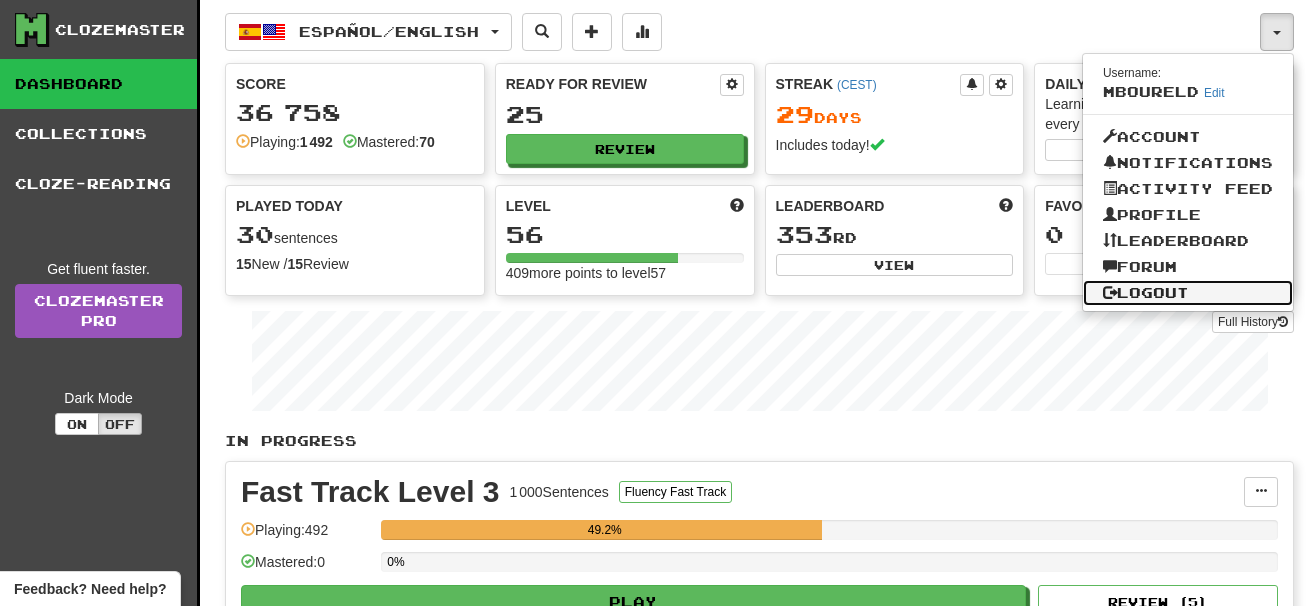 click on "Logout" at bounding box center [1188, 293] 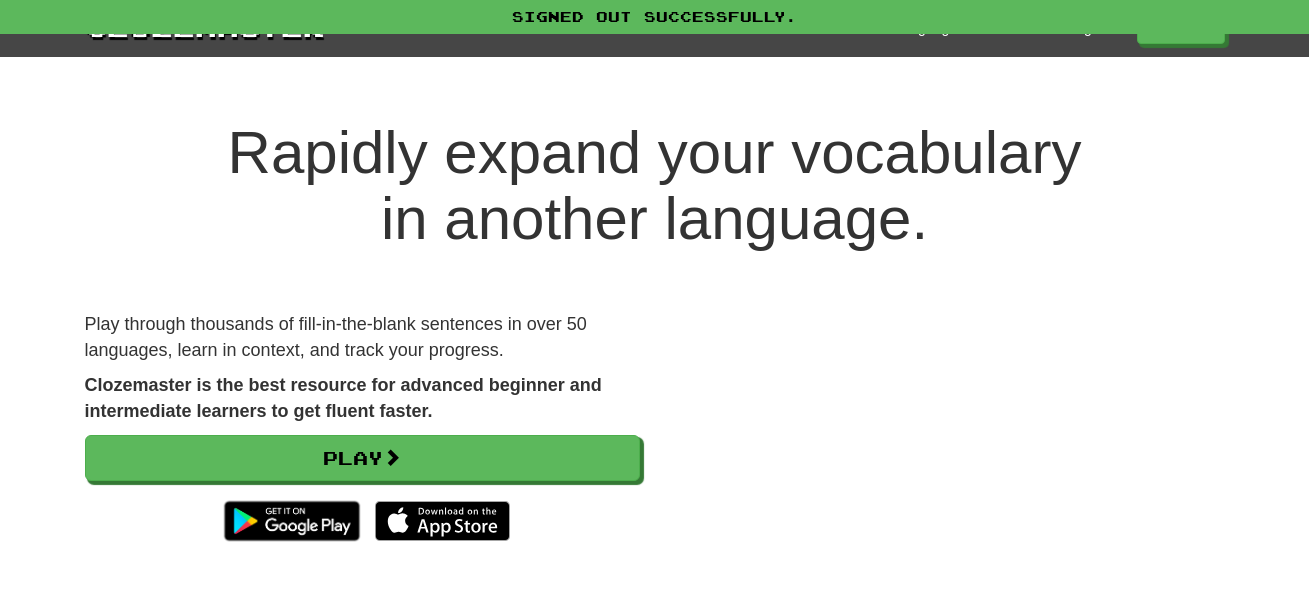 scroll, scrollTop: 0, scrollLeft: 0, axis: both 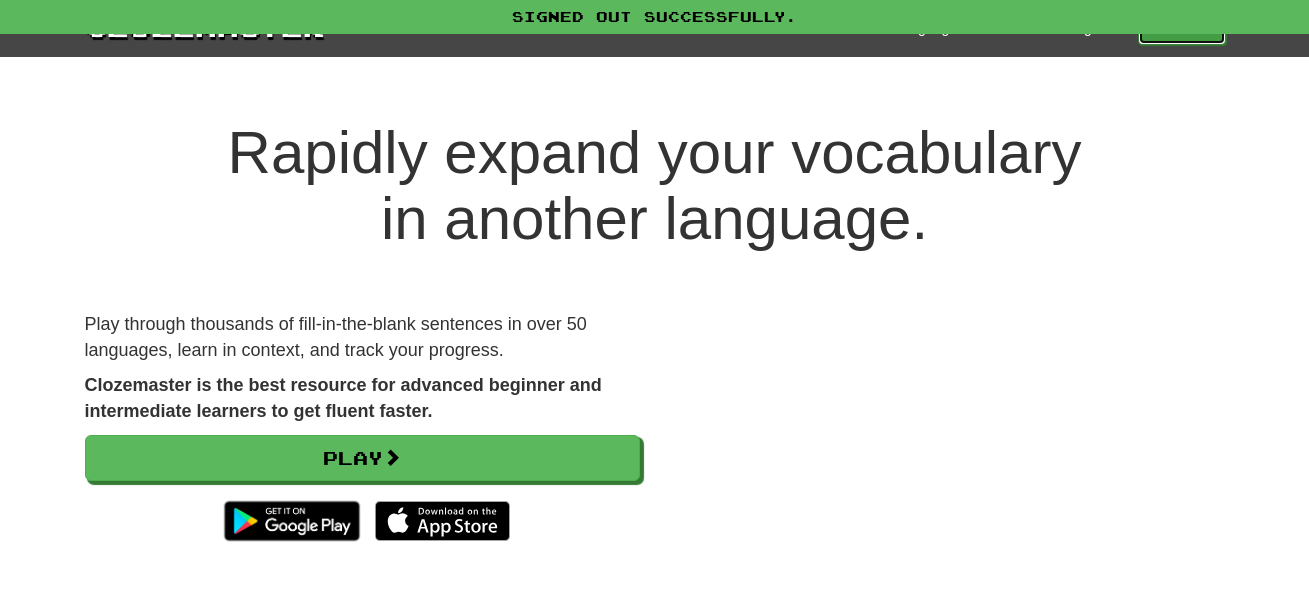 click on "Play" at bounding box center (1182, 28) 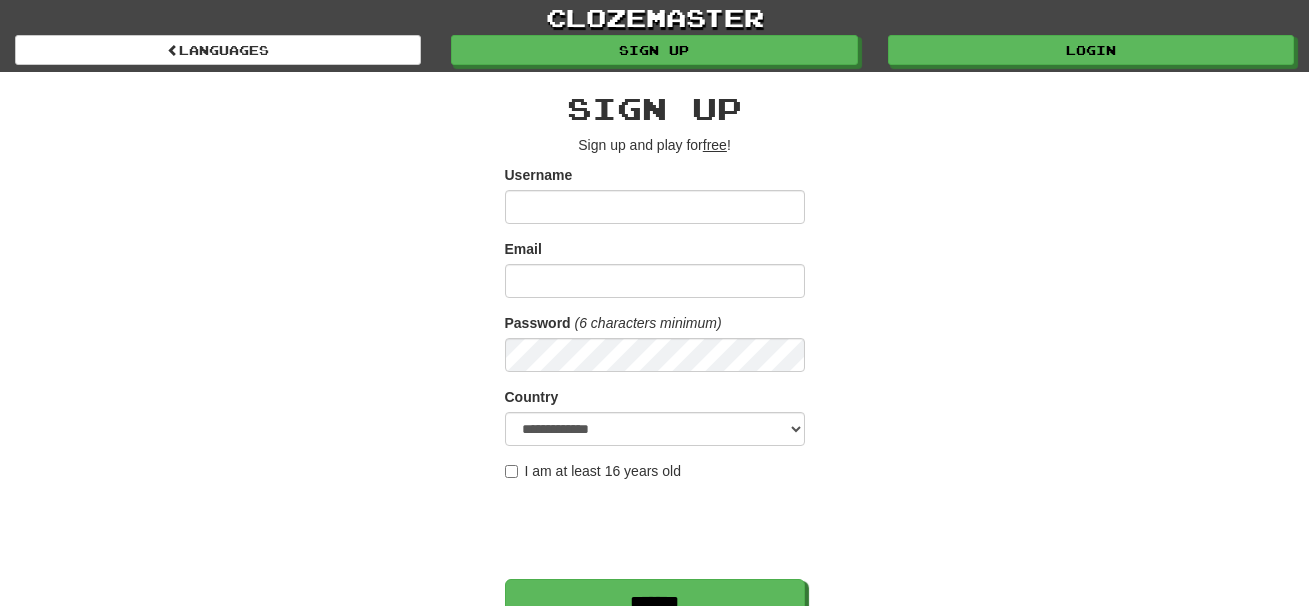 scroll, scrollTop: 0, scrollLeft: 0, axis: both 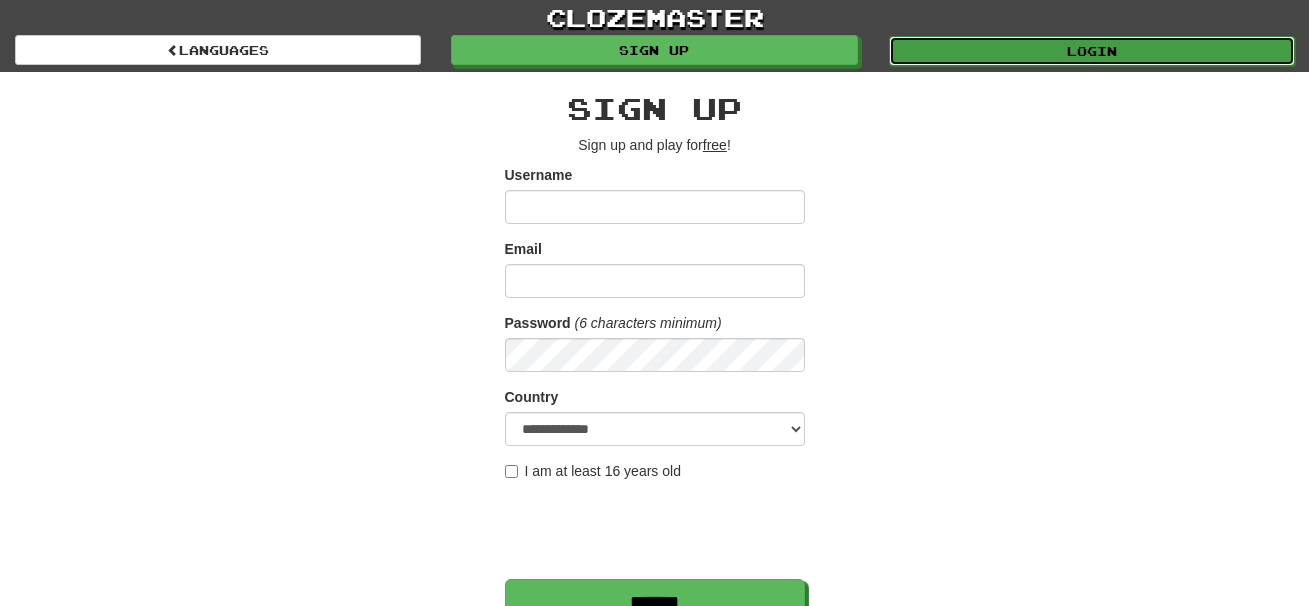click on "Login" at bounding box center (1092, 51) 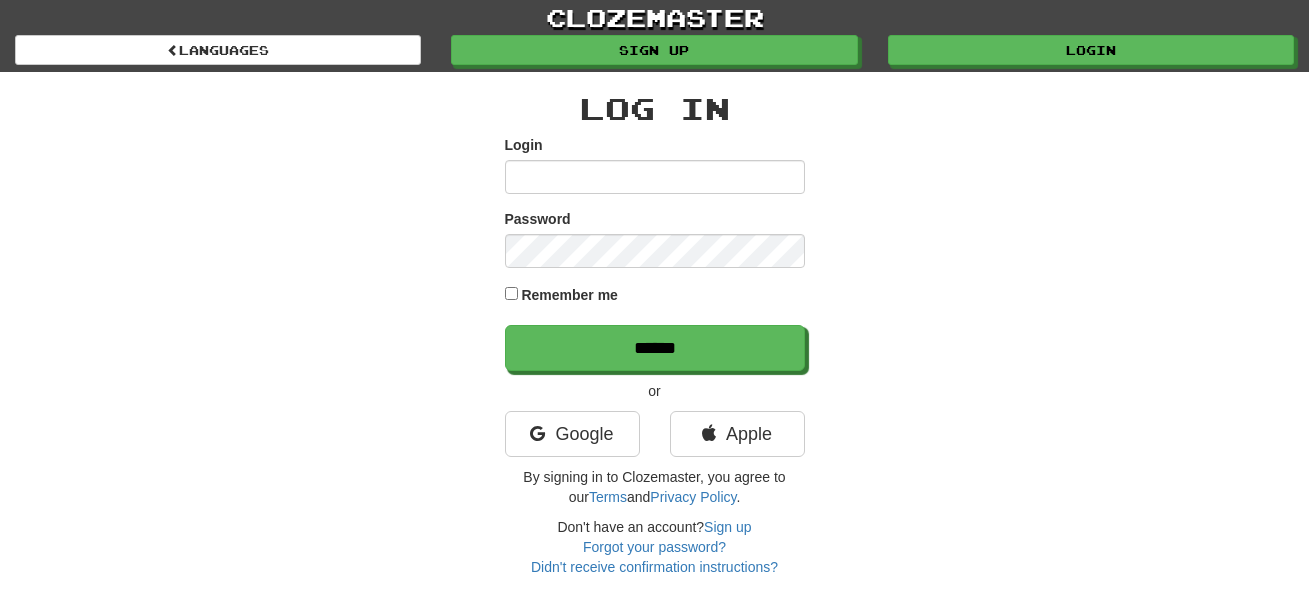 scroll, scrollTop: 0, scrollLeft: 0, axis: both 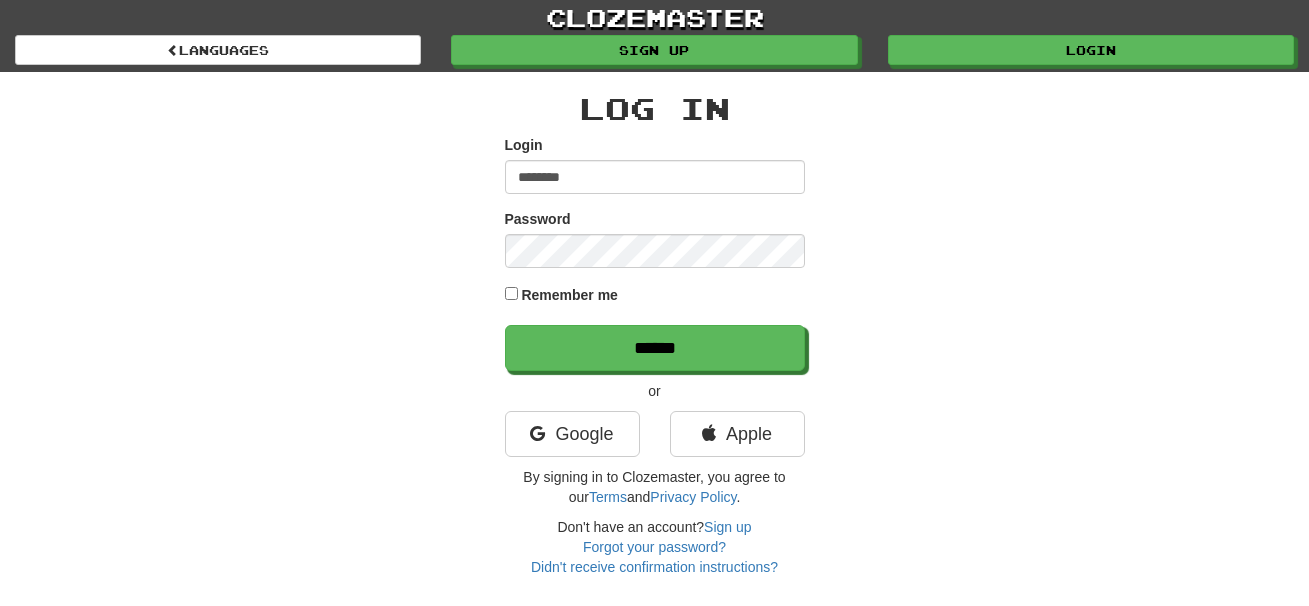 click on "********" at bounding box center (655, 177) 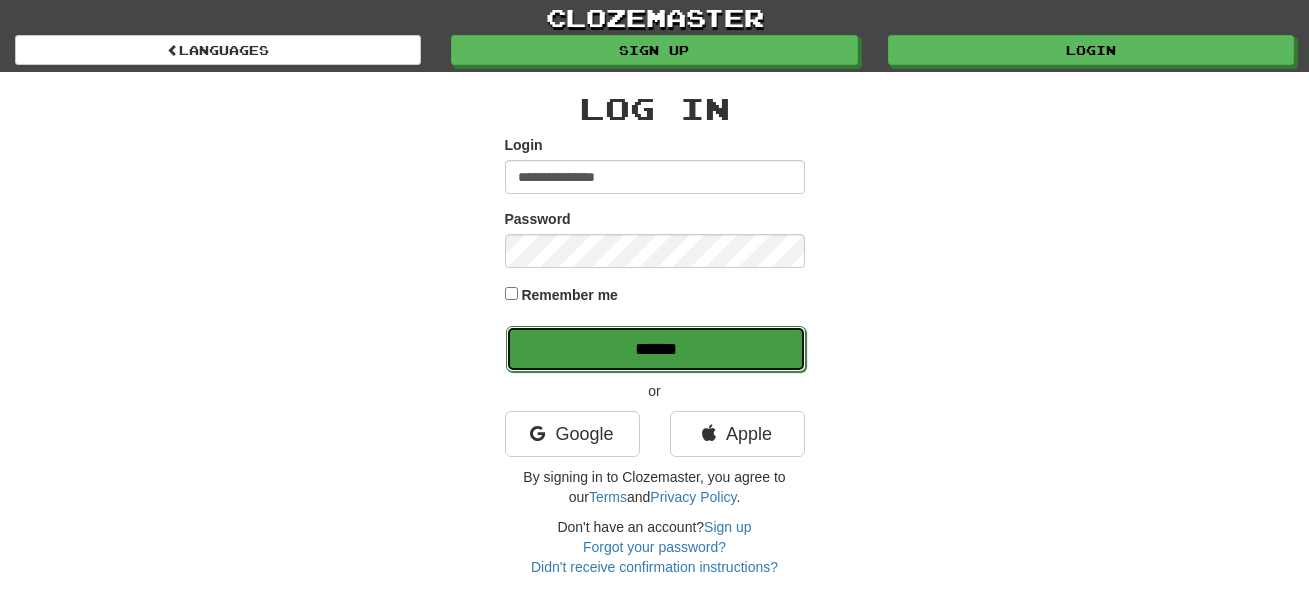 click on "******" at bounding box center [656, 349] 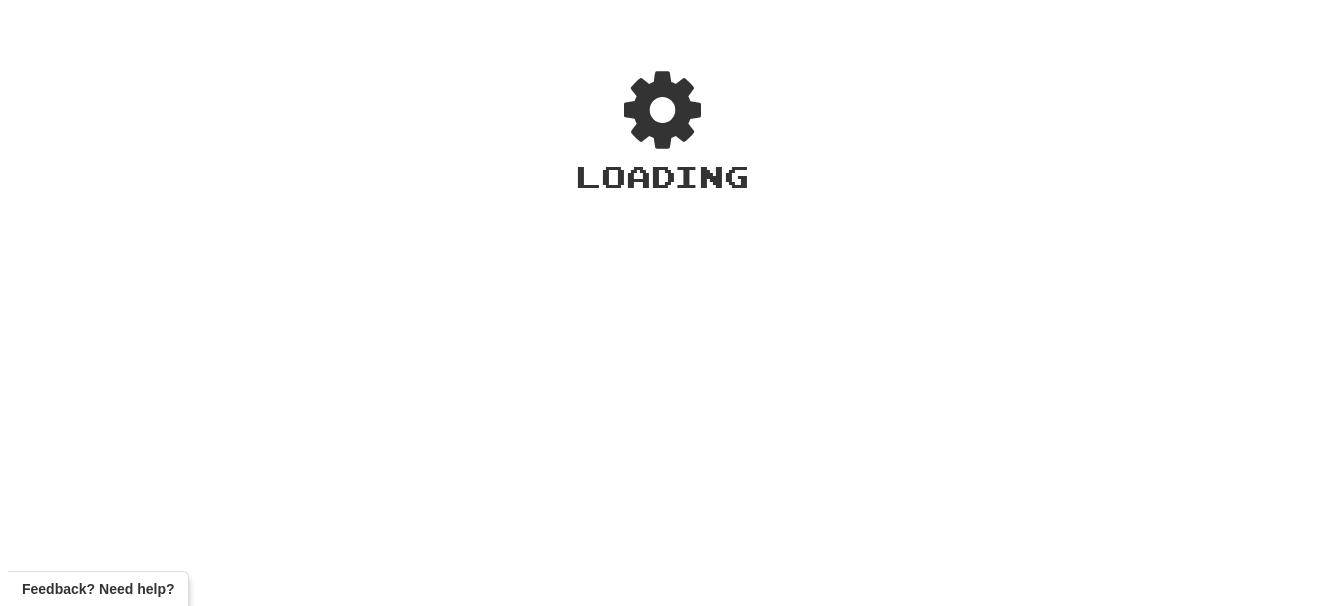 scroll, scrollTop: 0, scrollLeft: 0, axis: both 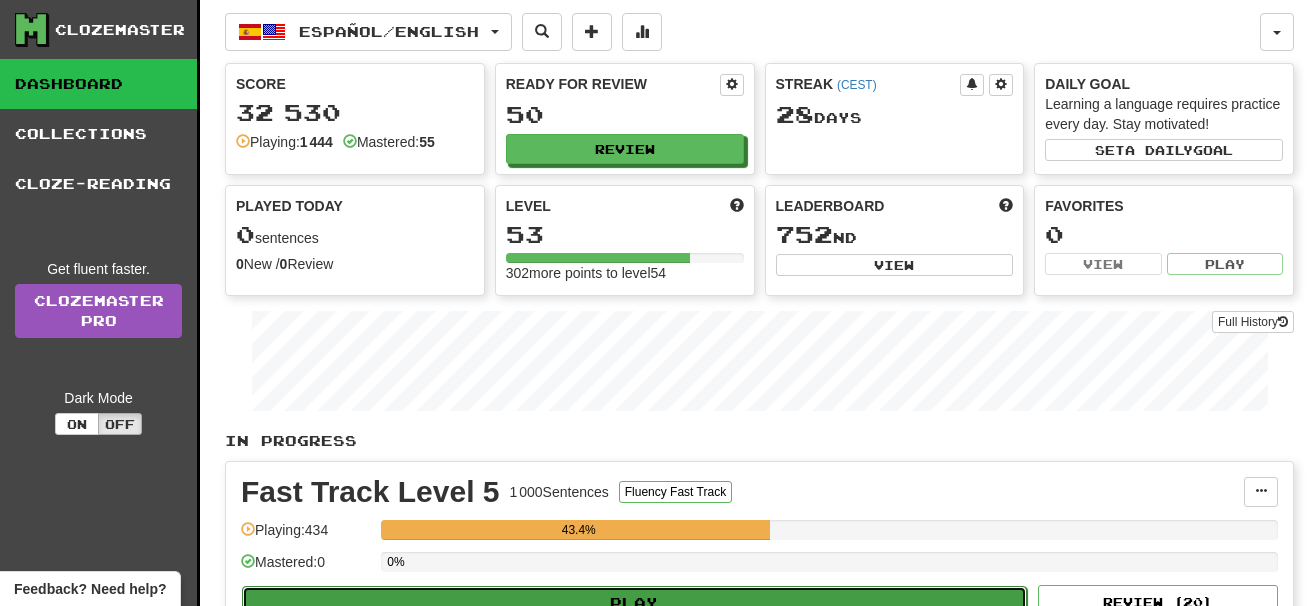 click on "Play" at bounding box center (634, 603) 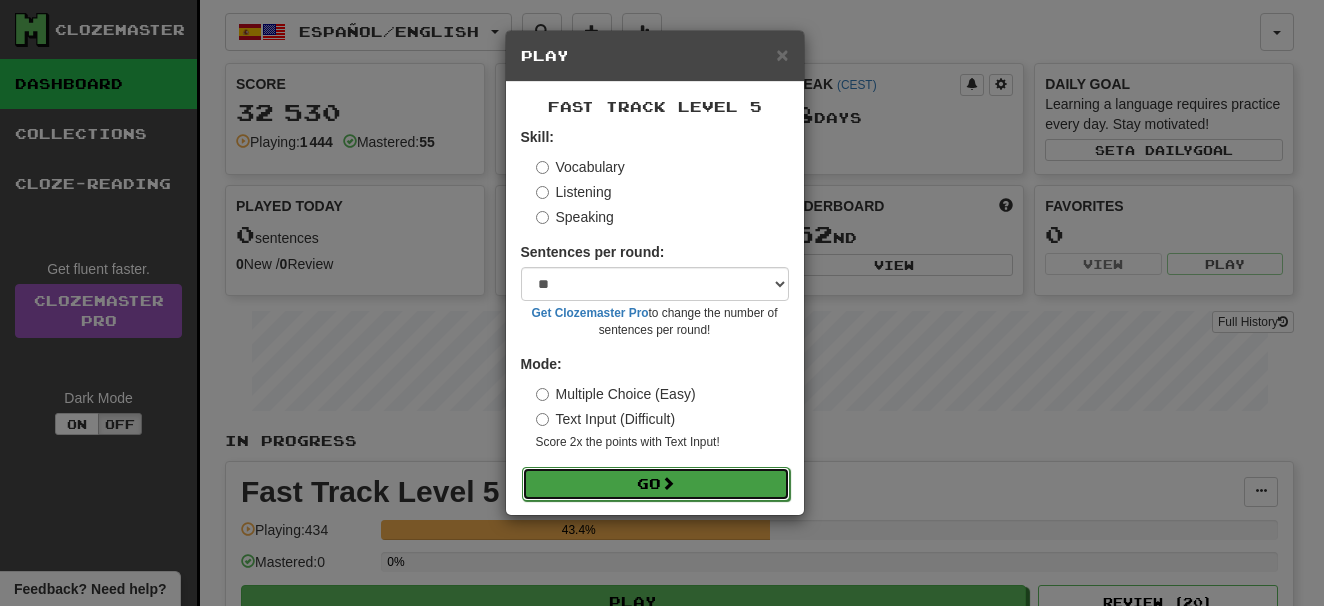 click on "Go" at bounding box center [656, 484] 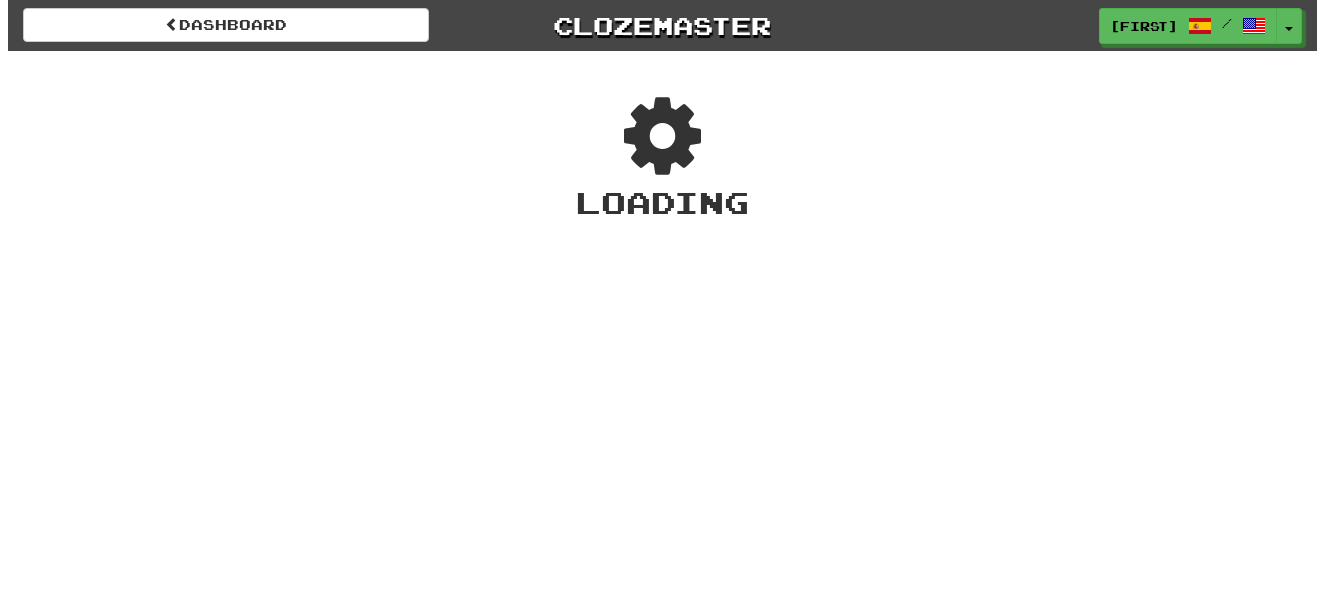 scroll, scrollTop: 0, scrollLeft: 0, axis: both 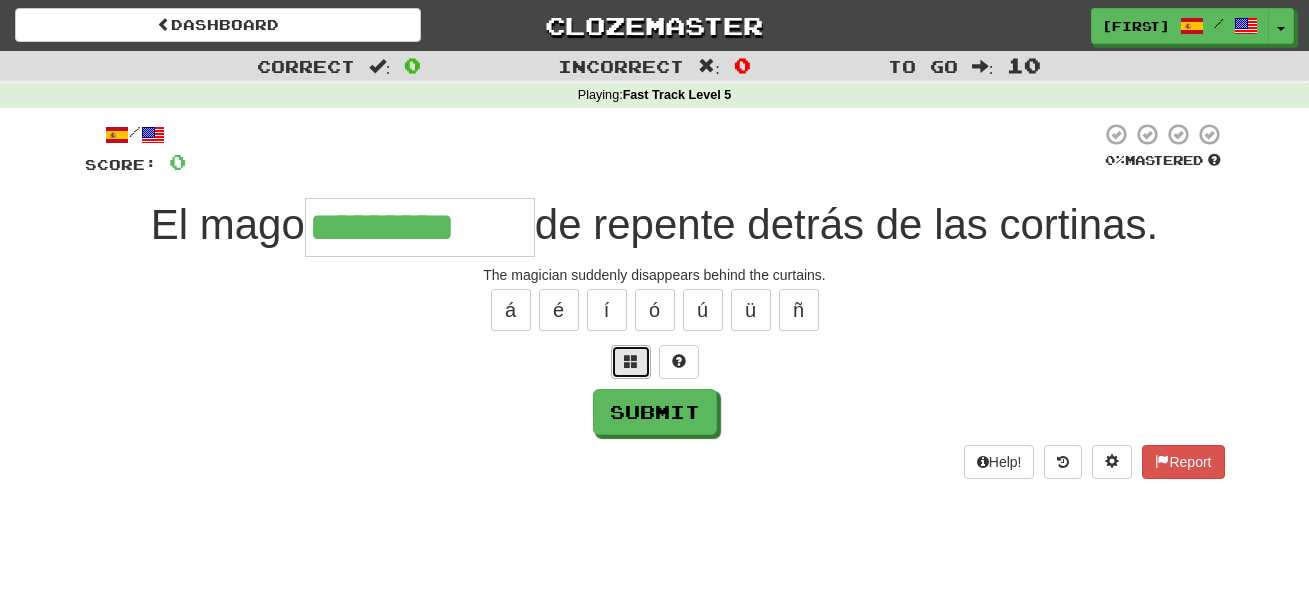 click at bounding box center [631, 361] 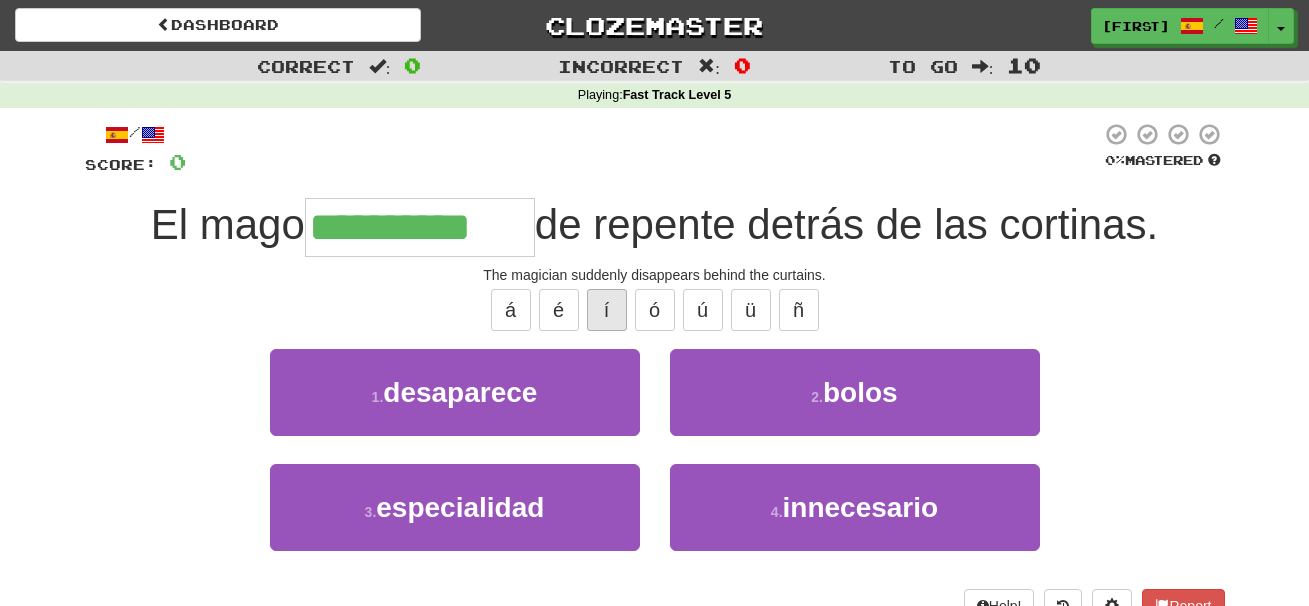 type on "**********" 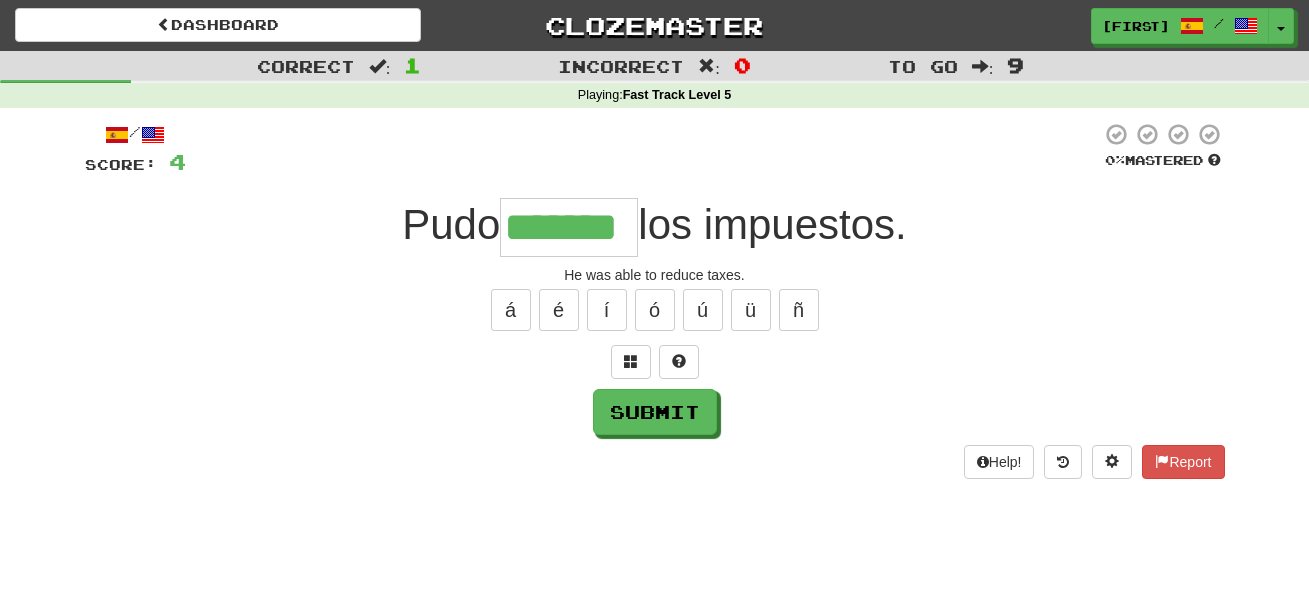 type on "*******" 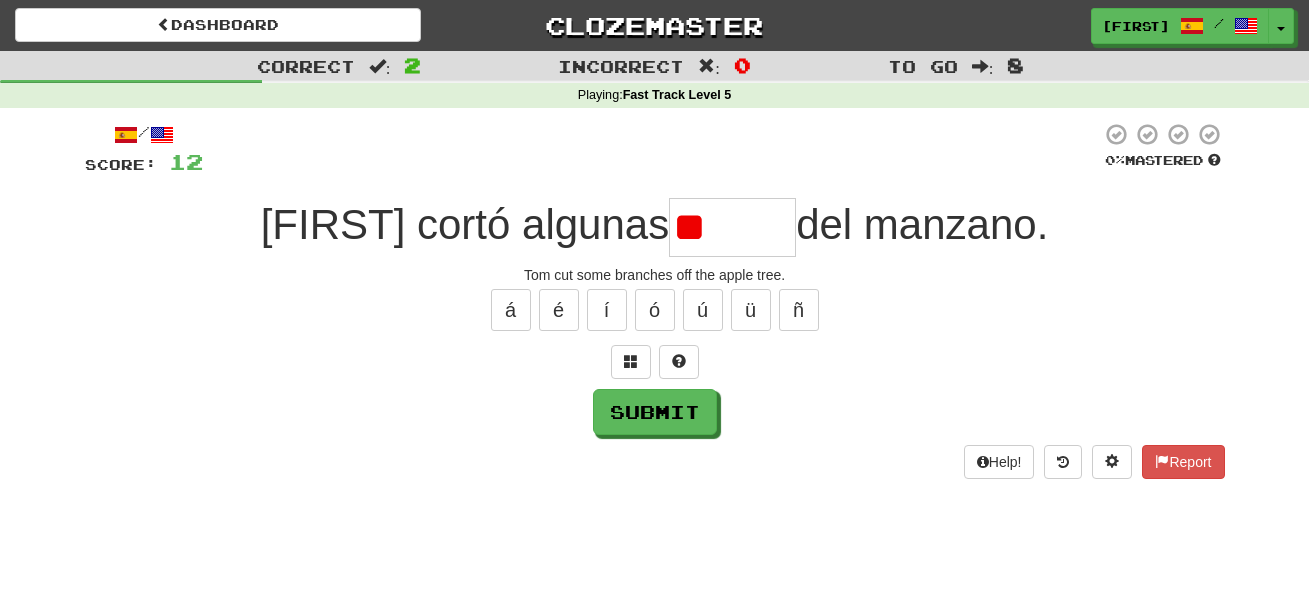 type on "*" 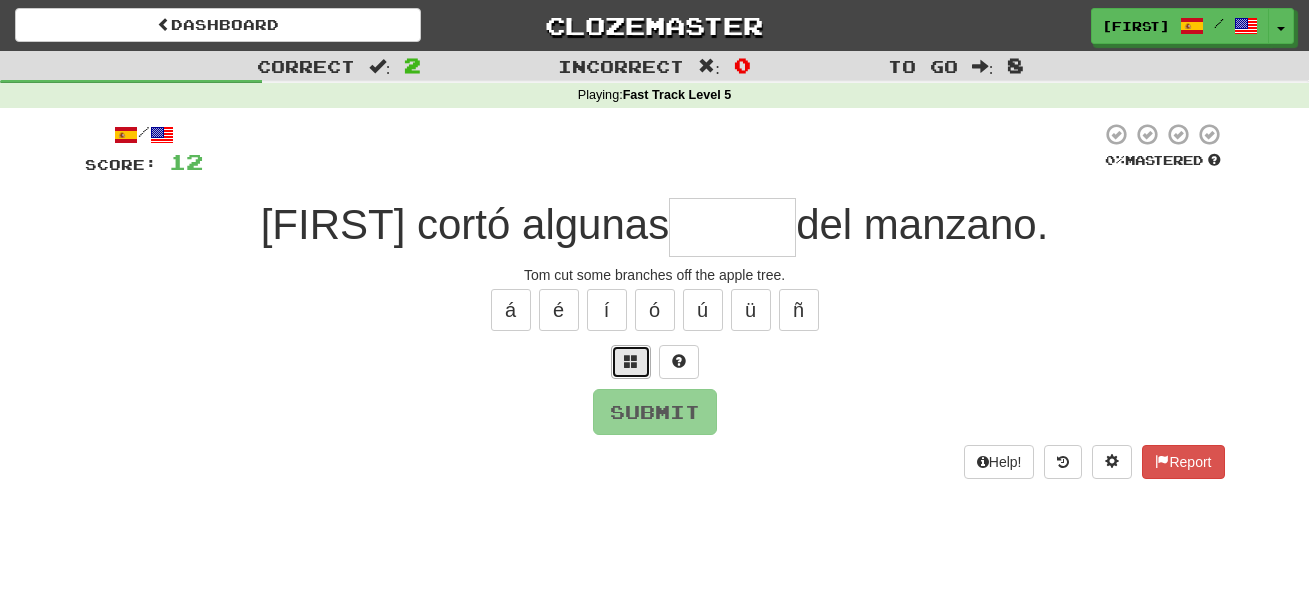 click at bounding box center [631, 361] 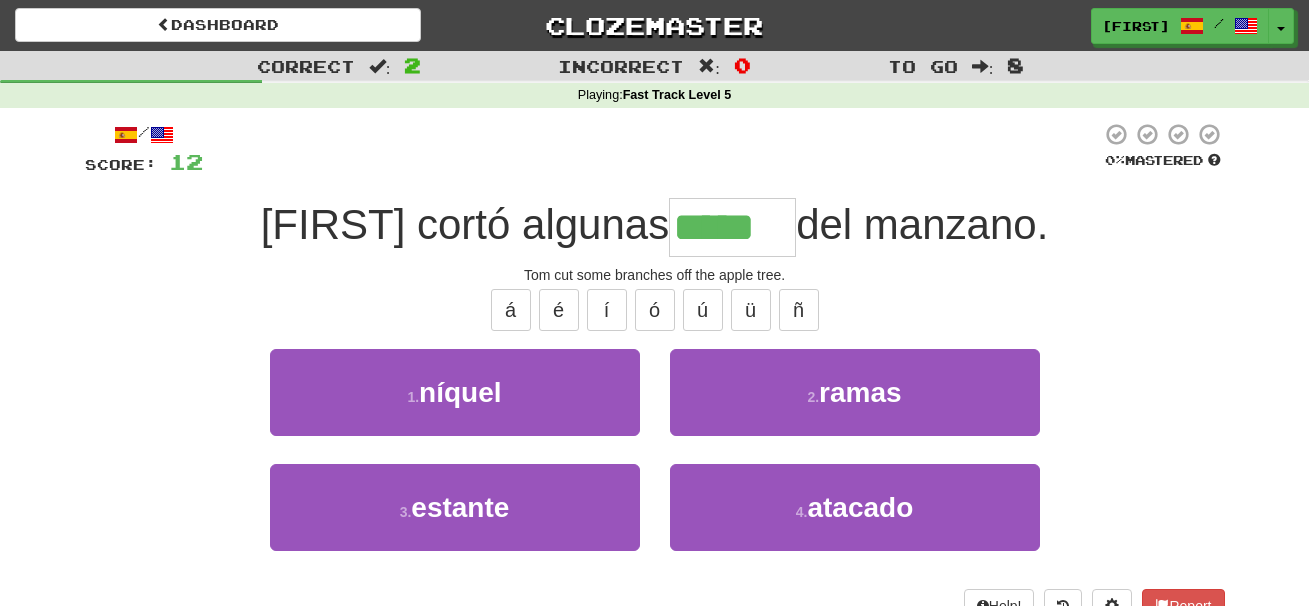 type on "*****" 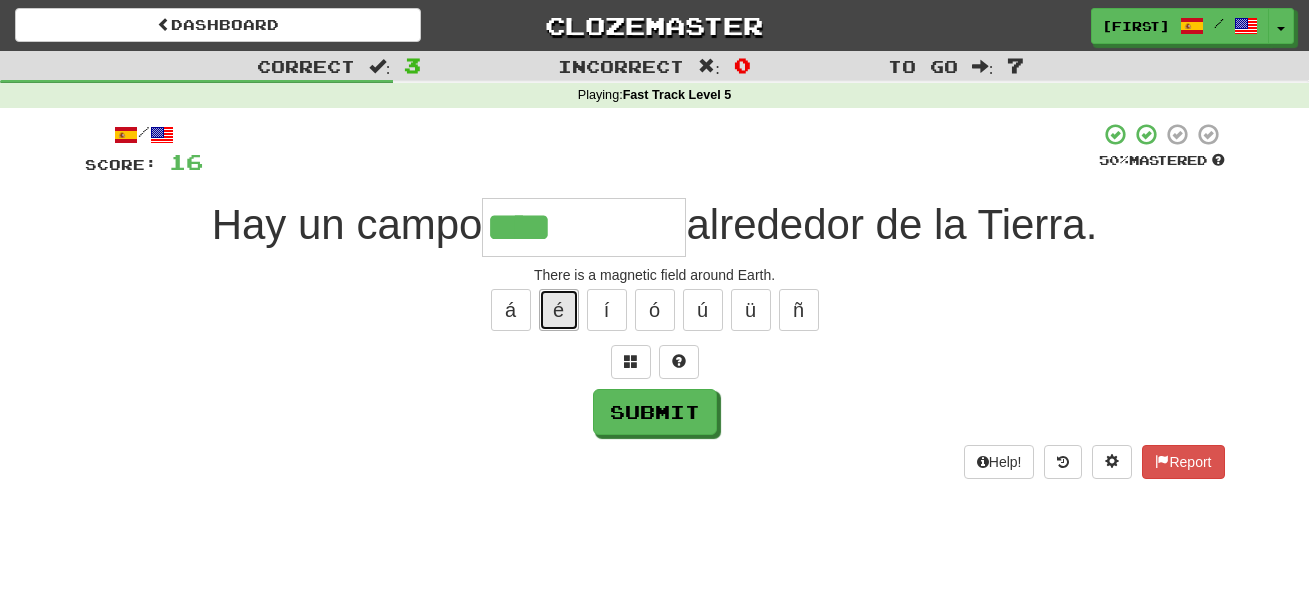 click on "é" at bounding box center (559, 310) 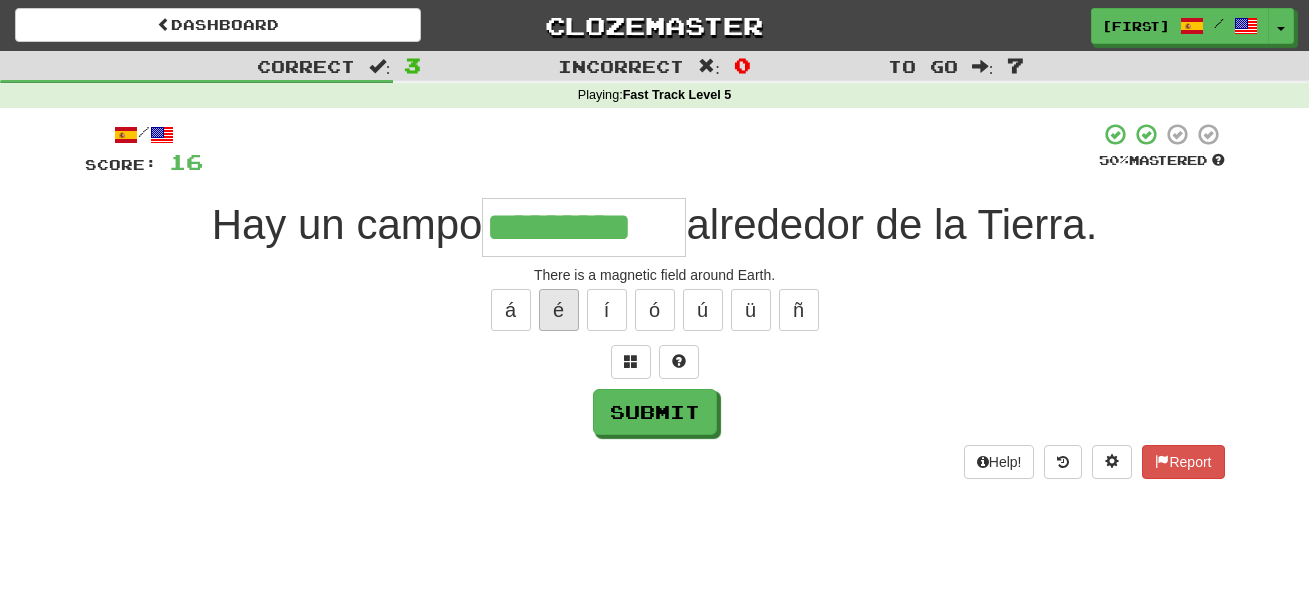 type on "*********" 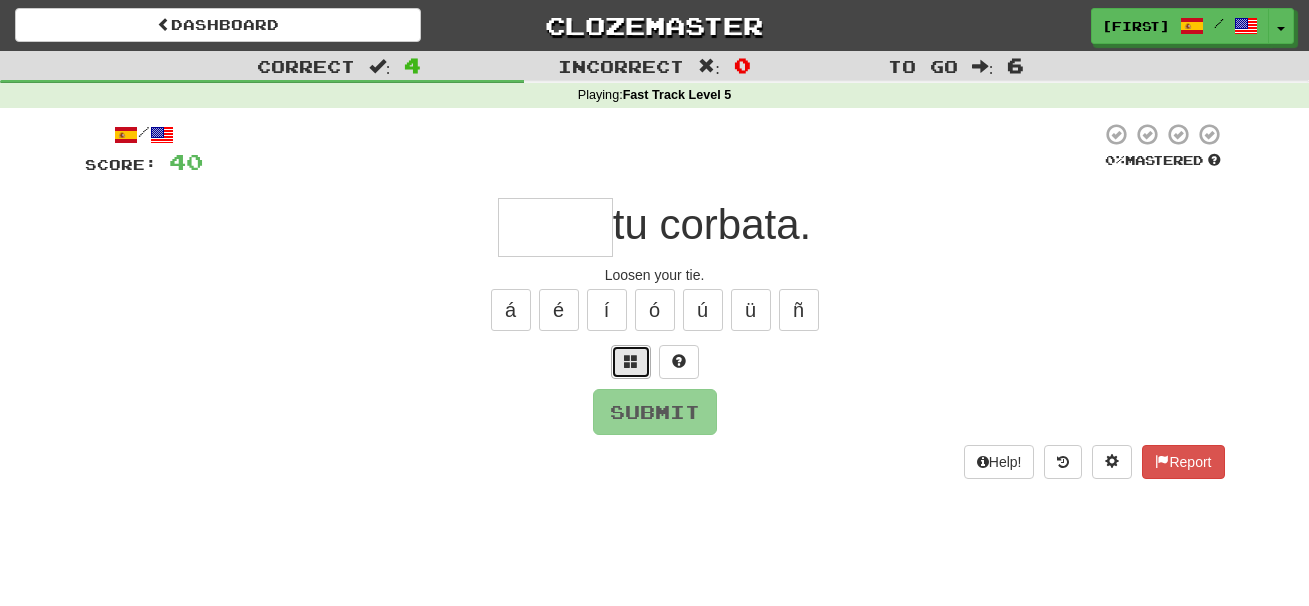 click at bounding box center (631, 361) 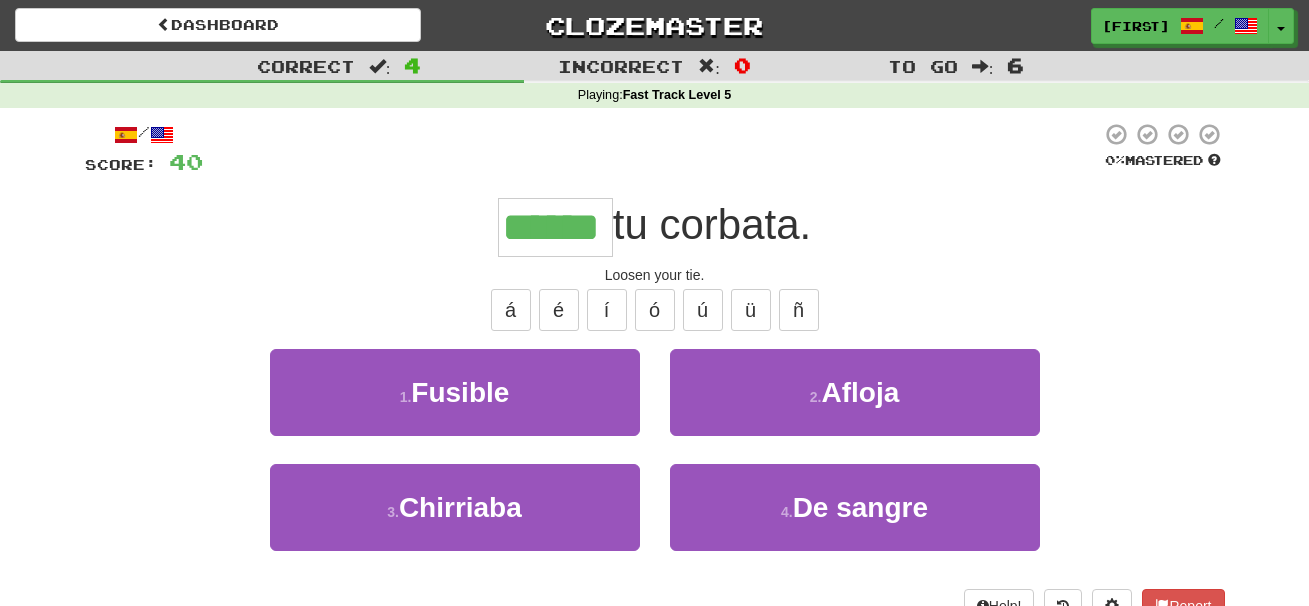 type on "******" 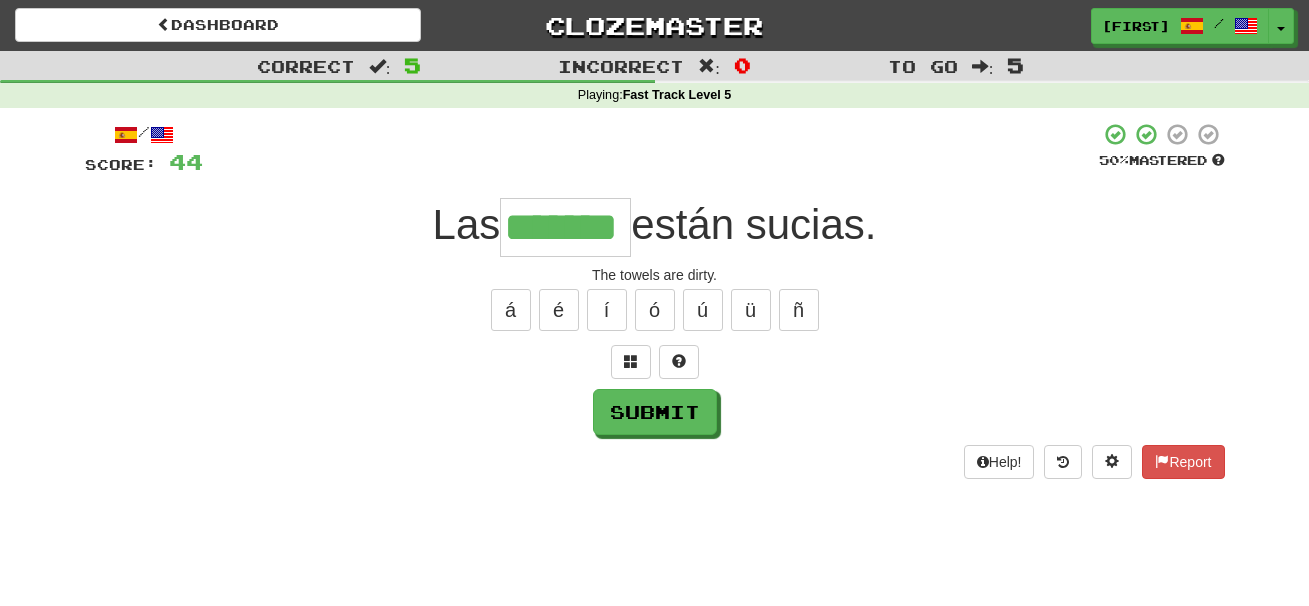 type on "*******" 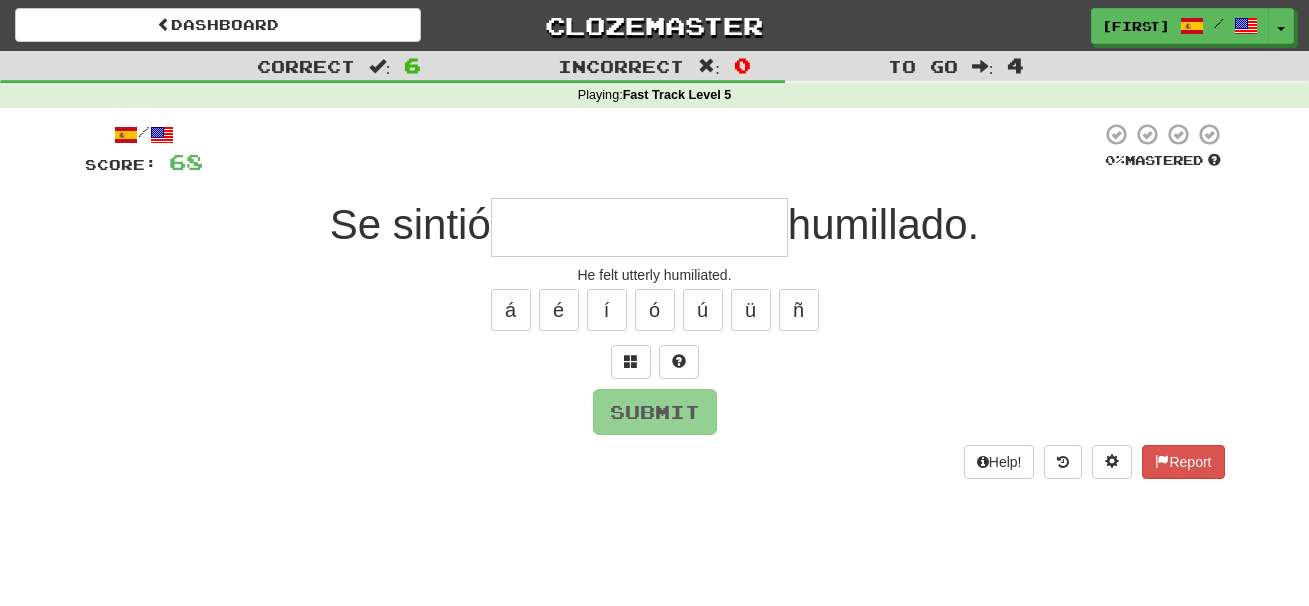 type on "*" 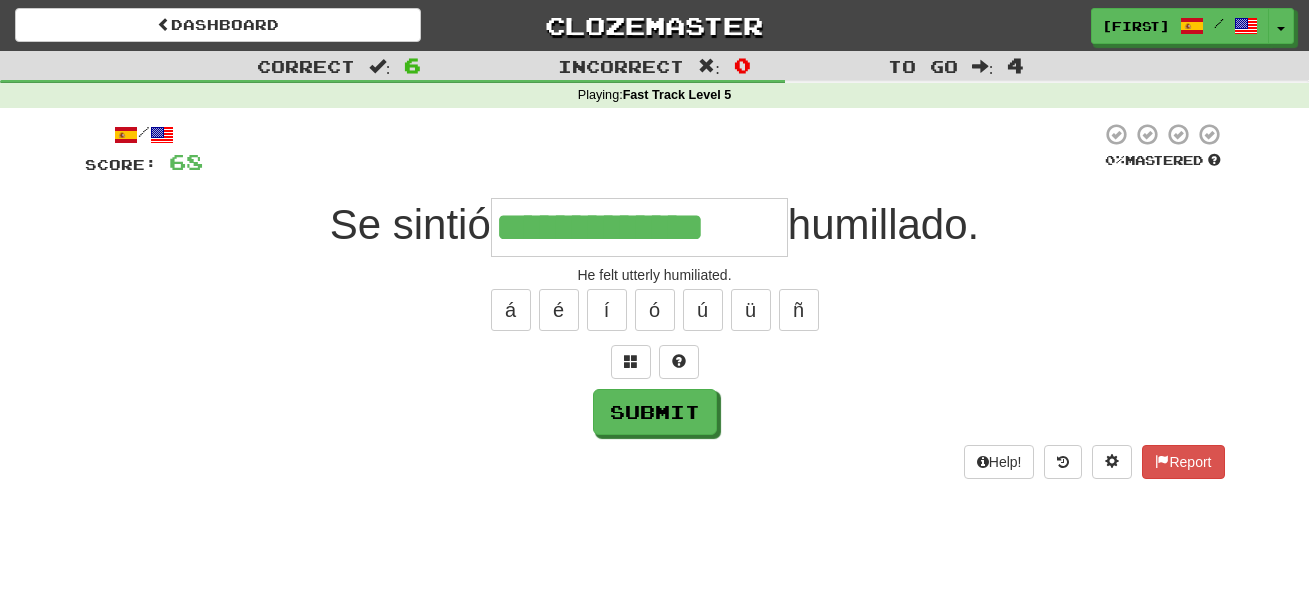 type on "**********" 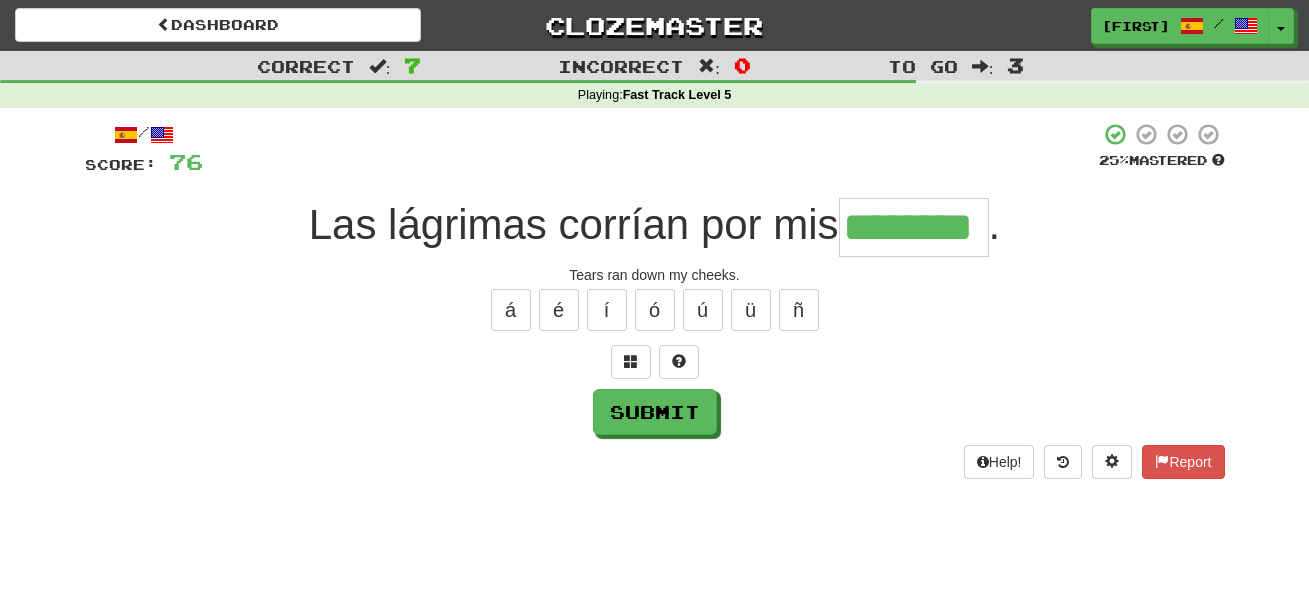 type on "********" 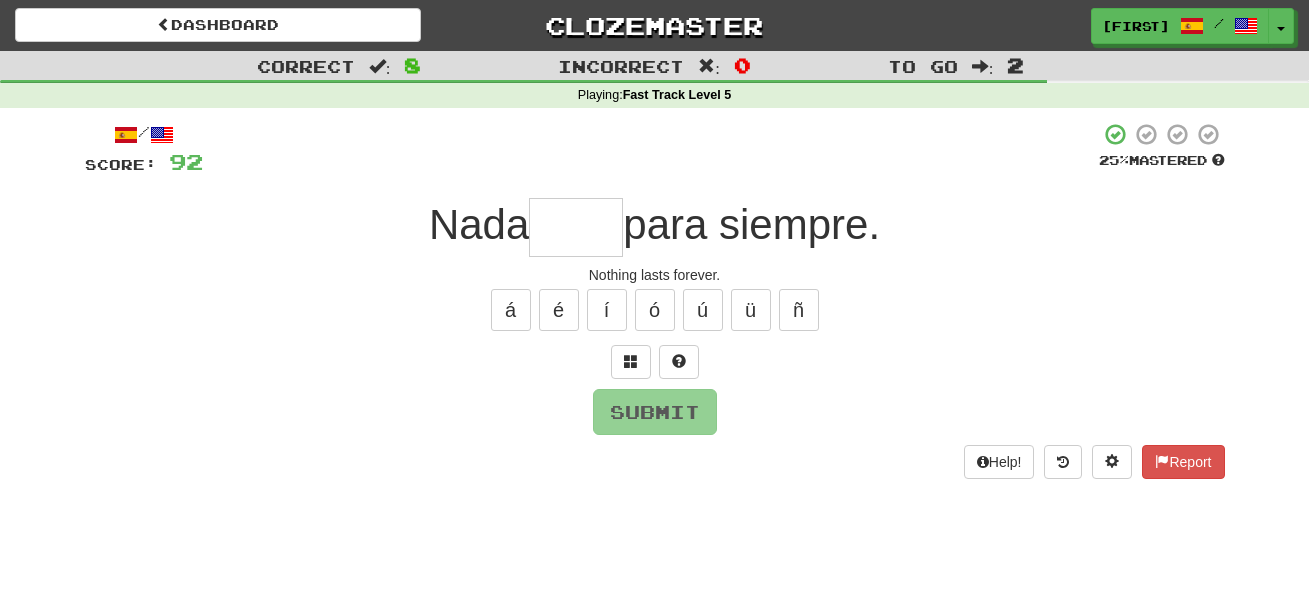 type on "*" 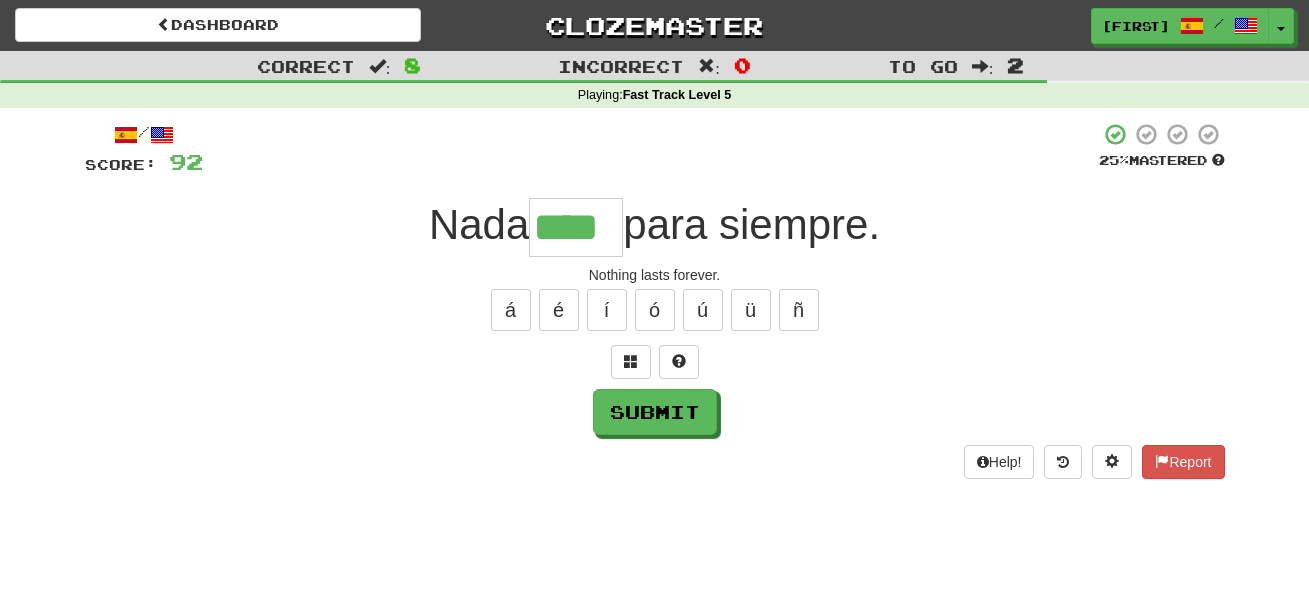 type on "****" 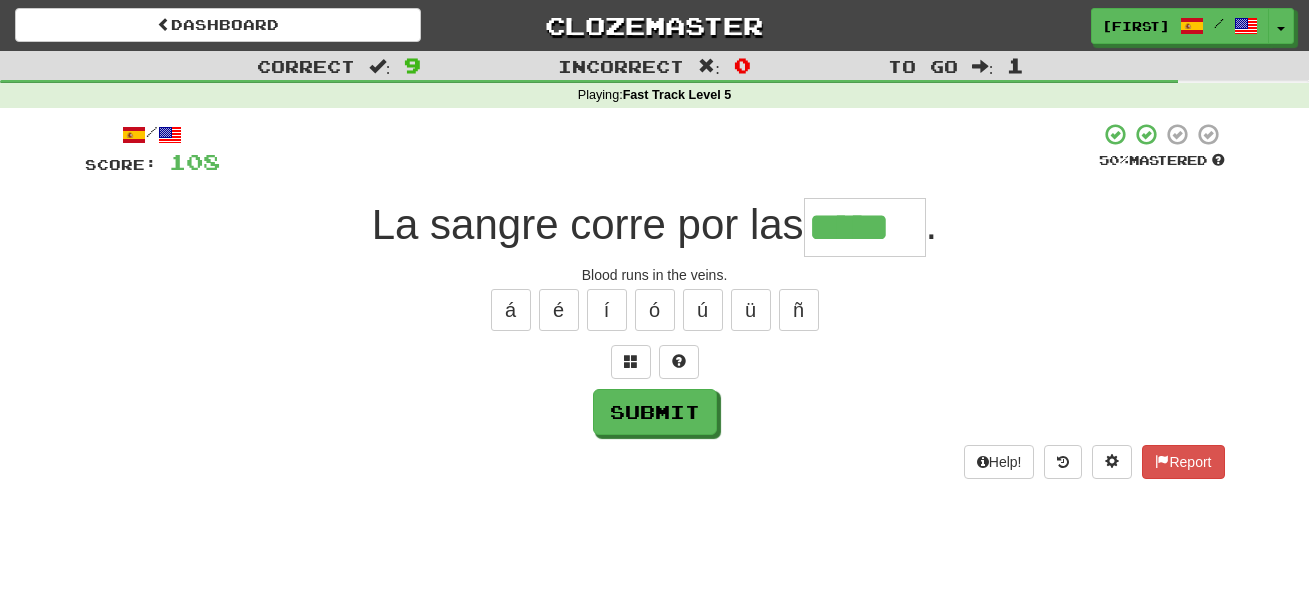 type on "*****" 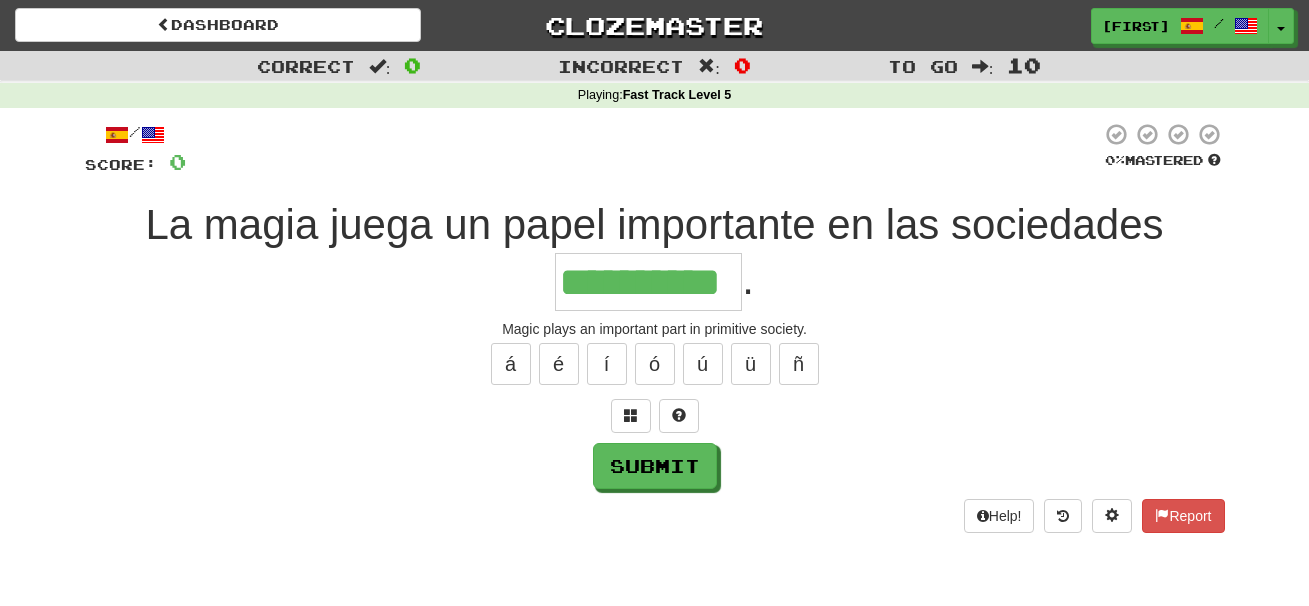 type on "**********" 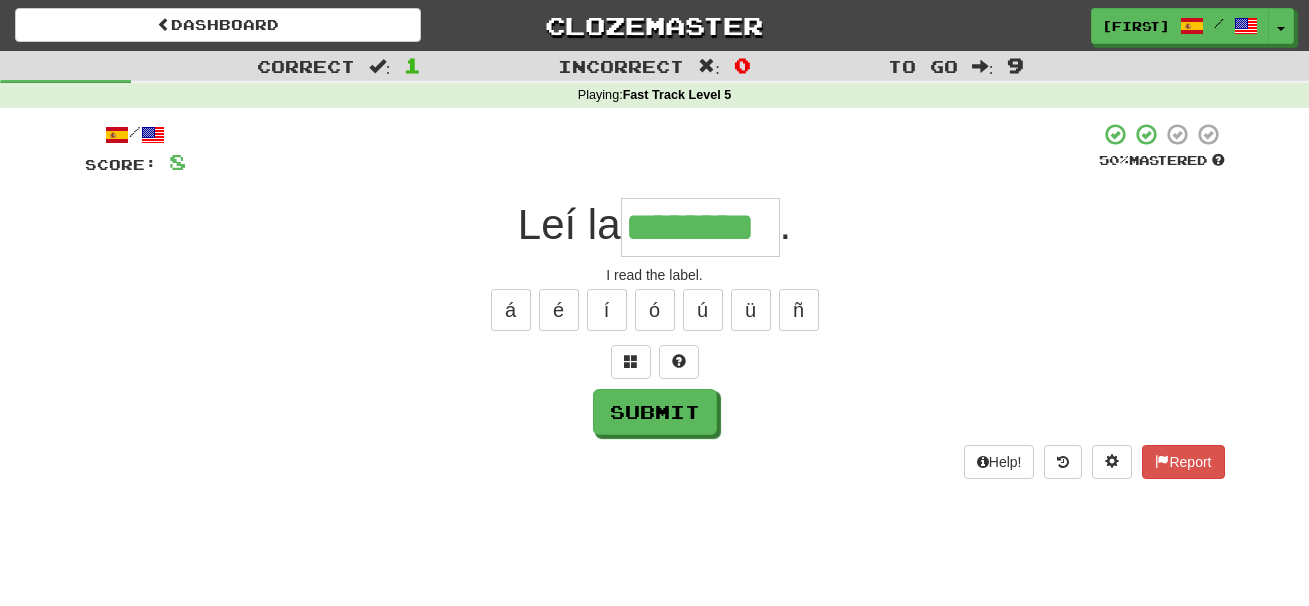 type on "********" 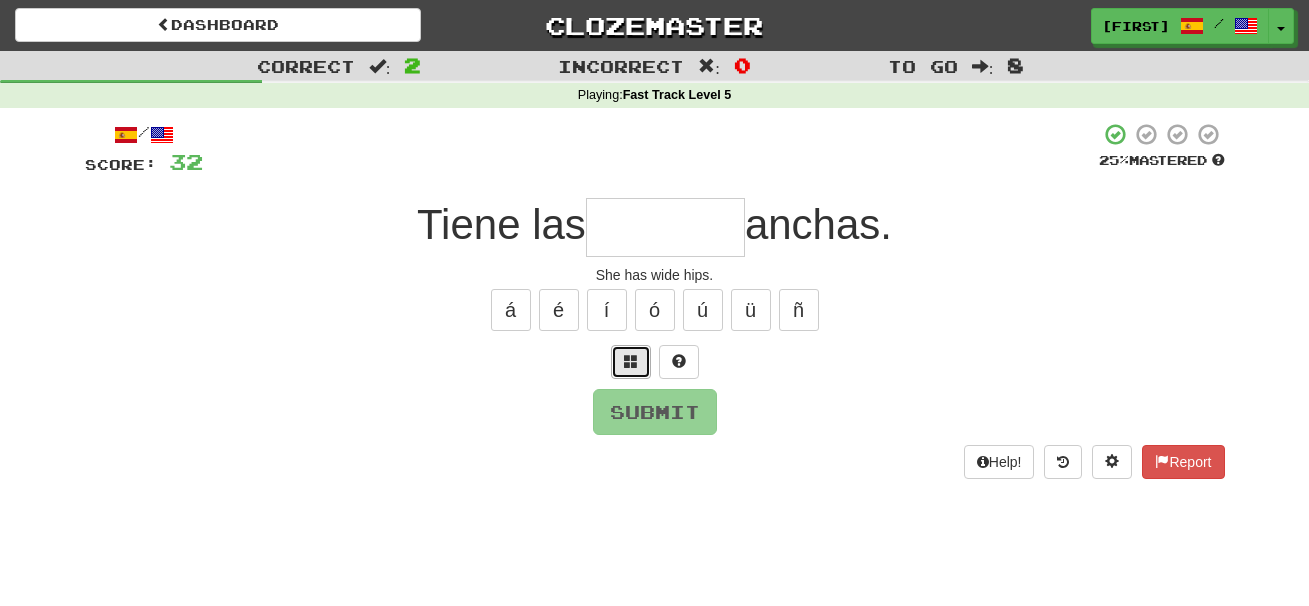 click at bounding box center (631, 361) 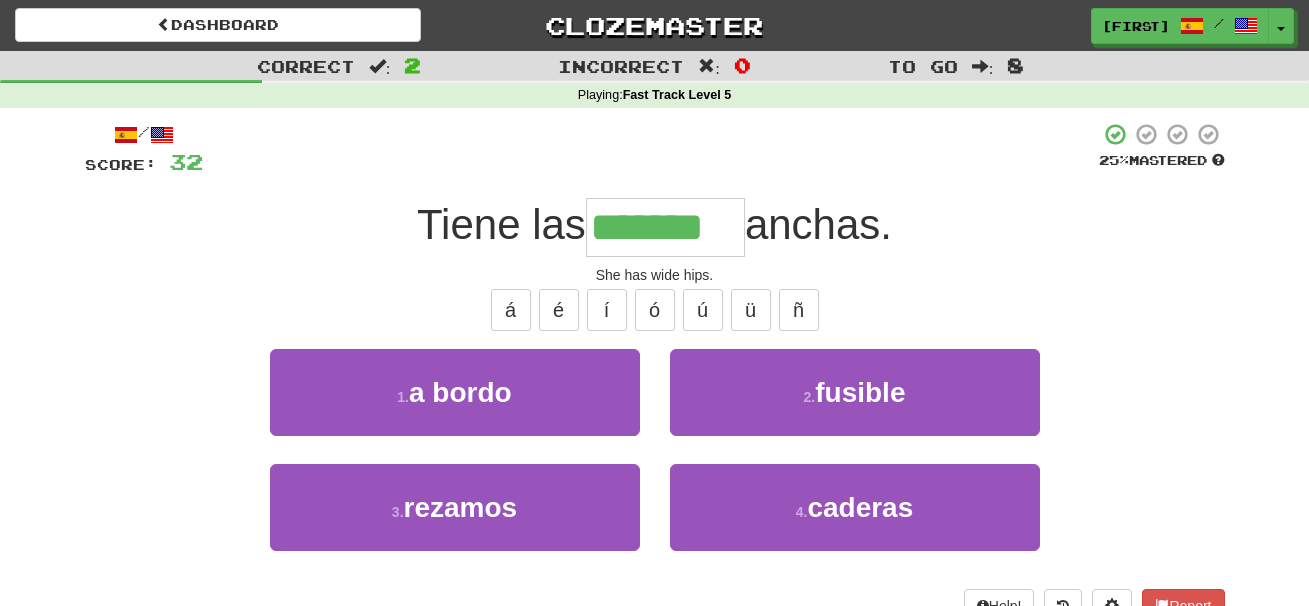 type on "*******" 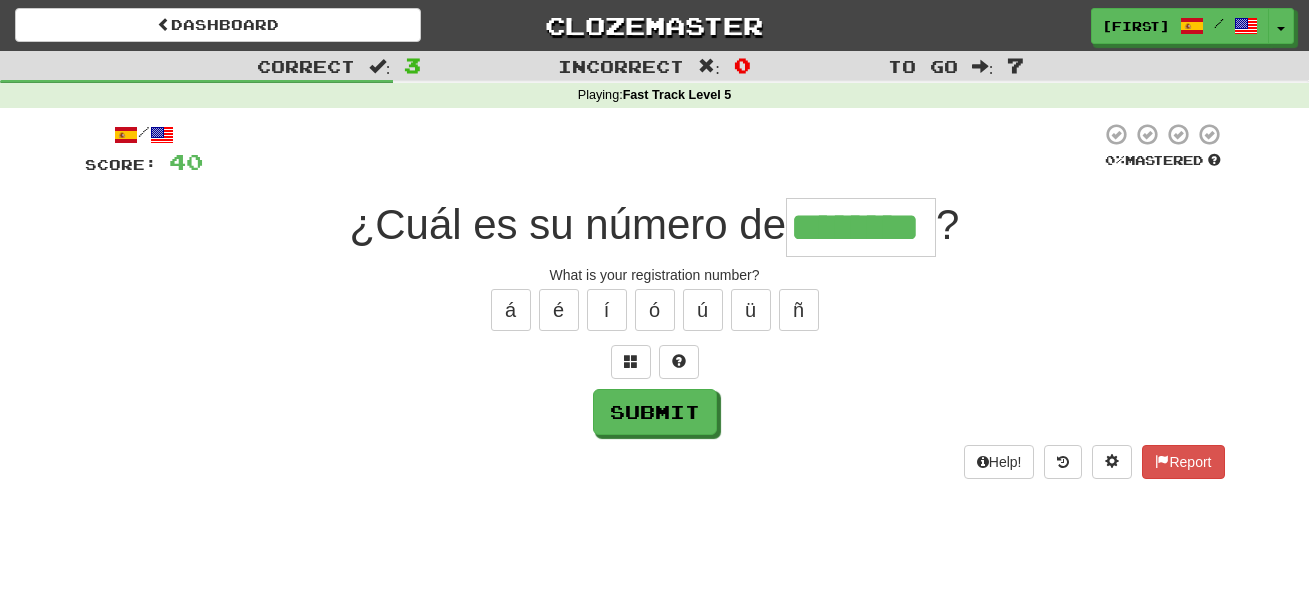type on "********" 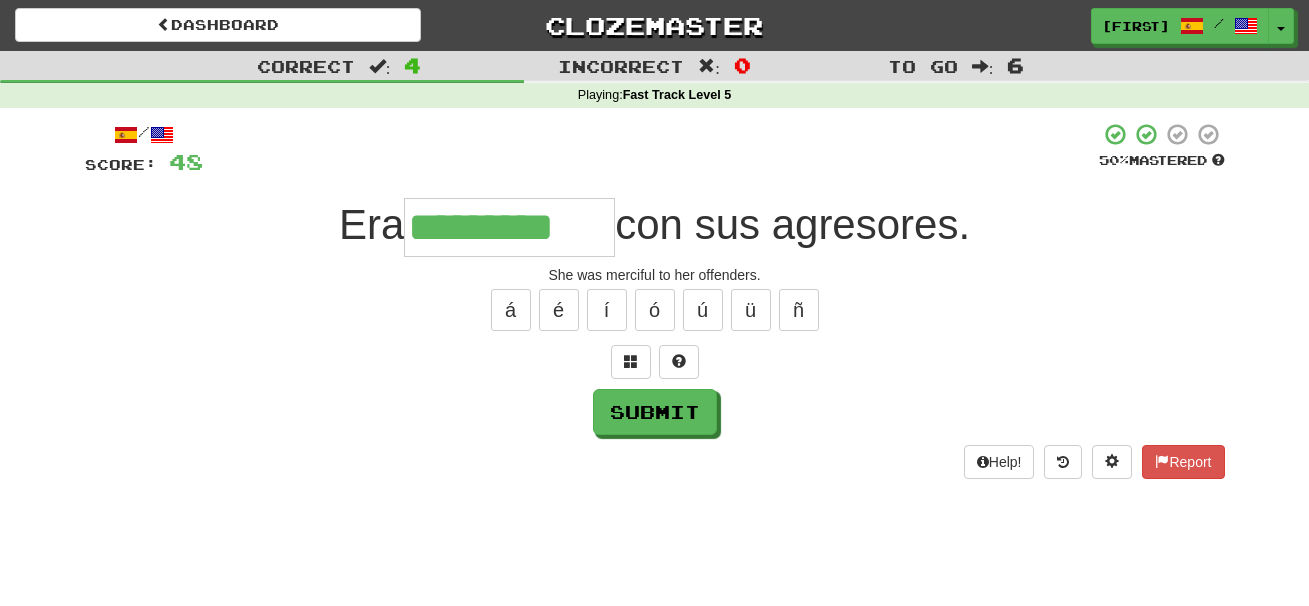 type on "*********" 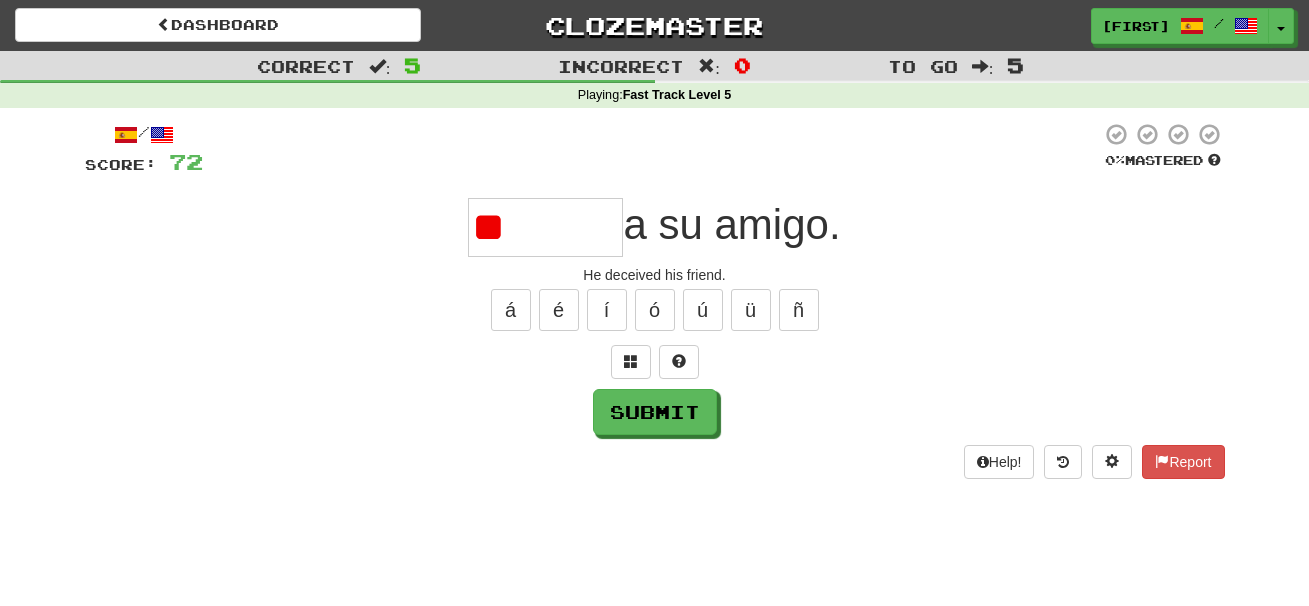 type on "*" 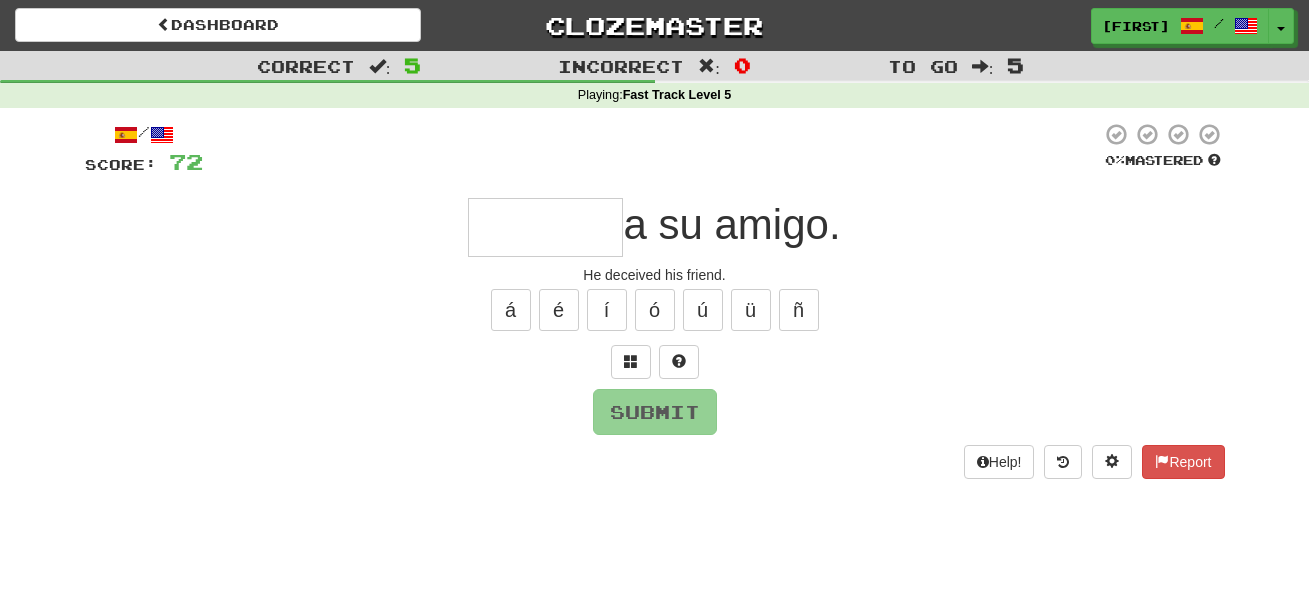 type on "*" 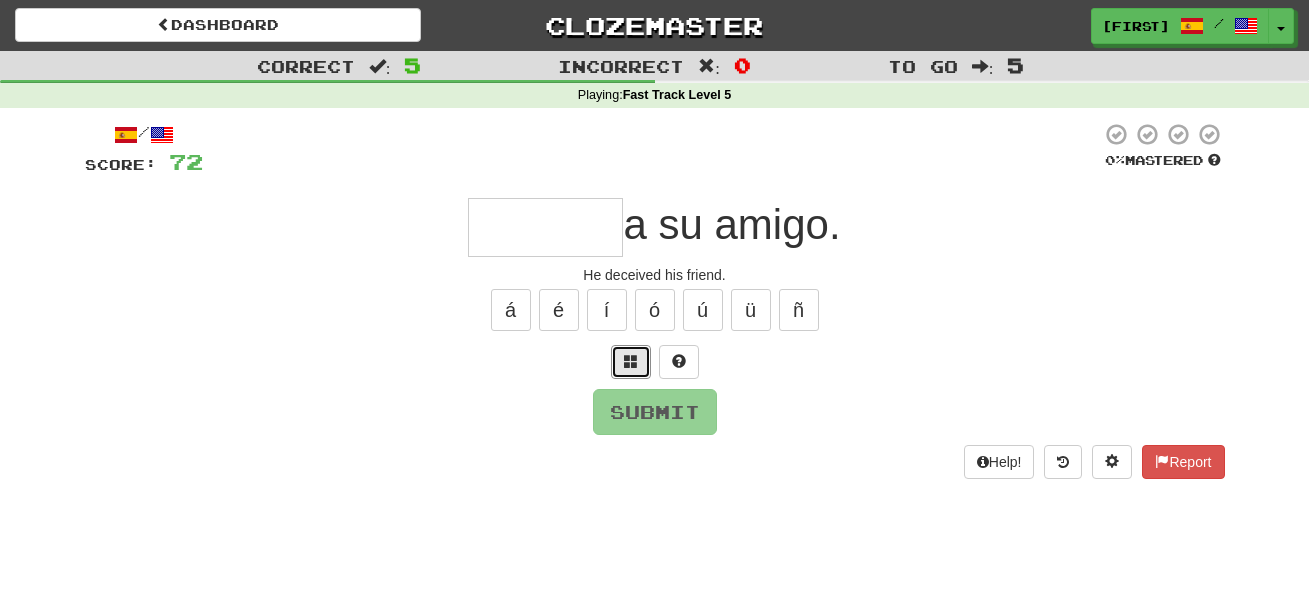 click at bounding box center [631, 361] 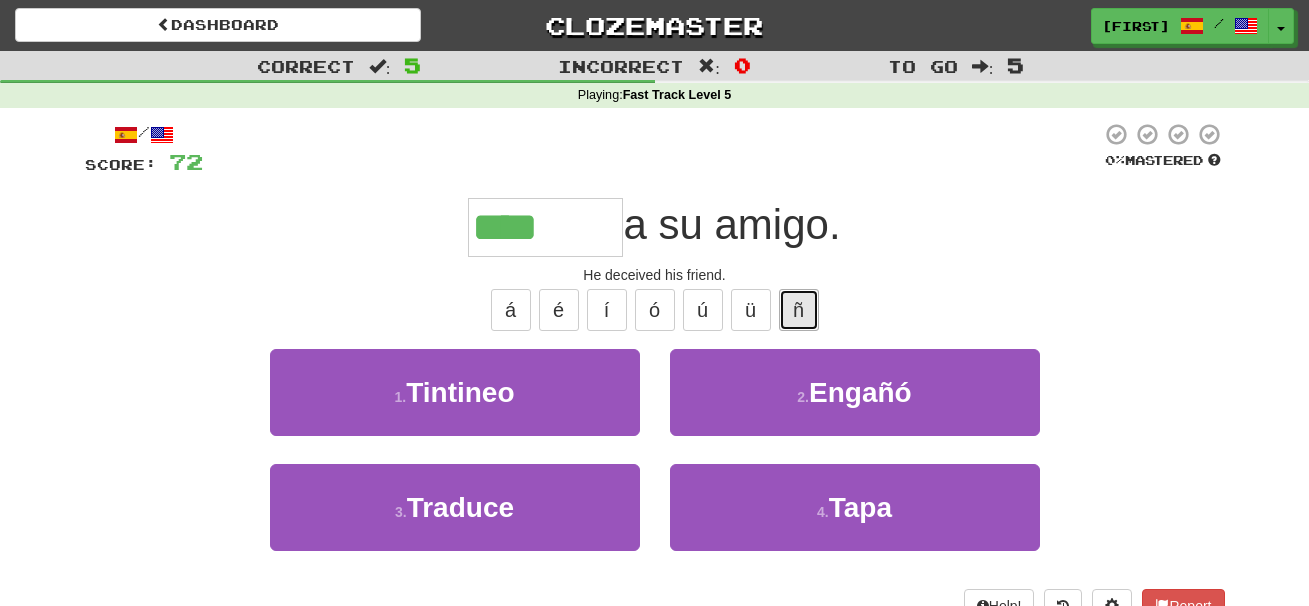 click on "ñ" at bounding box center [799, 310] 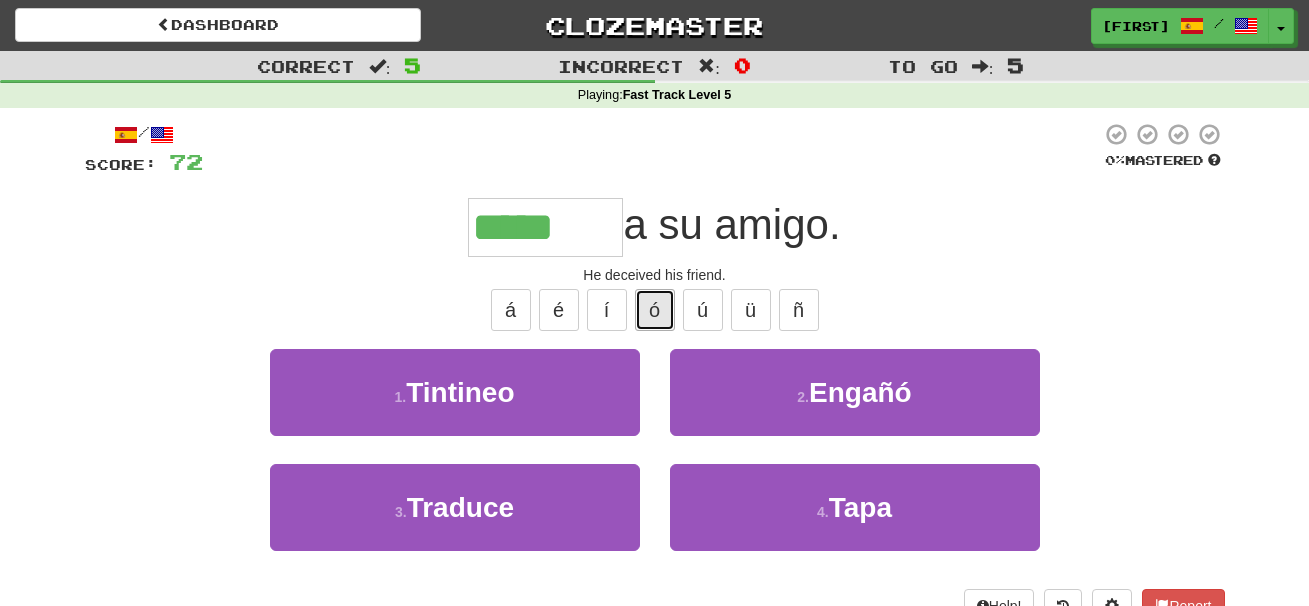 click on "ó" at bounding box center [655, 310] 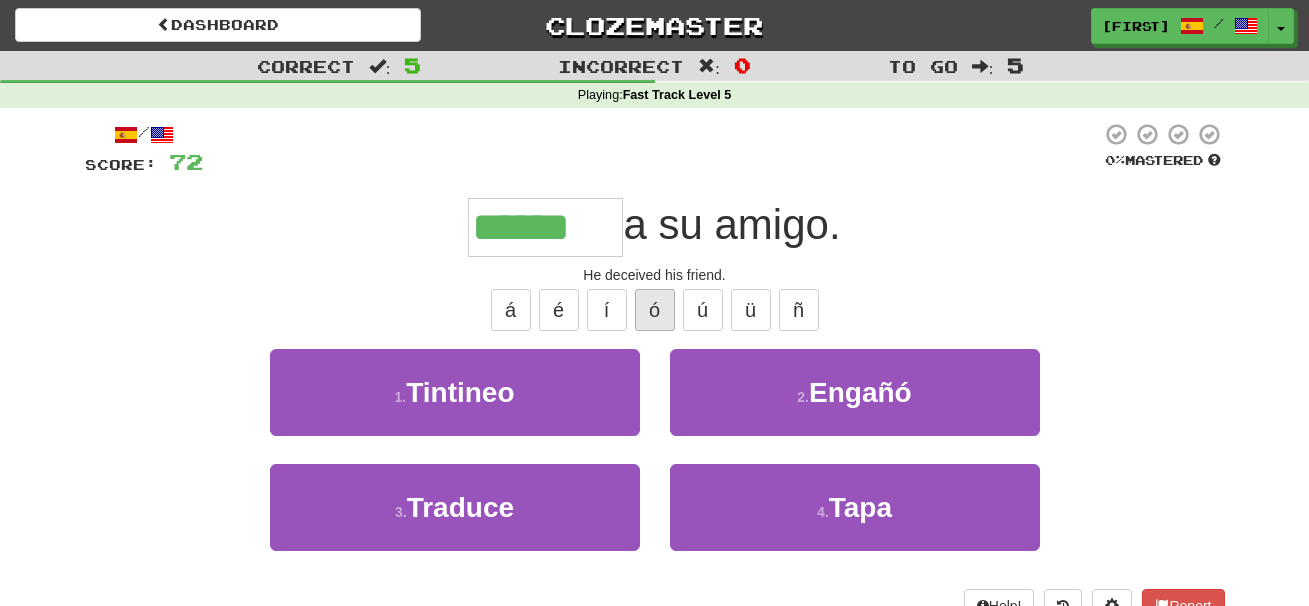 type on "******" 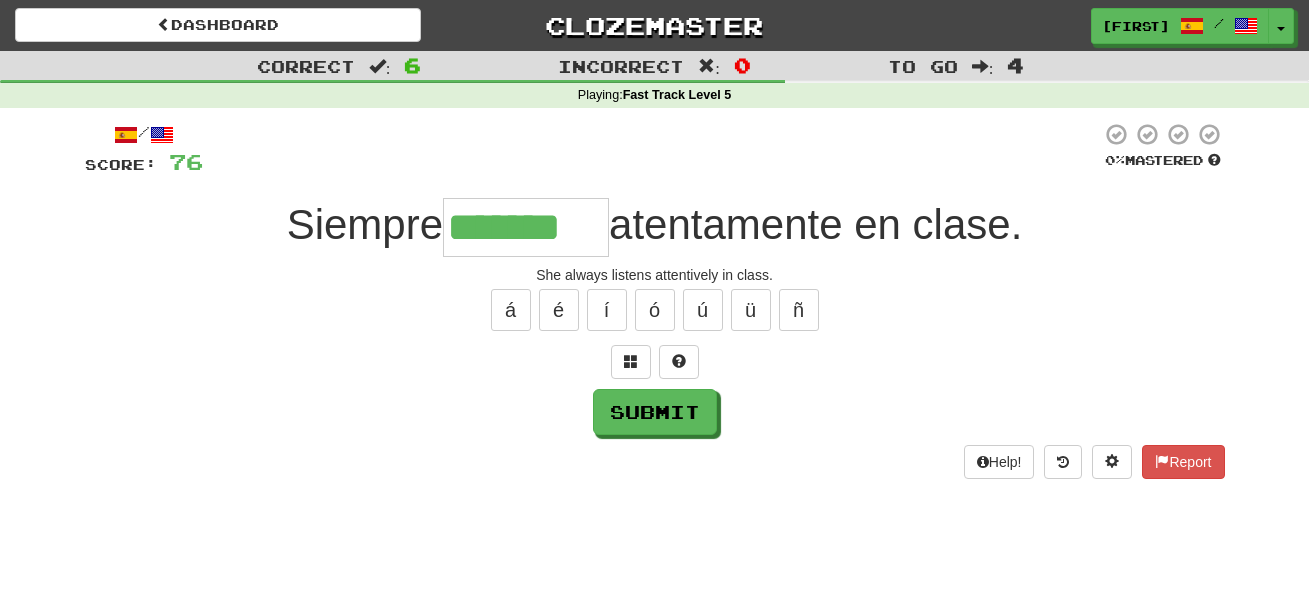 type on "*******" 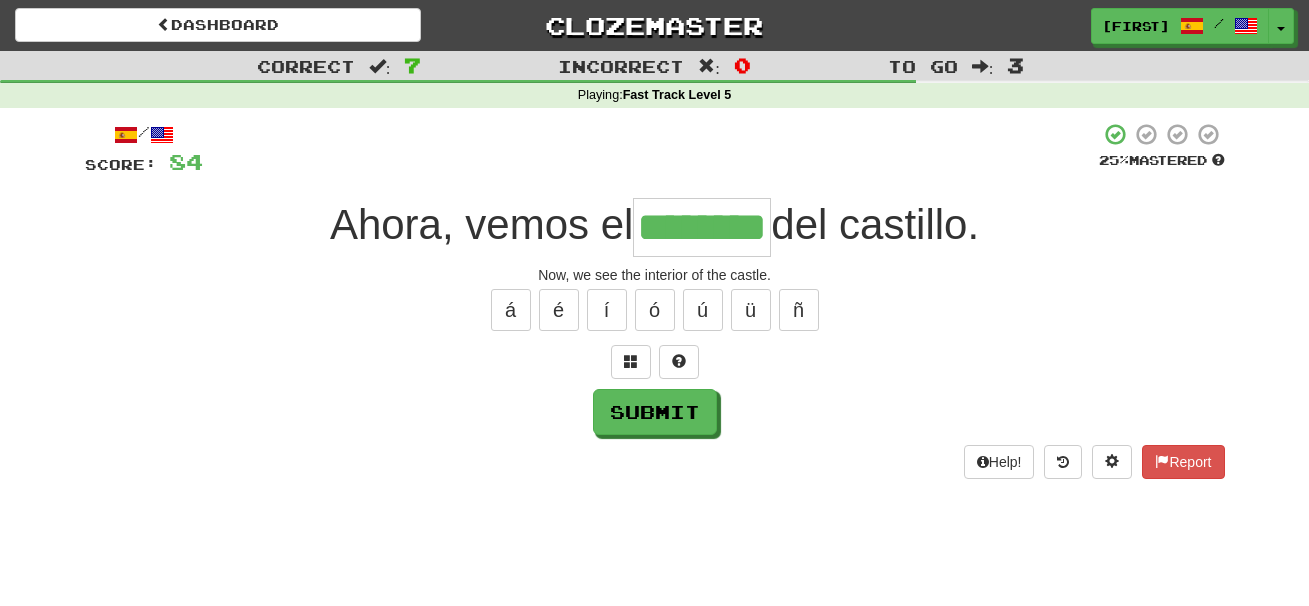 type on "********" 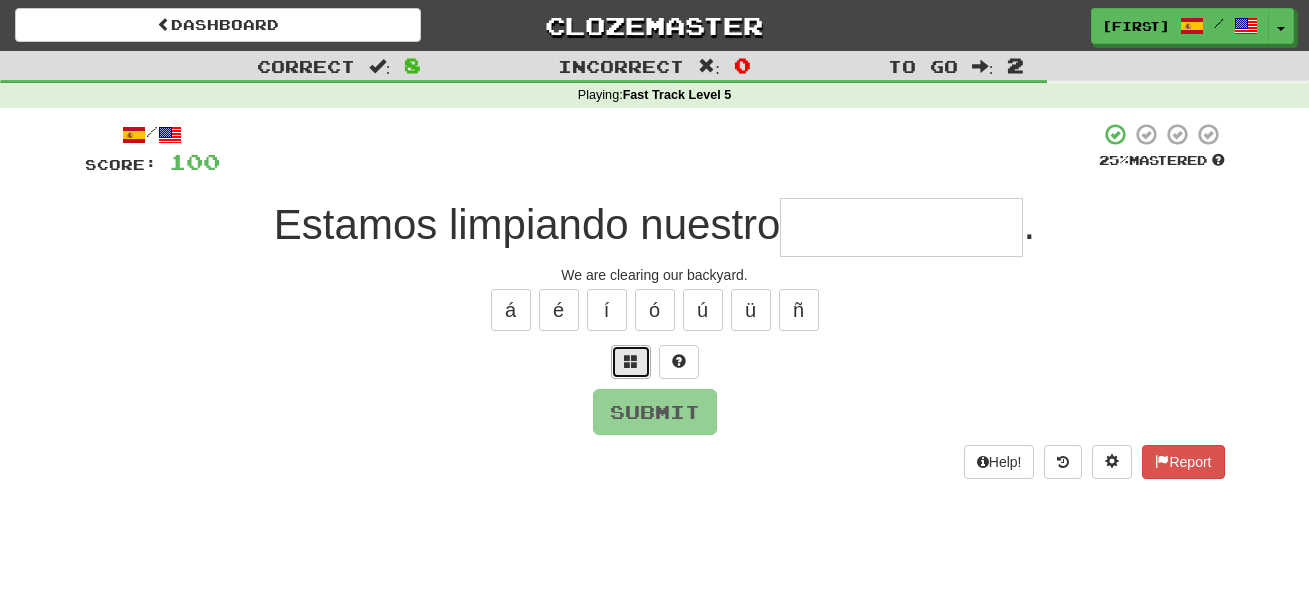click at bounding box center [631, 361] 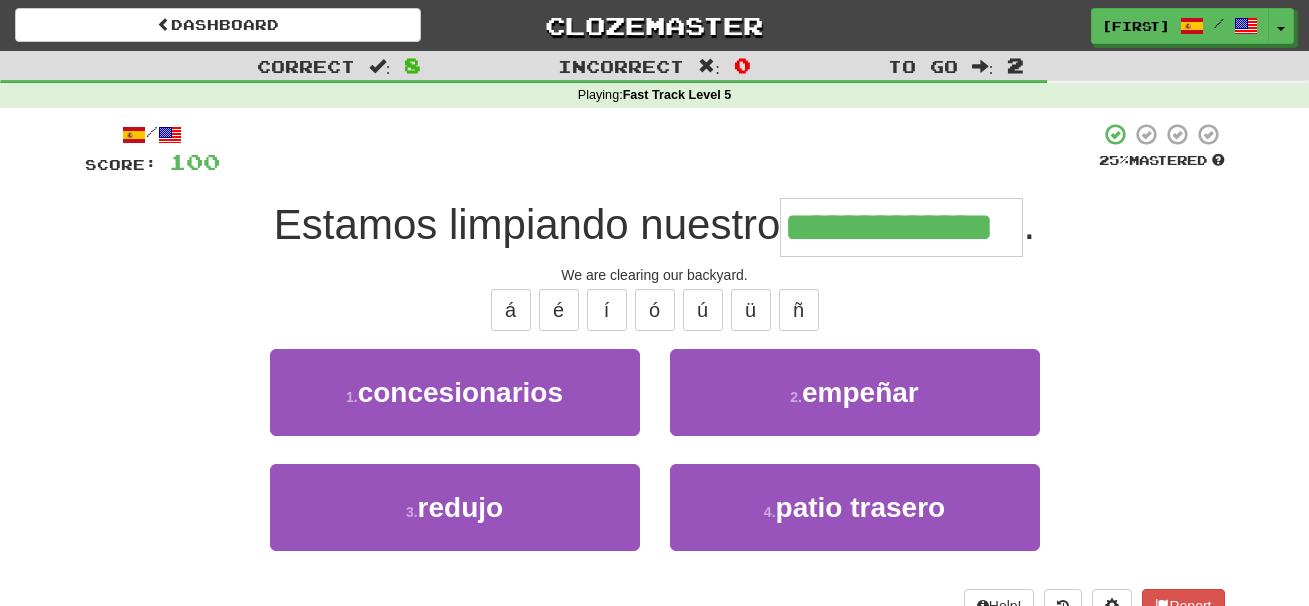 type on "**********" 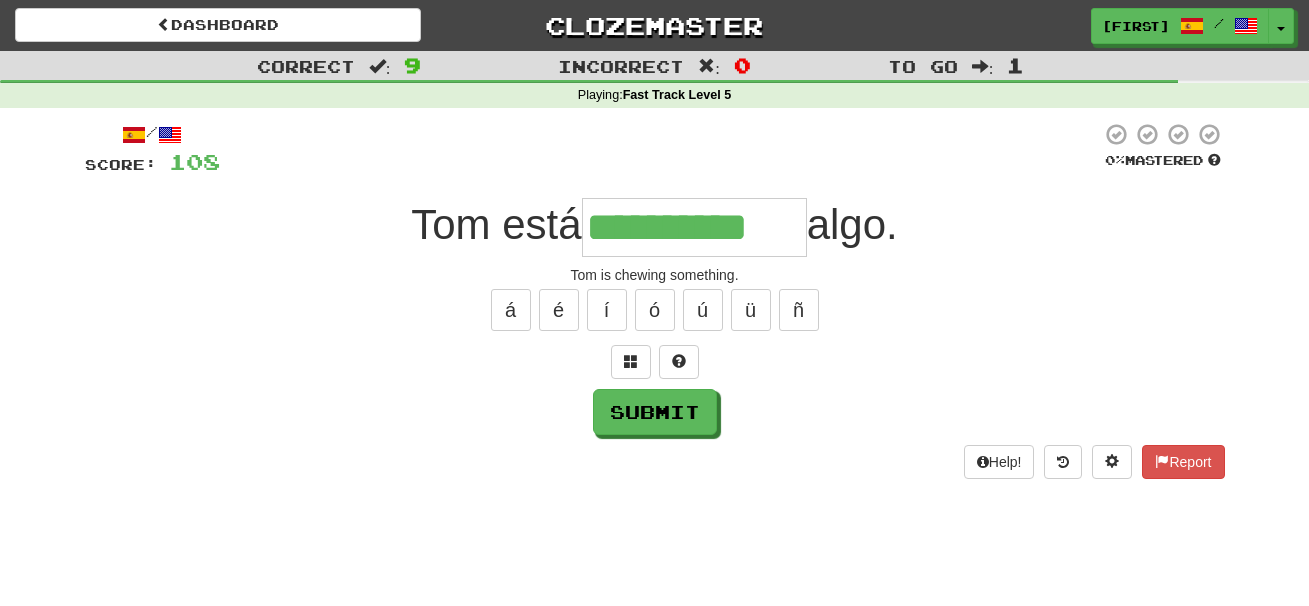 type on "**********" 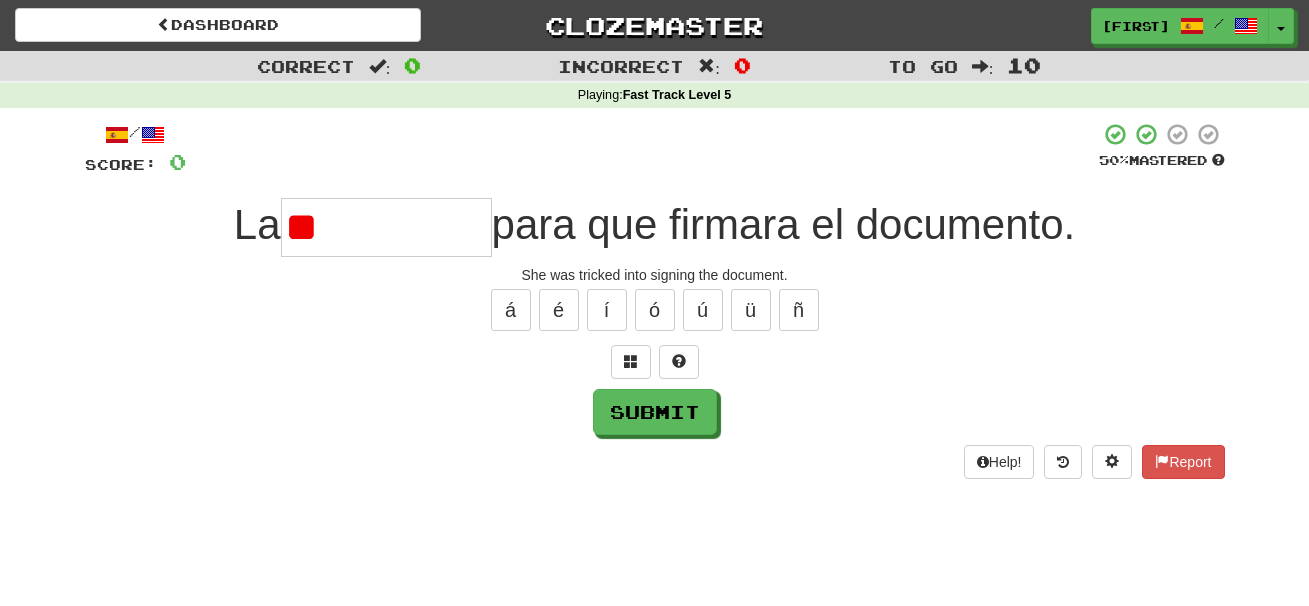 type on "*" 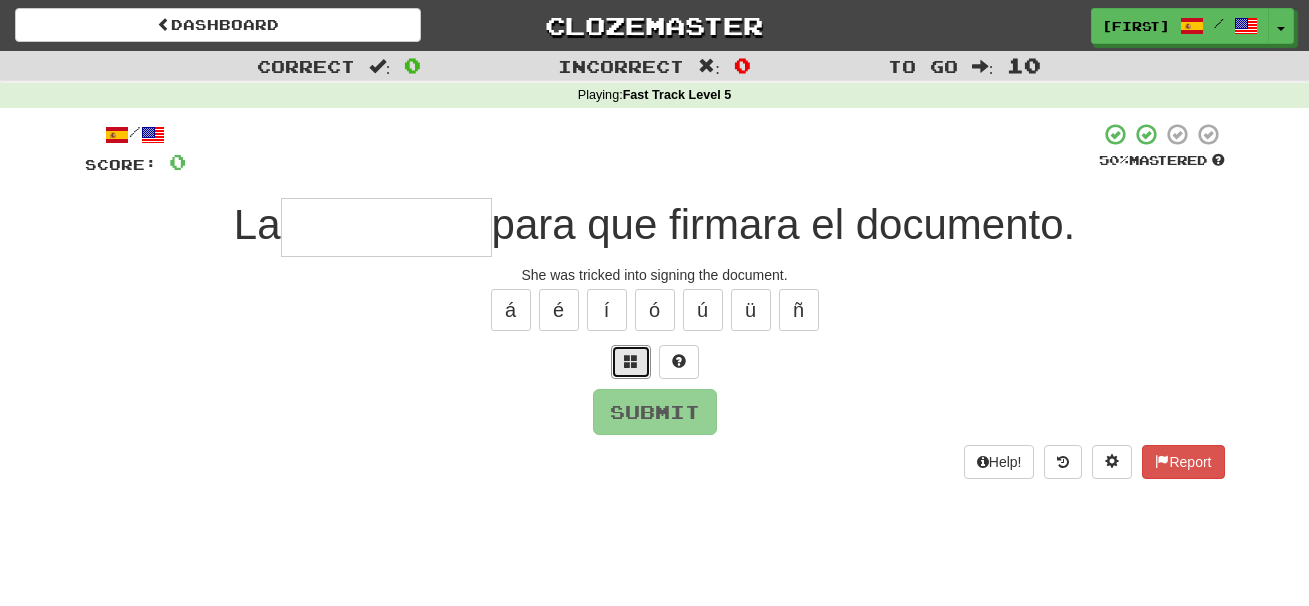 click at bounding box center [631, 361] 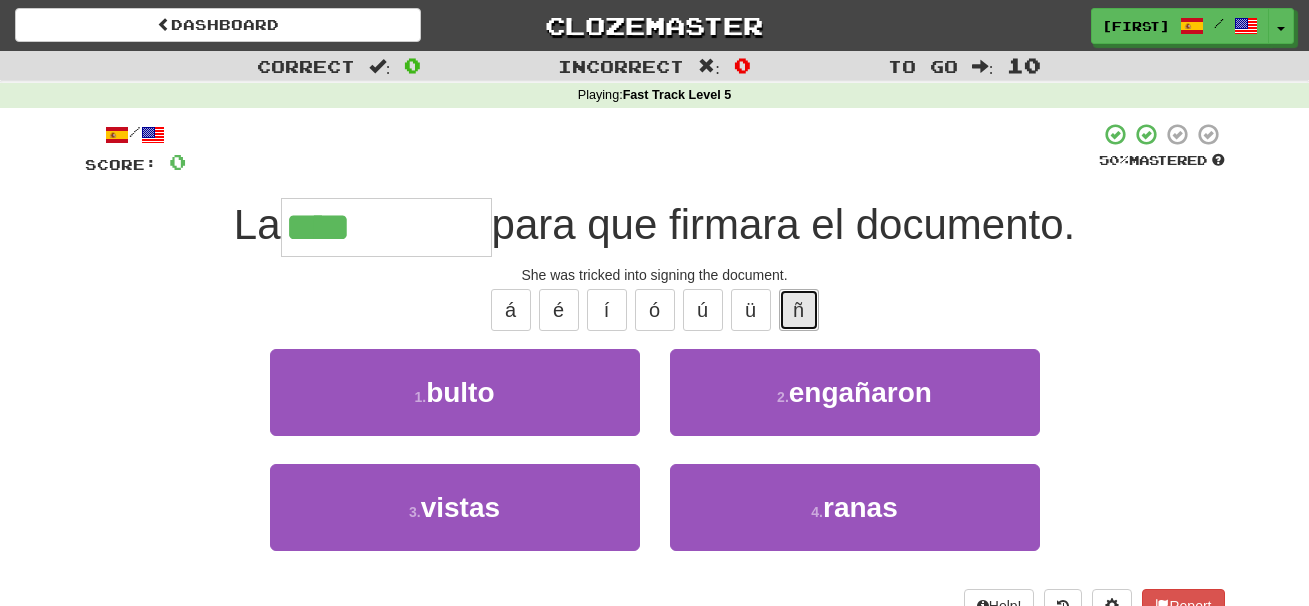 click on "ñ" at bounding box center [799, 310] 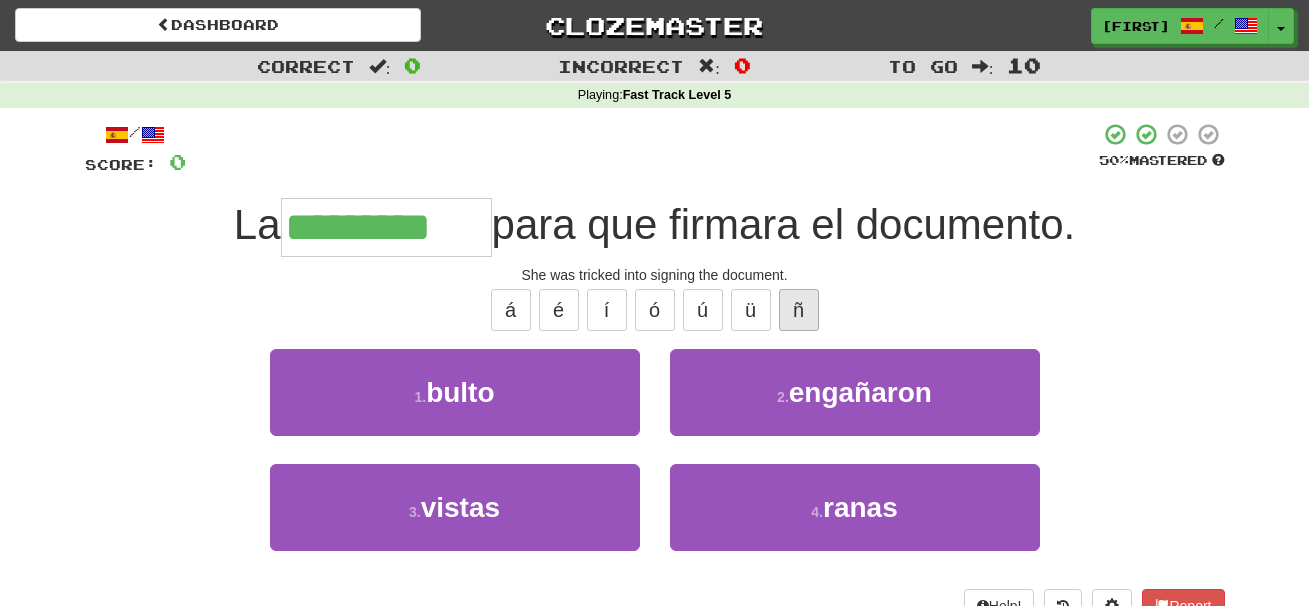 type on "*********" 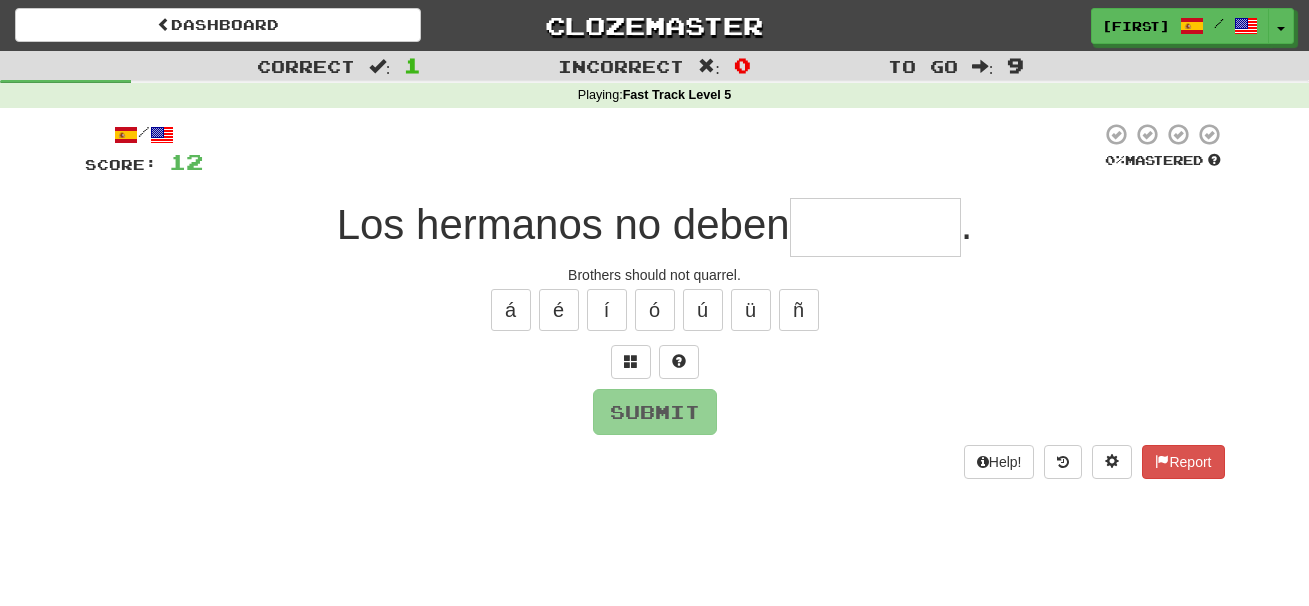 type on "*" 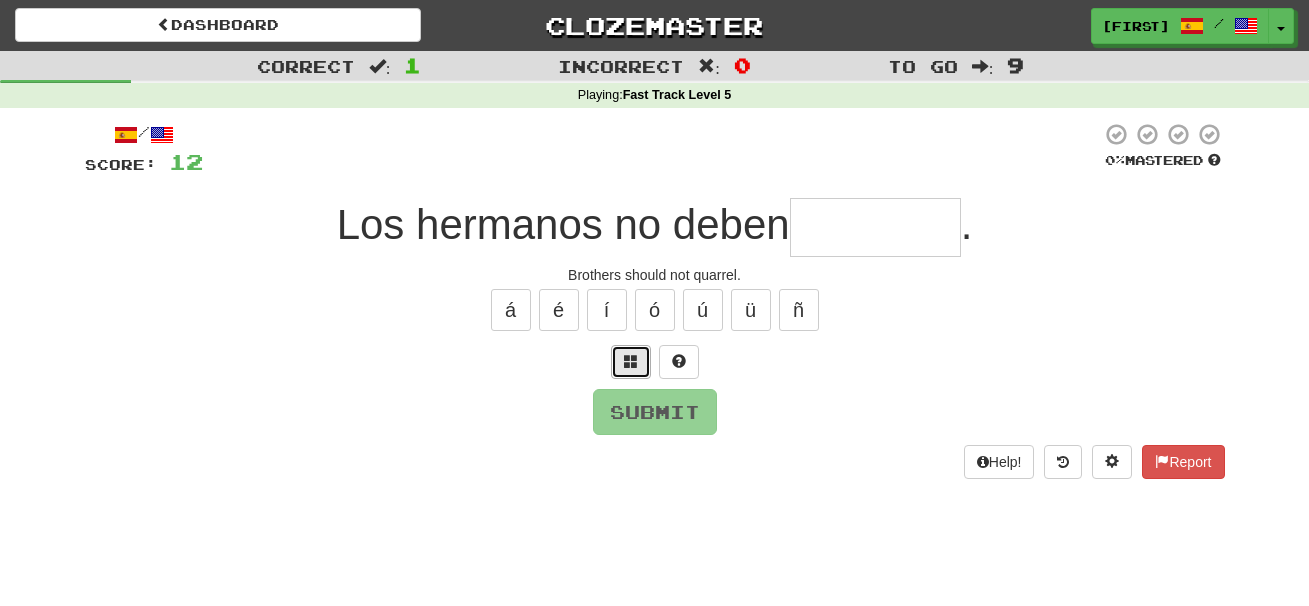 click at bounding box center [631, 361] 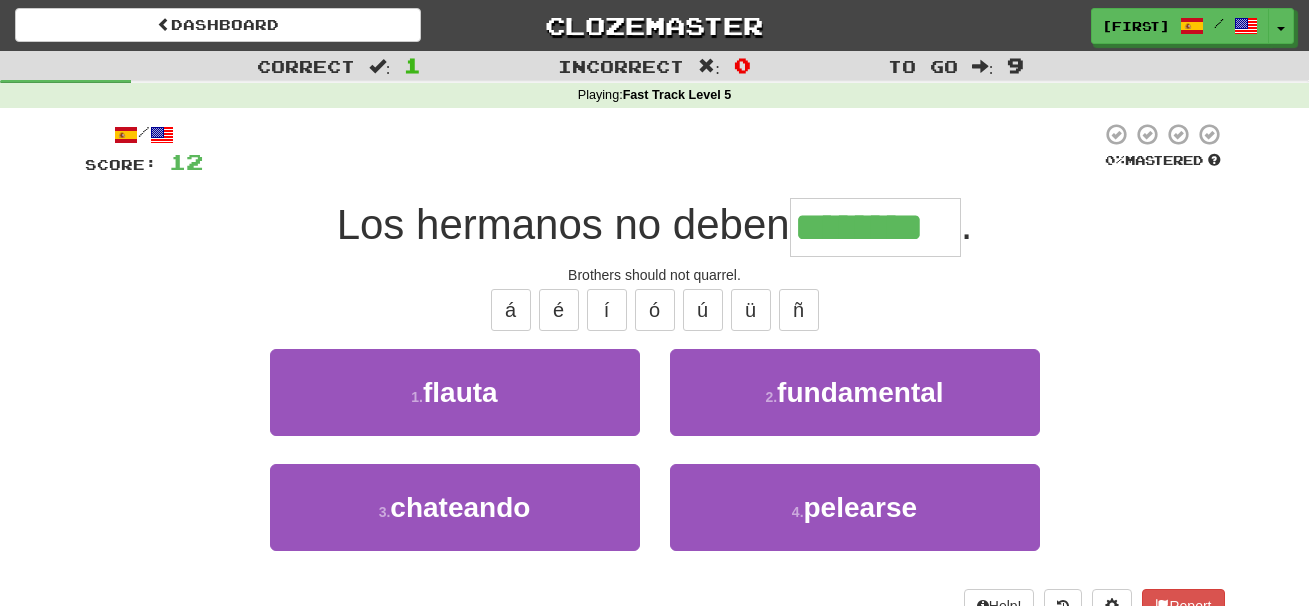type on "********" 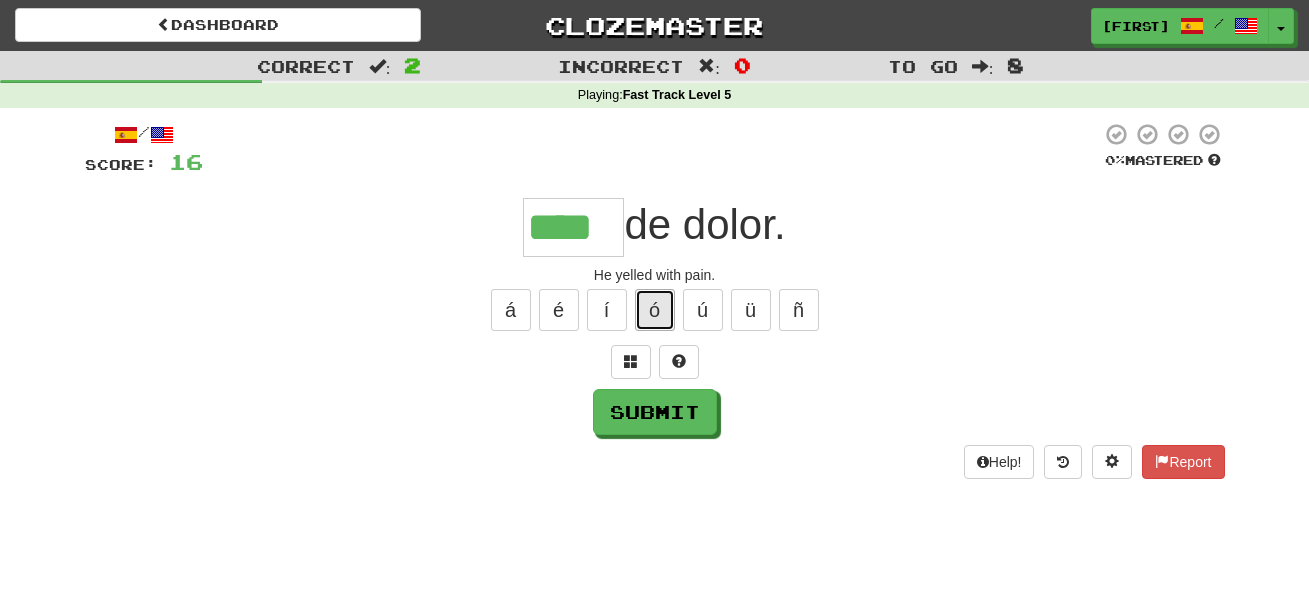 click on "ó" at bounding box center (655, 310) 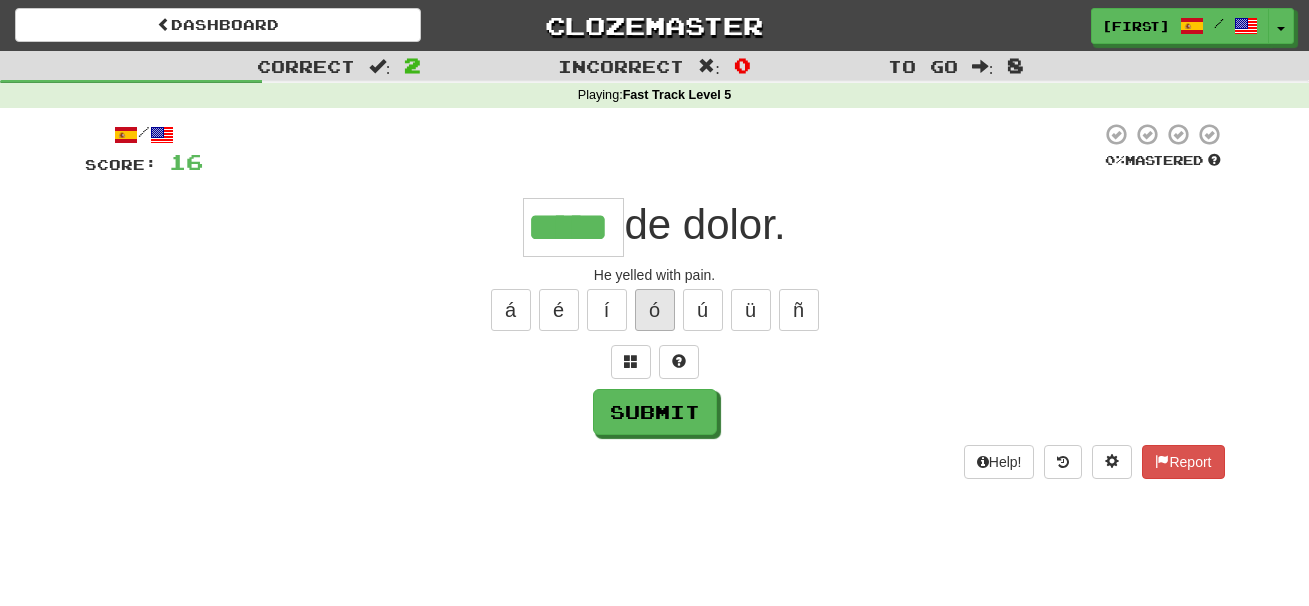 type on "*****" 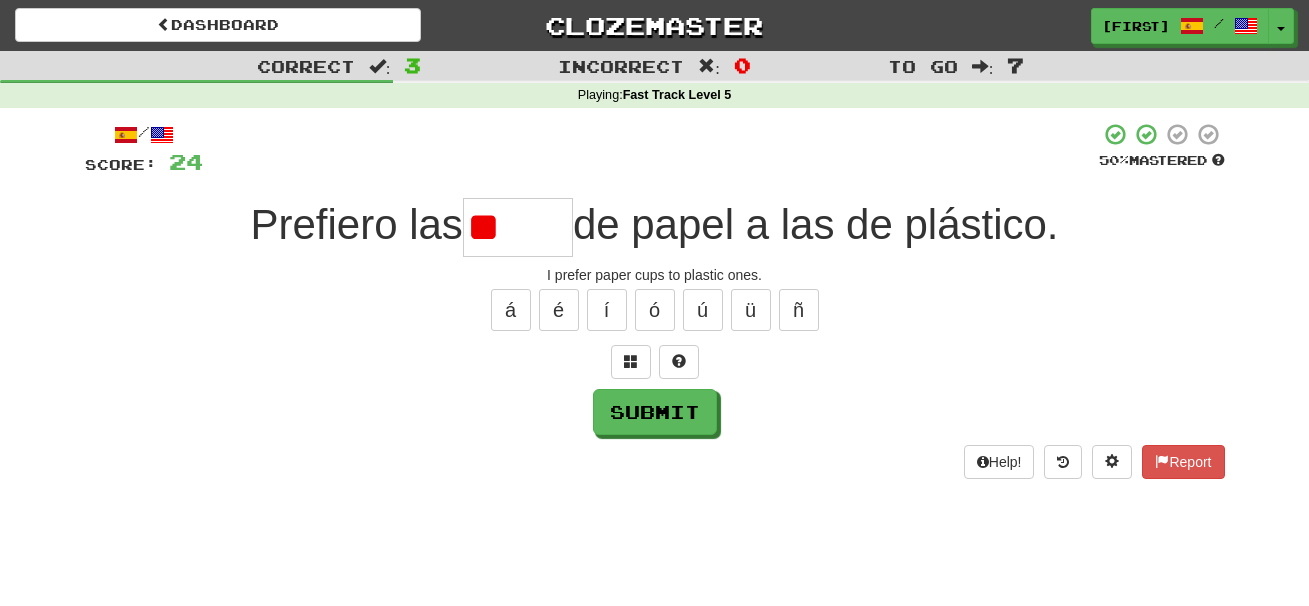 type on "*" 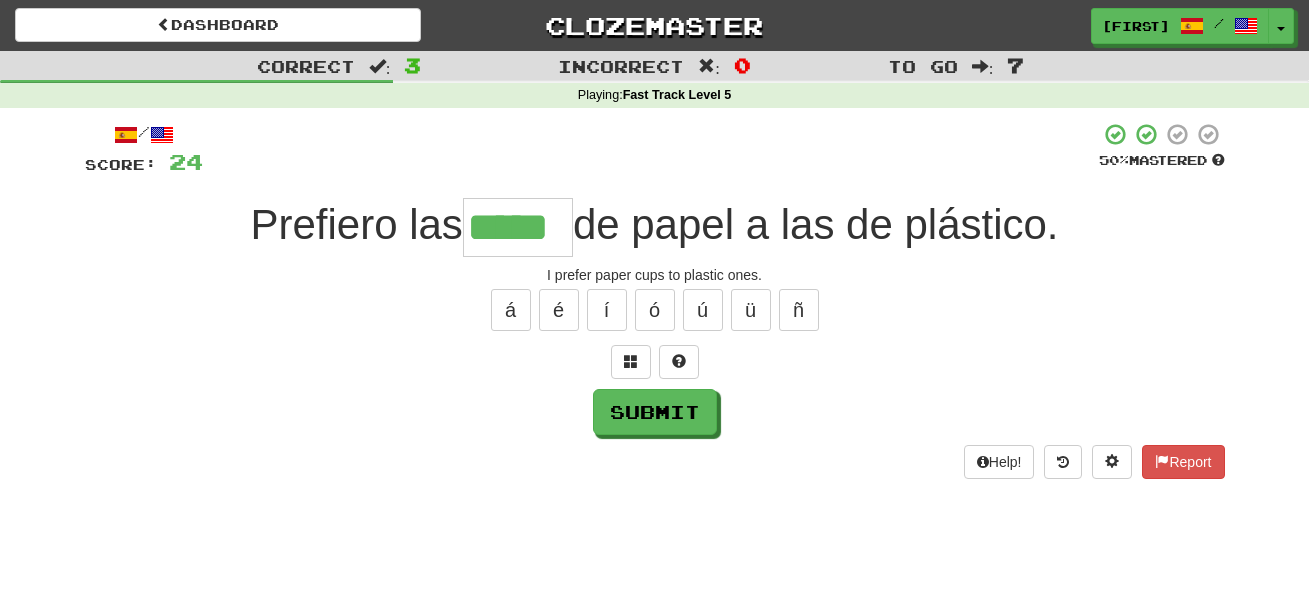 type on "*****" 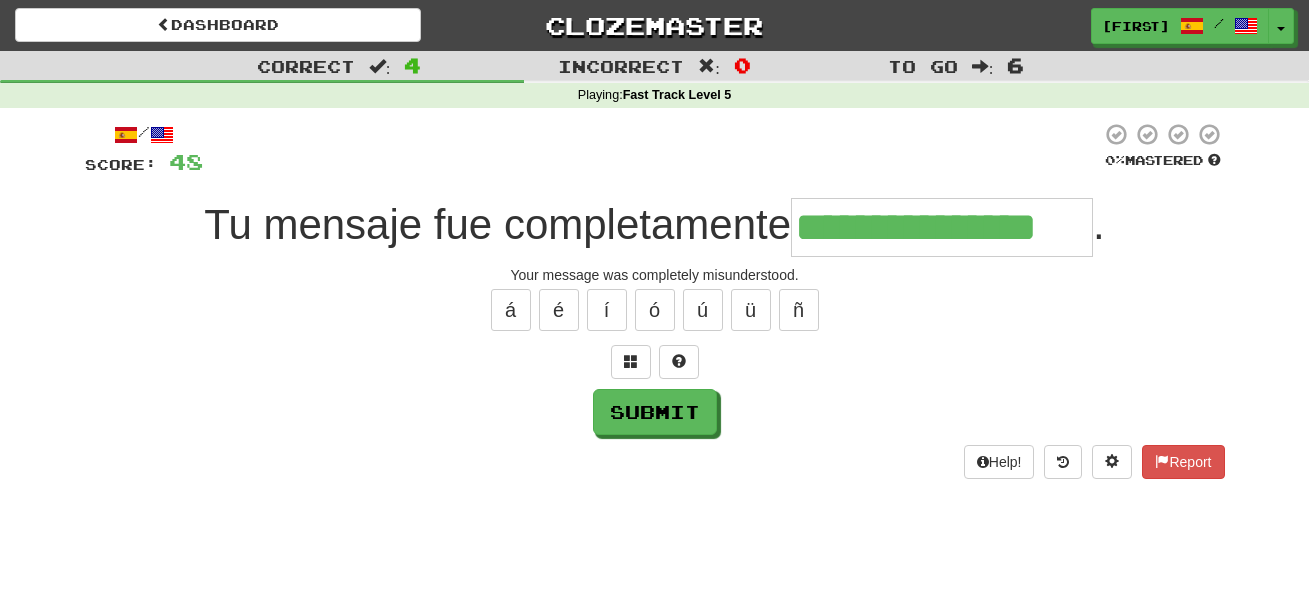 type on "**********" 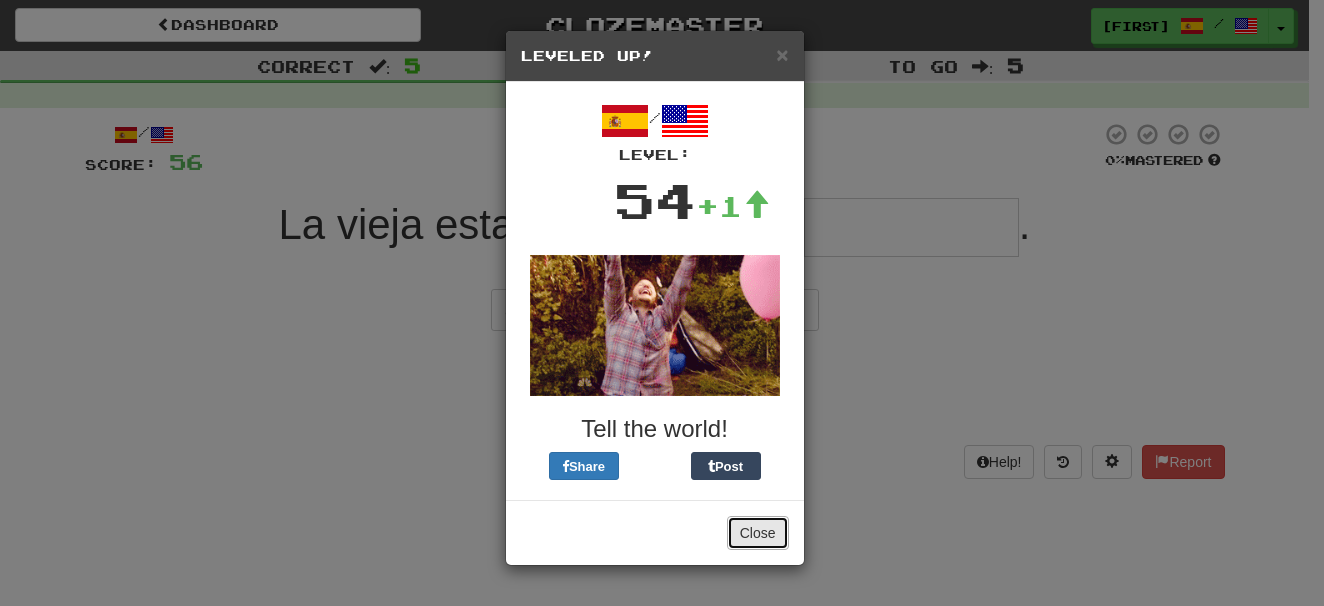 click on "Close" at bounding box center (758, 533) 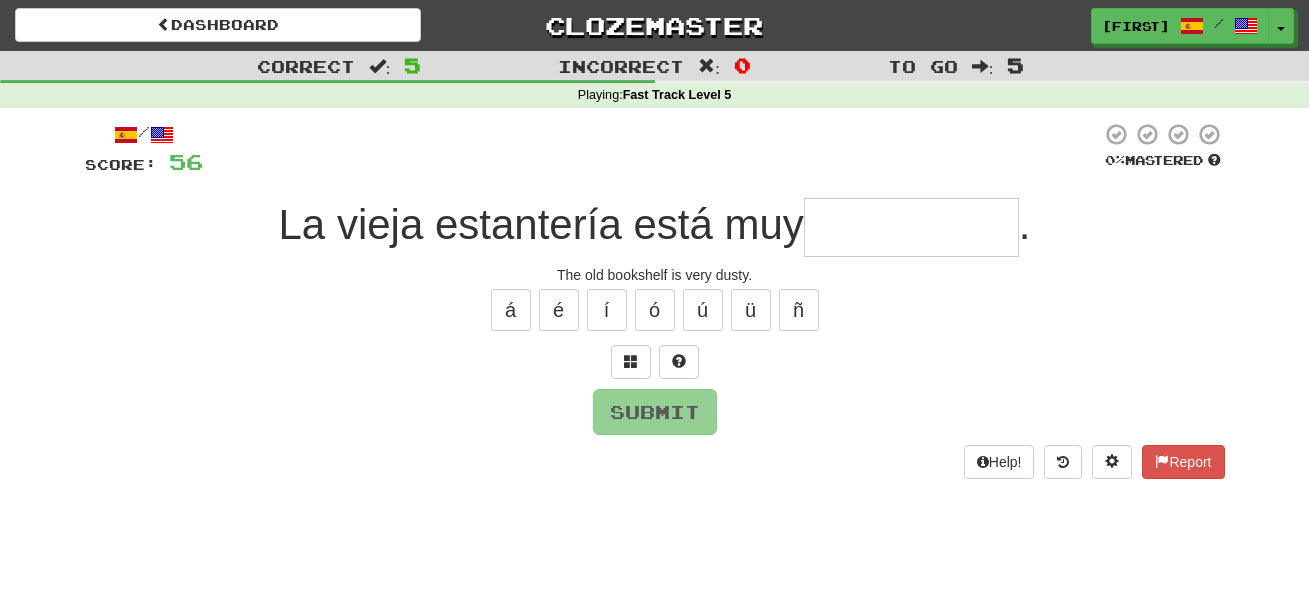 click at bounding box center (911, 227) 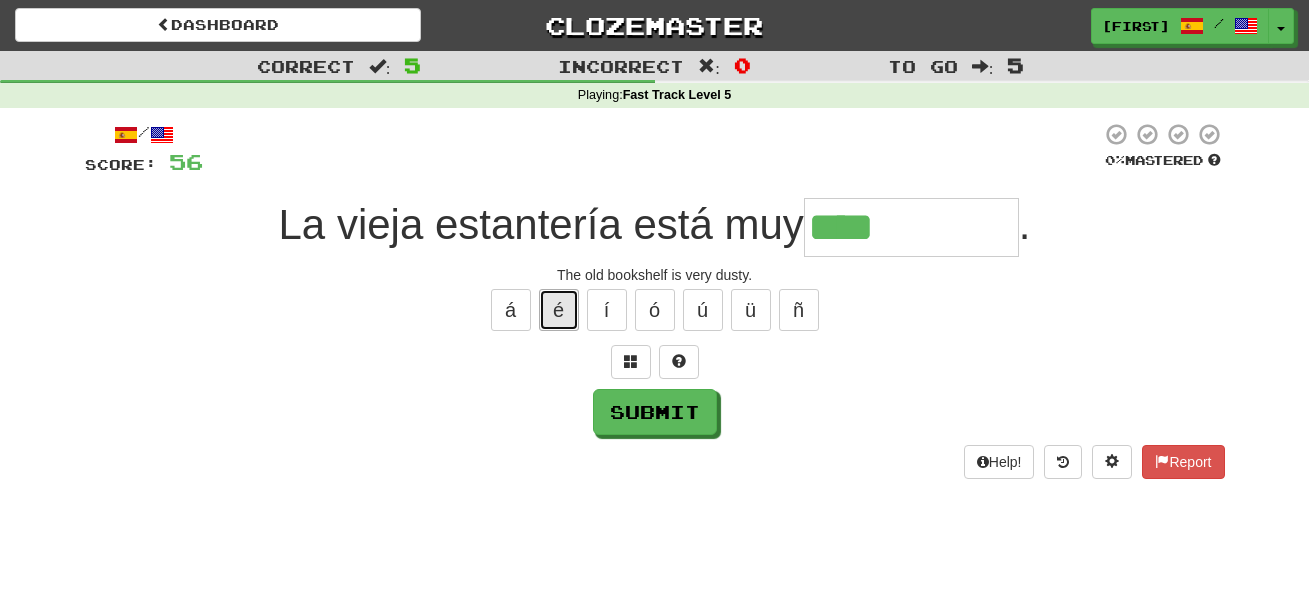 click on "é" at bounding box center [559, 310] 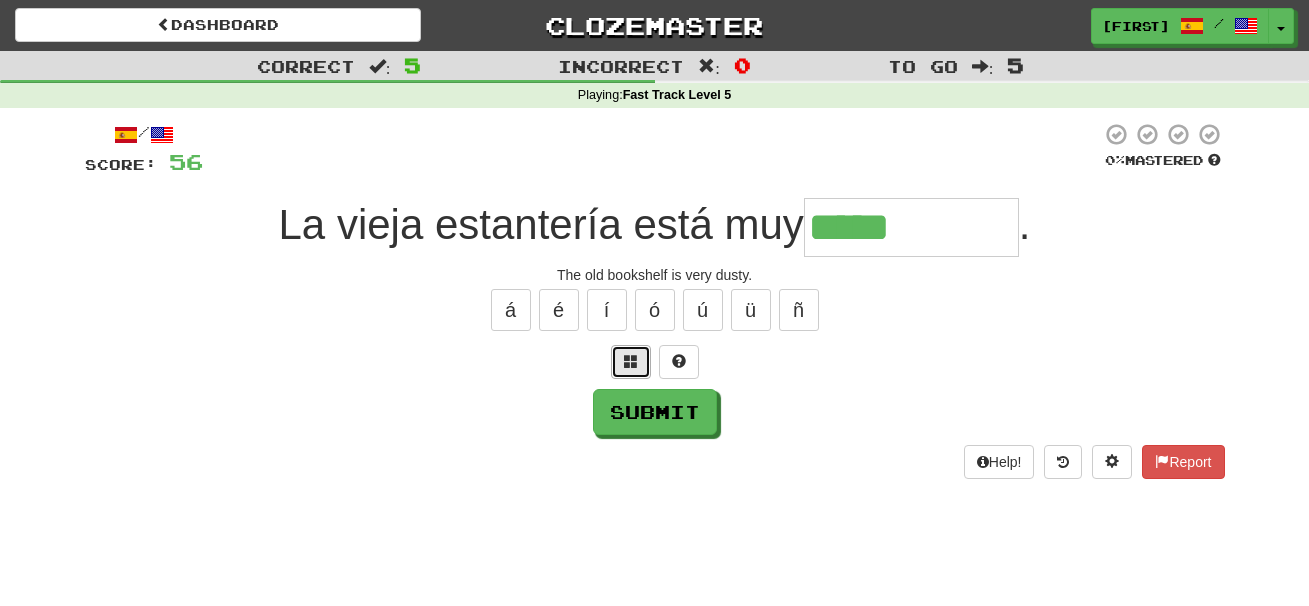 click at bounding box center (631, 361) 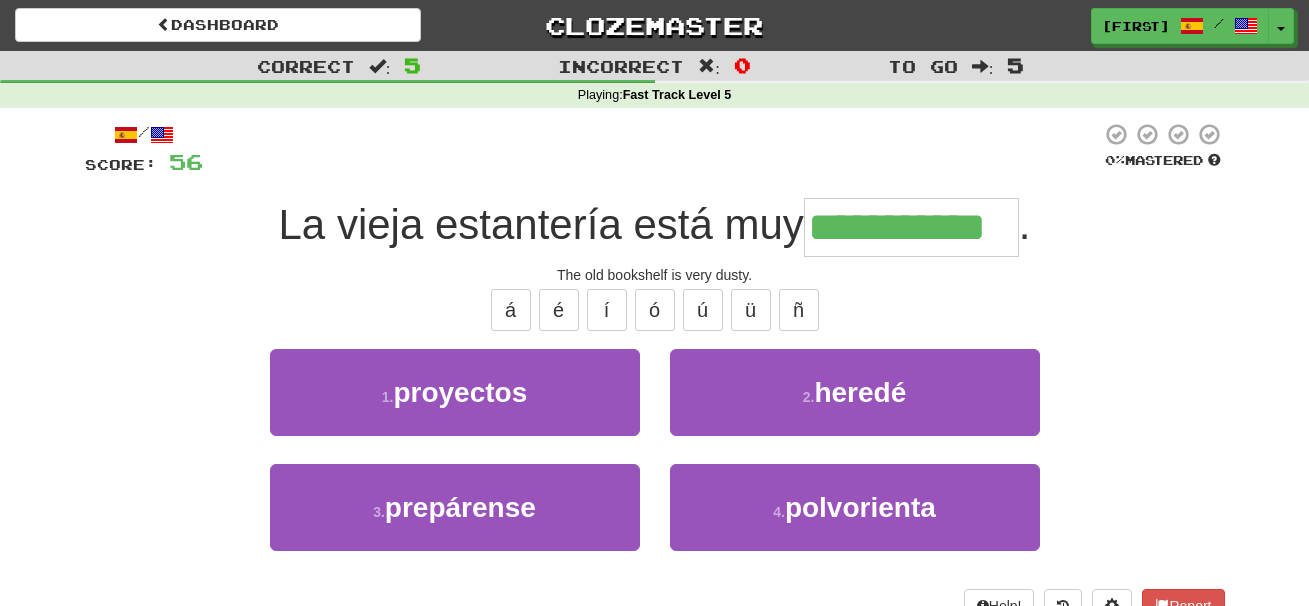 type on "**********" 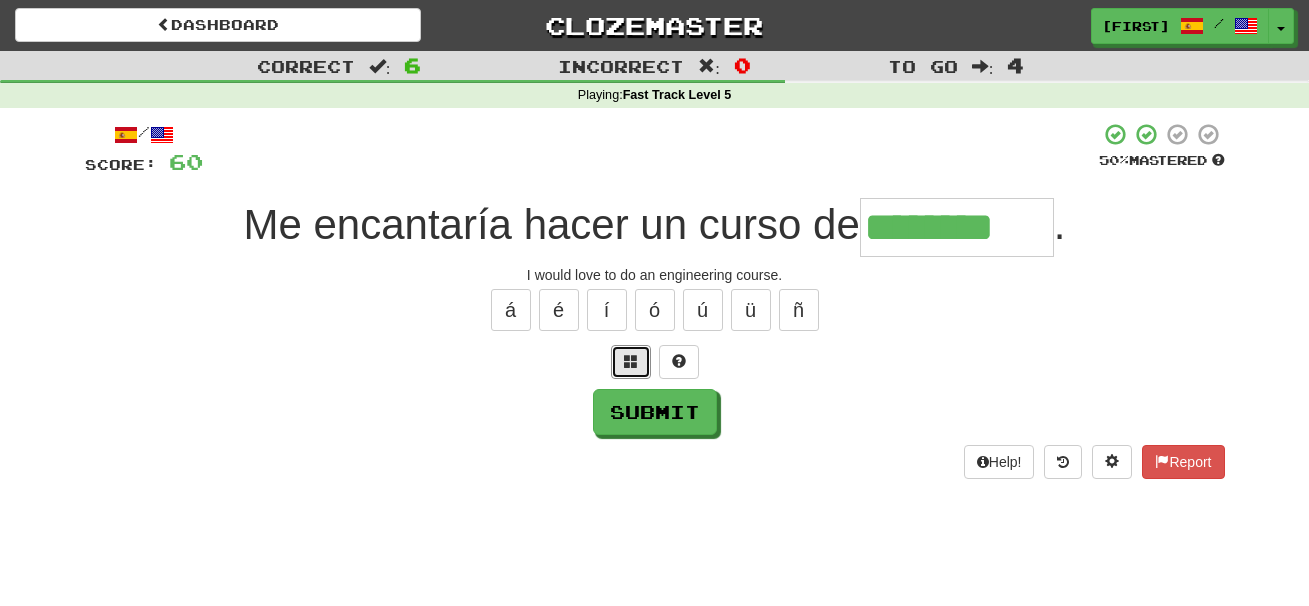 click at bounding box center [631, 361] 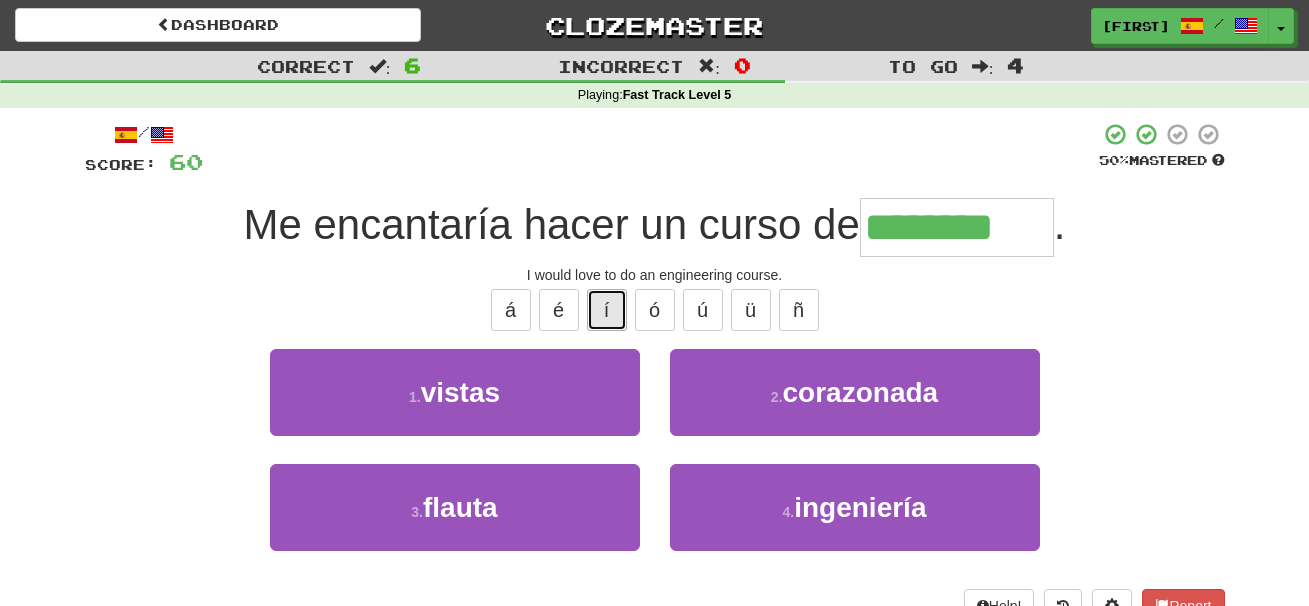 click on "í" at bounding box center (607, 310) 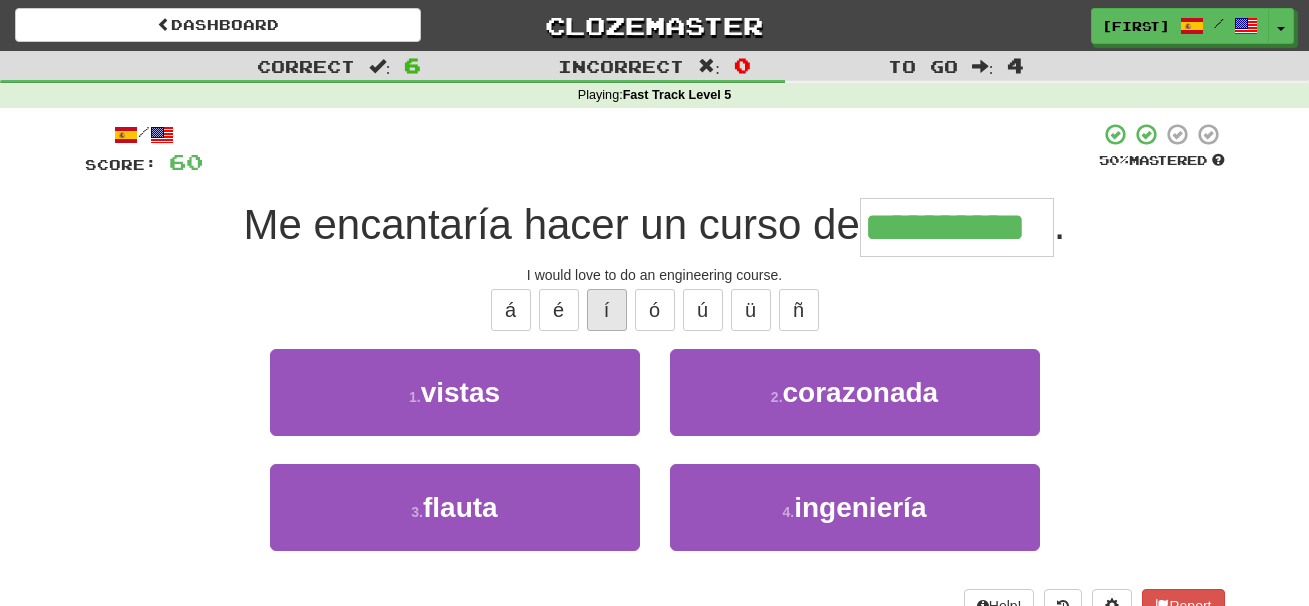 type on "**********" 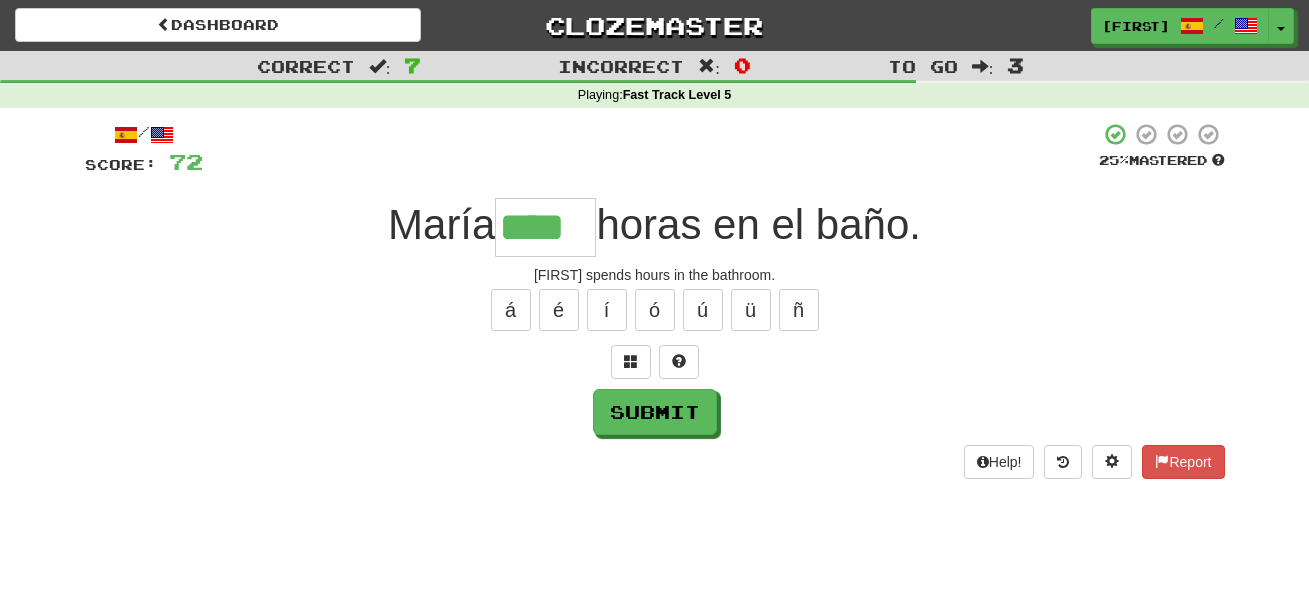 type on "****" 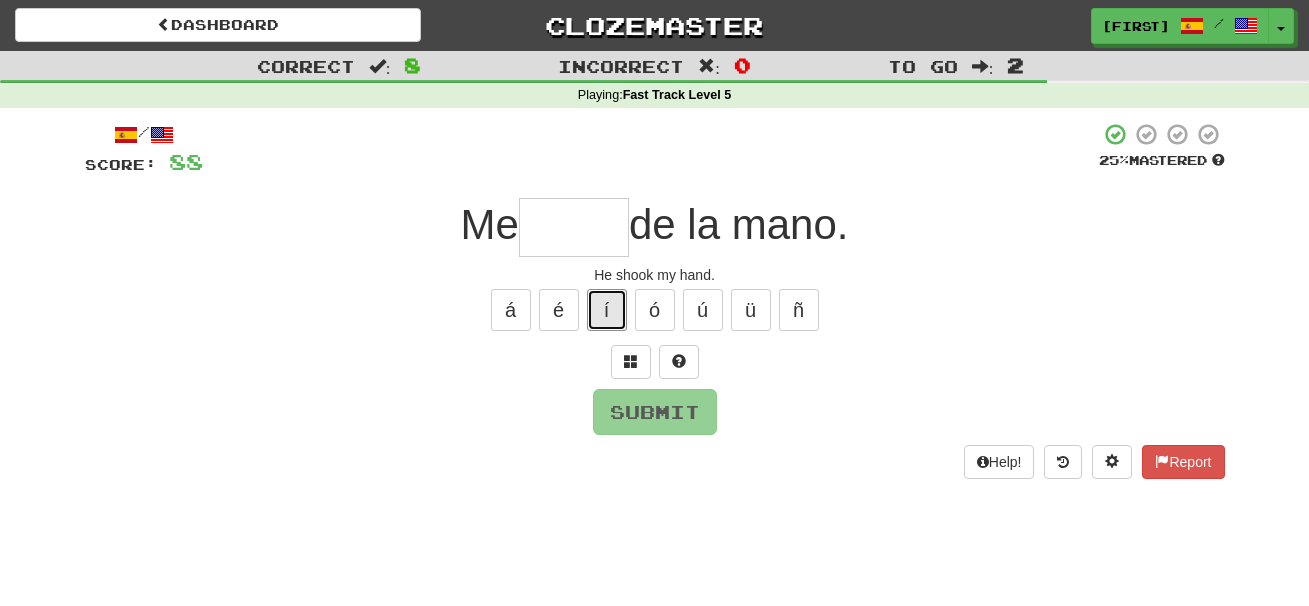 click on "í" at bounding box center (607, 310) 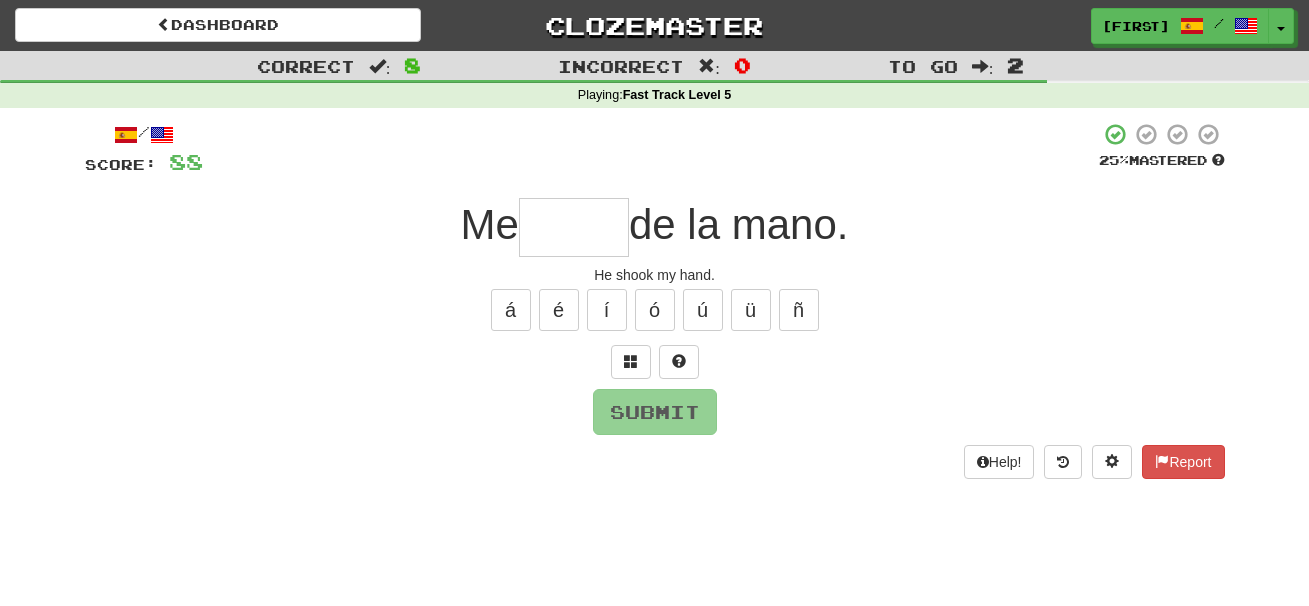 type on "*" 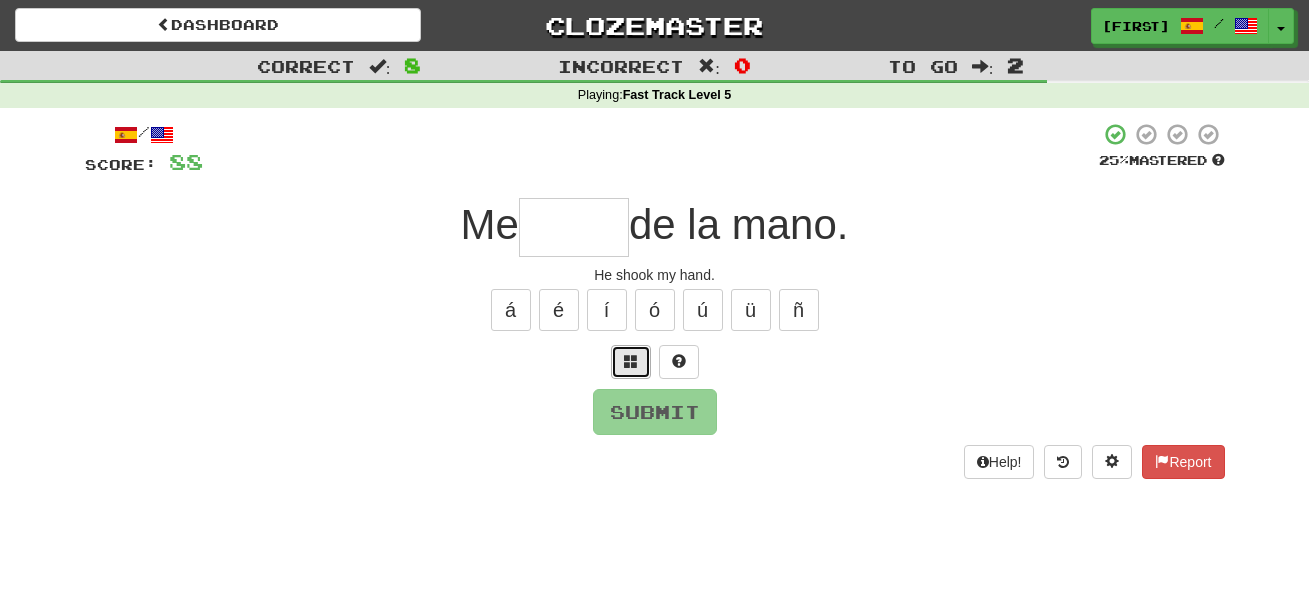 click at bounding box center (631, 362) 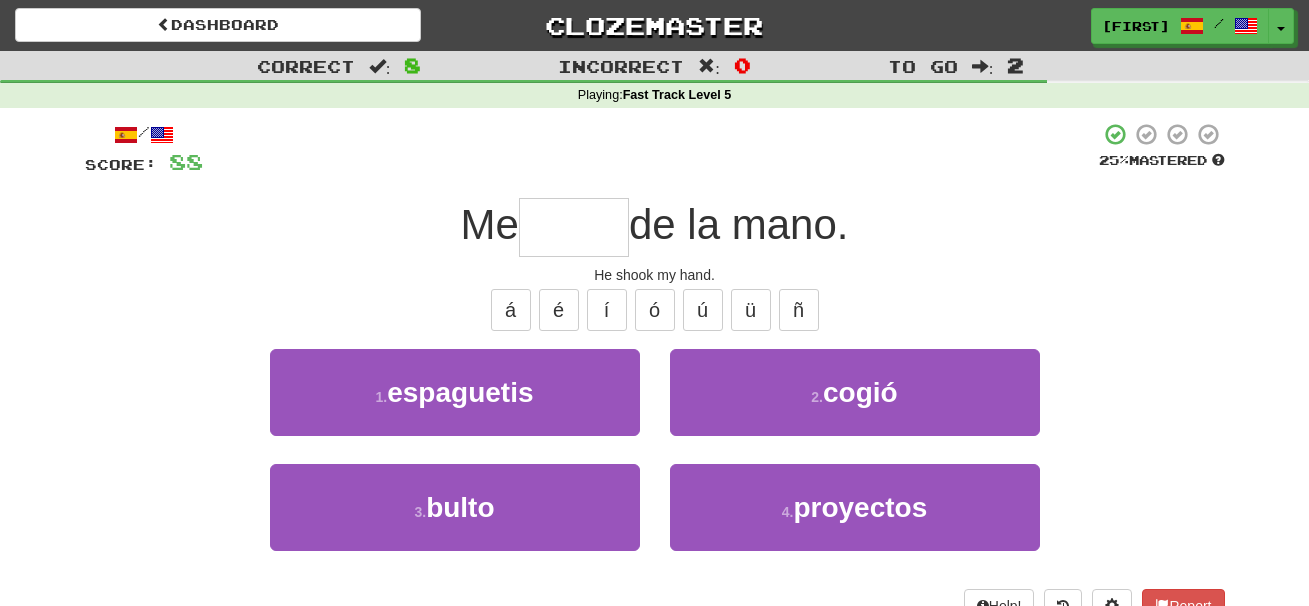 type on "*" 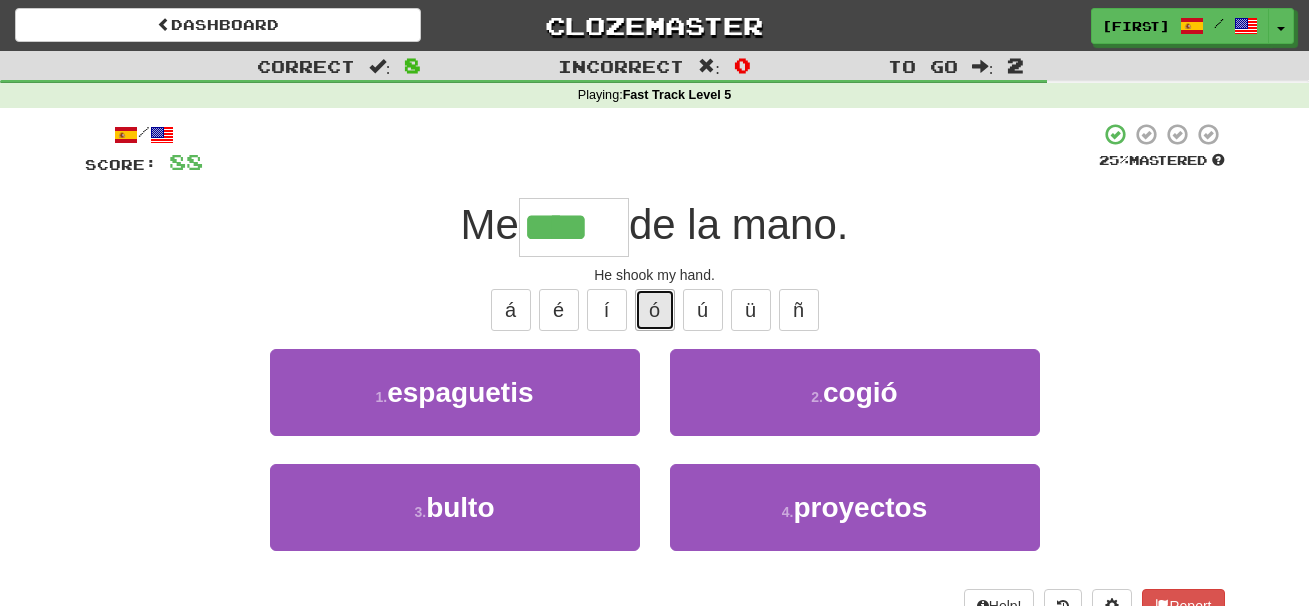 click on "ó" at bounding box center [655, 310] 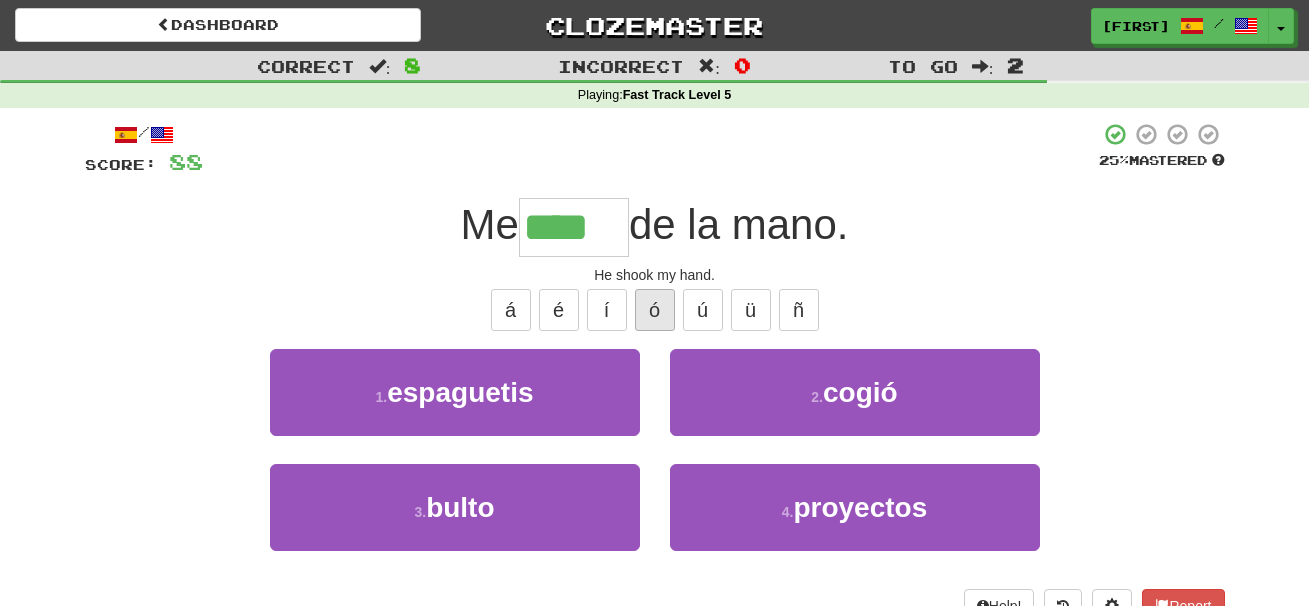 type on "*****" 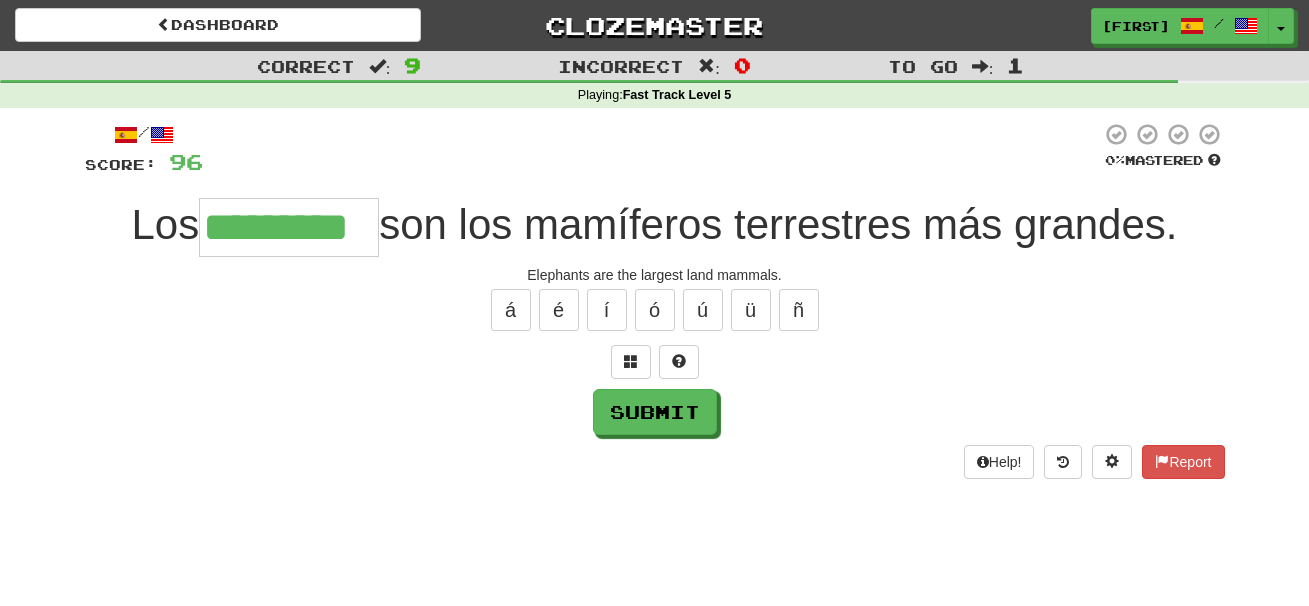 type on "*********" 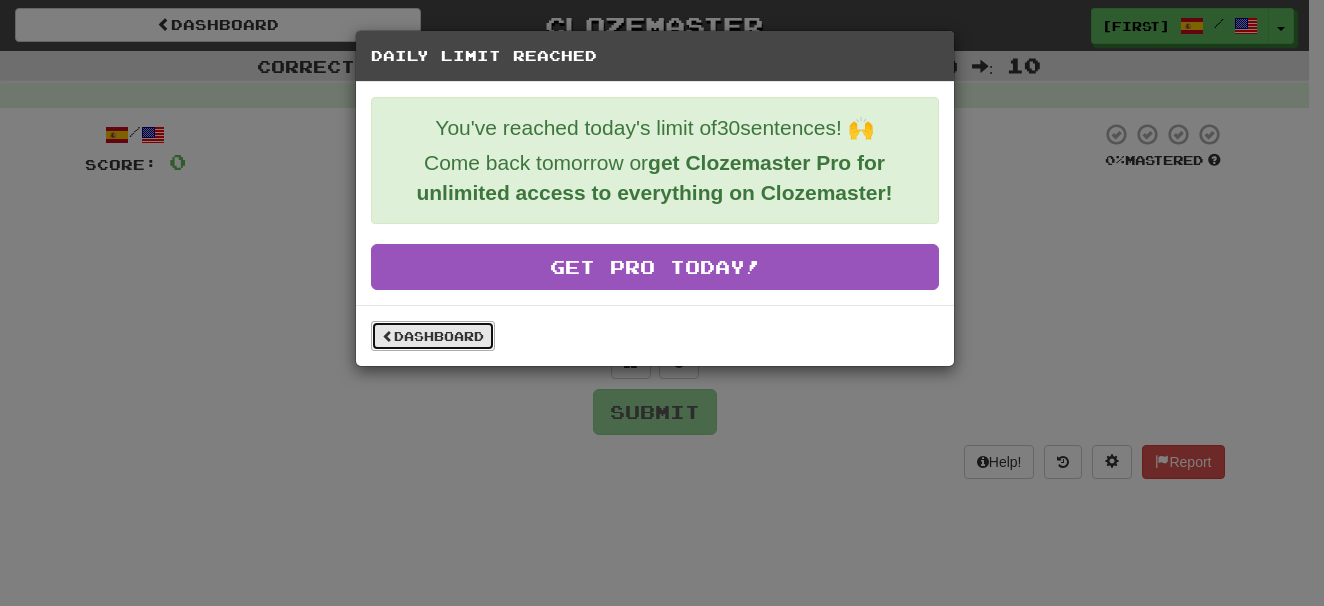 click on "Dashboard" at bounding box center [433, 336] 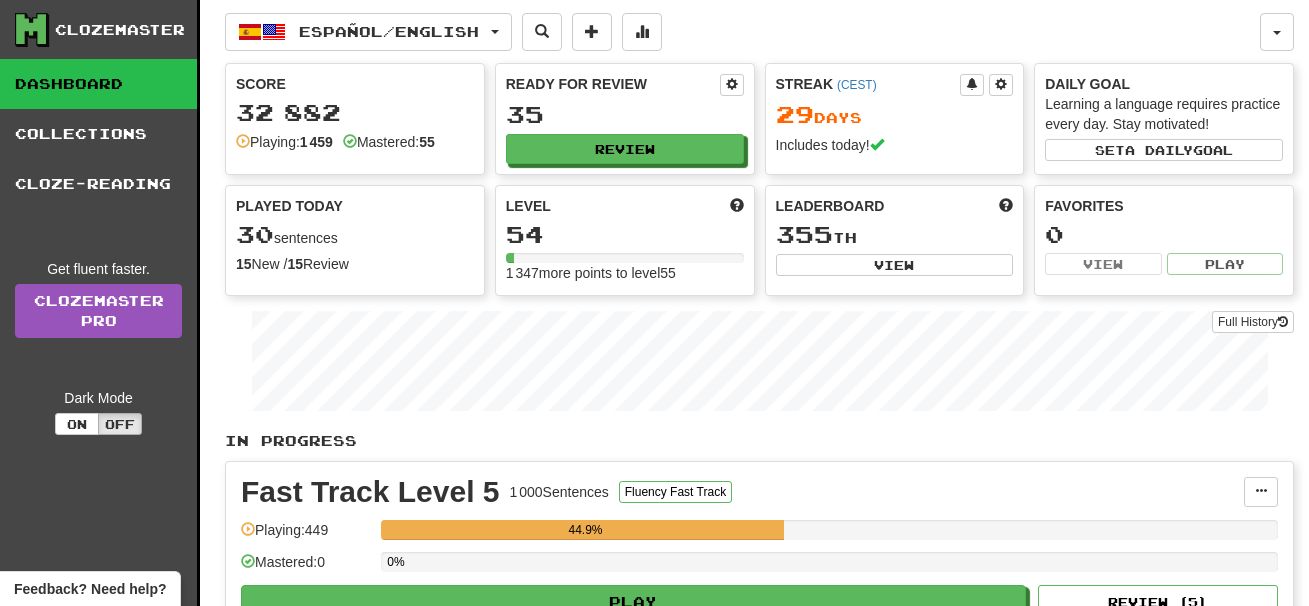 scroll, scrollTop: 0, scrollLeft: 0, axis: both 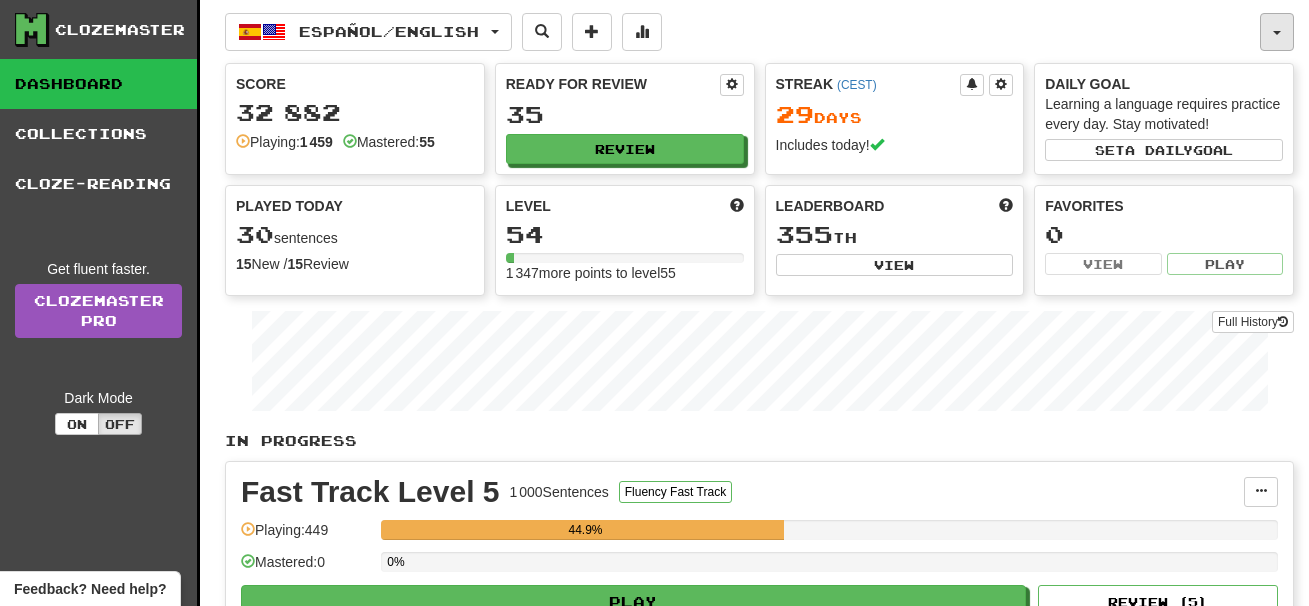 click at bounding box center (1277, 32) 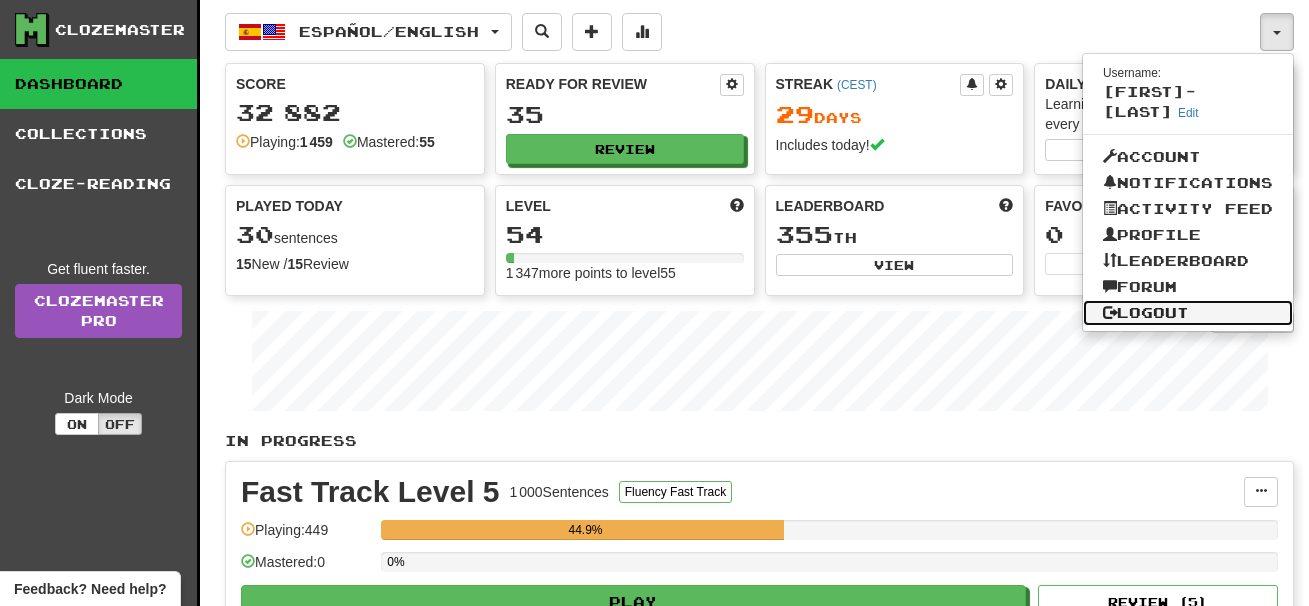 click on "Logout" at bounding box center (1188, 313) 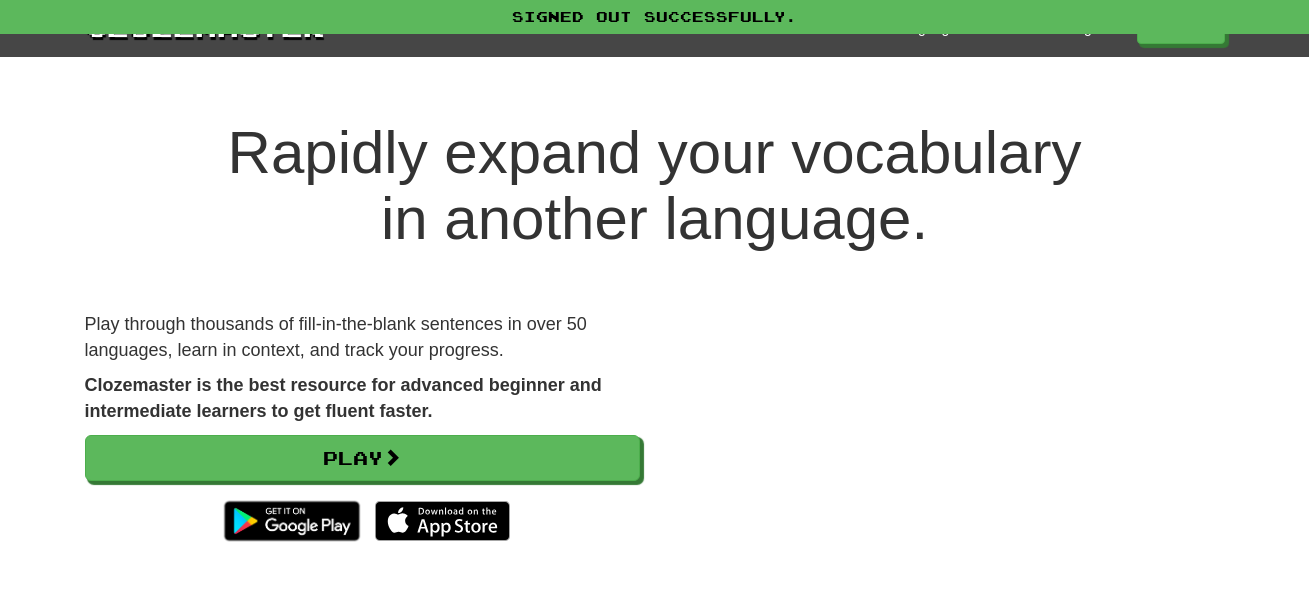 scroll, scrollTop: 0, scrollLeft: 0, axis: both 